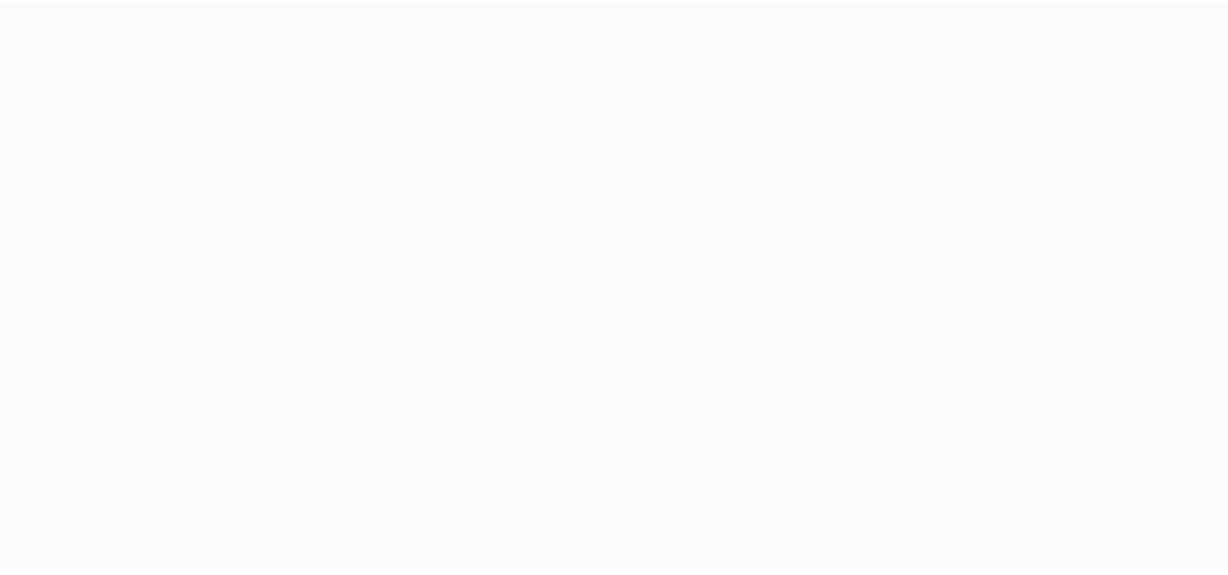 scroll, scrollTop: 0, scrollLeft: 0, axis: both 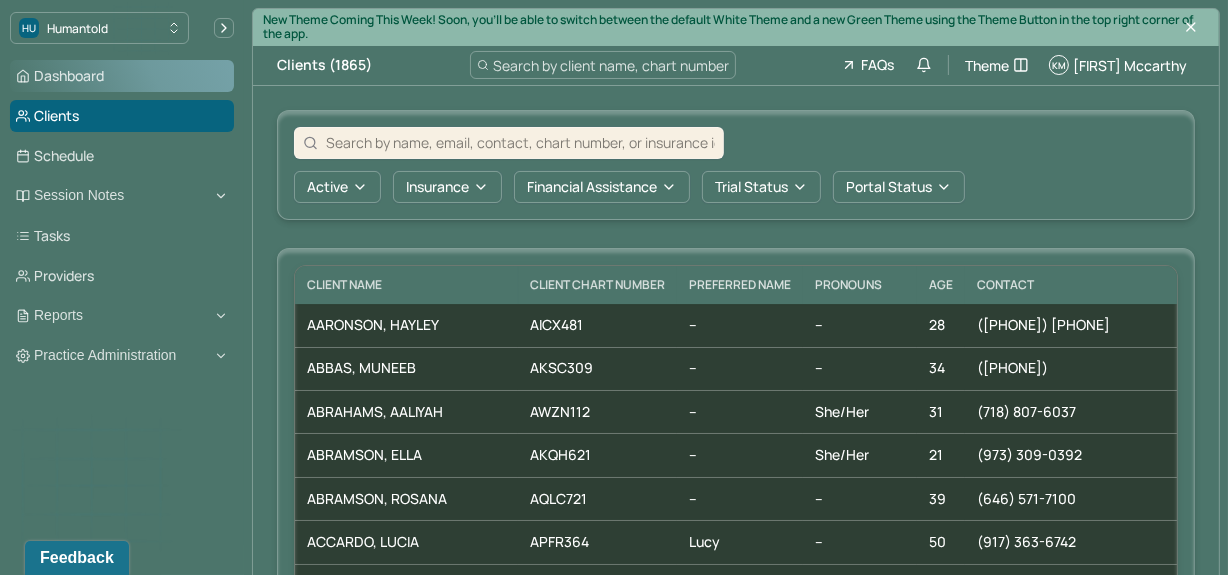 click on "Dashboard" at bounding box center (122, 76) 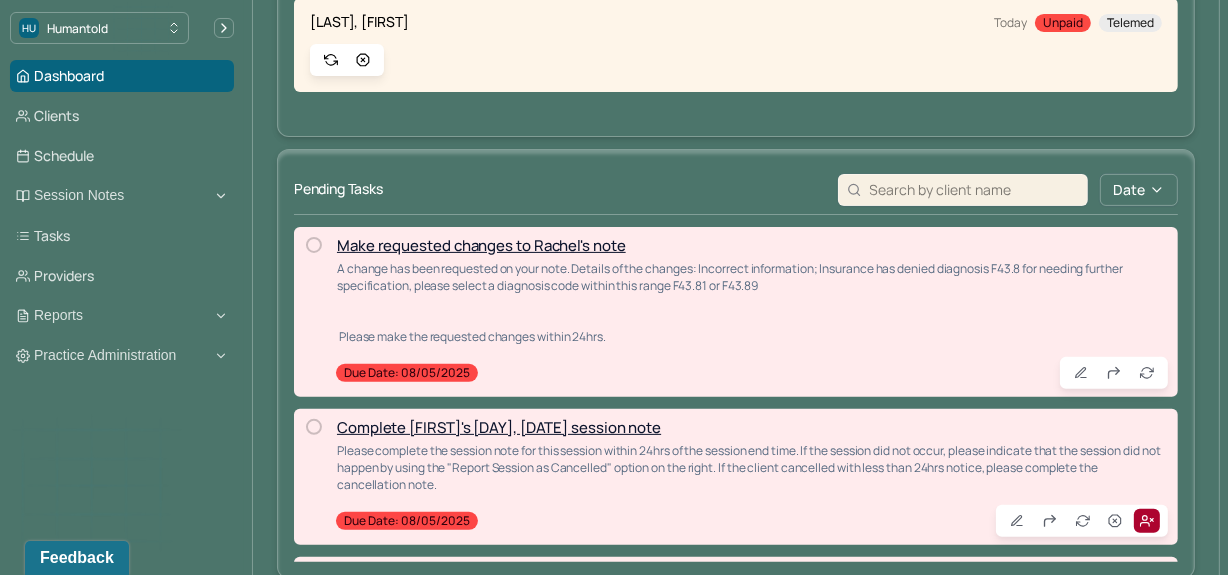 scroll, scrollTop: 524, scrollLeft: 0, axis: vertical 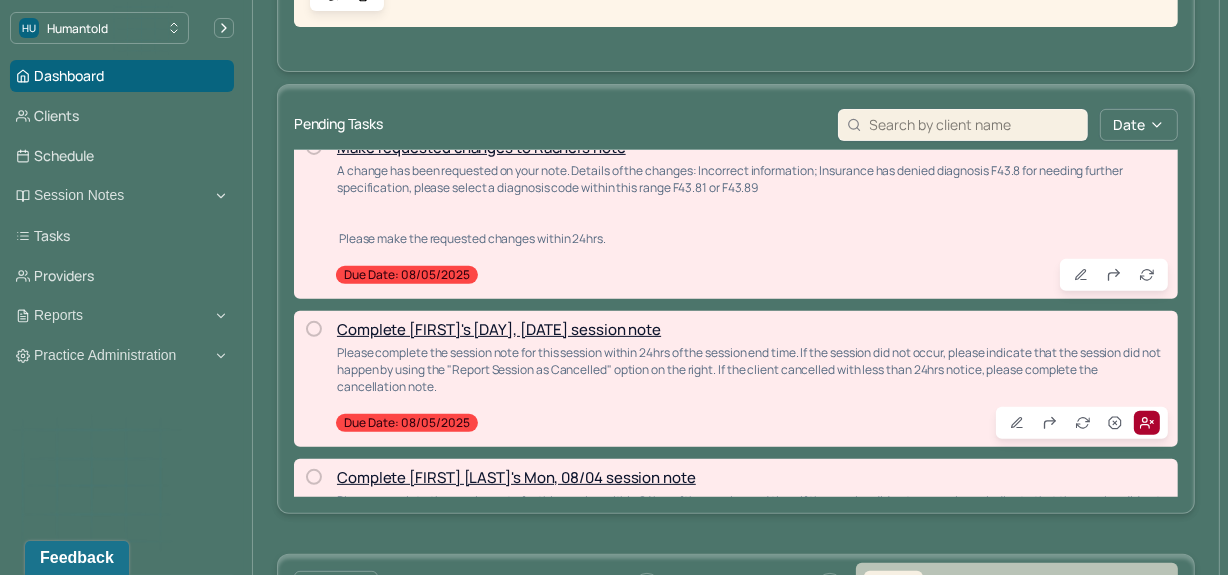 click on "Complete [FIRST]'s [DAY], [DATE] session note" at bounding box center (499, 329) 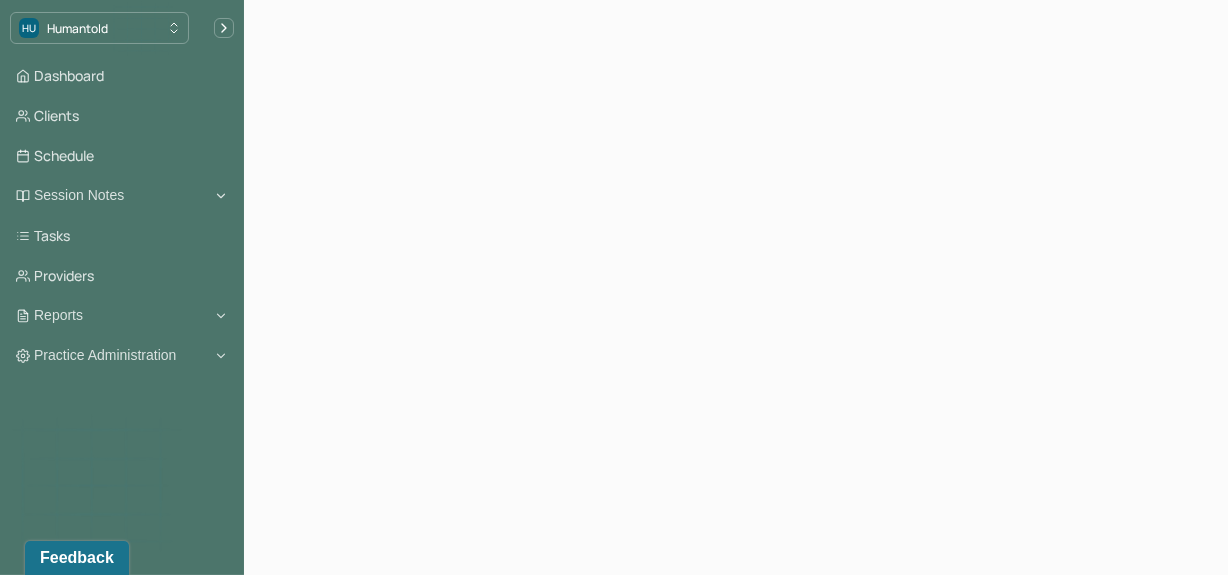 scroll, scrollTop: 0, scrollLeft: 0, axis: both 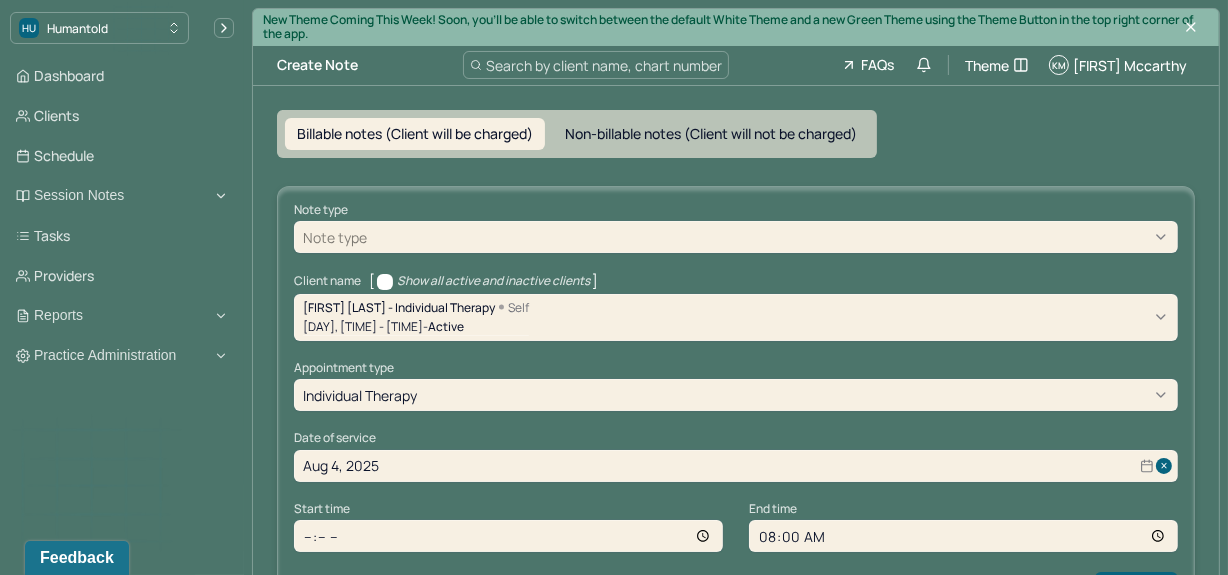 click at bounding box center [770, 237] 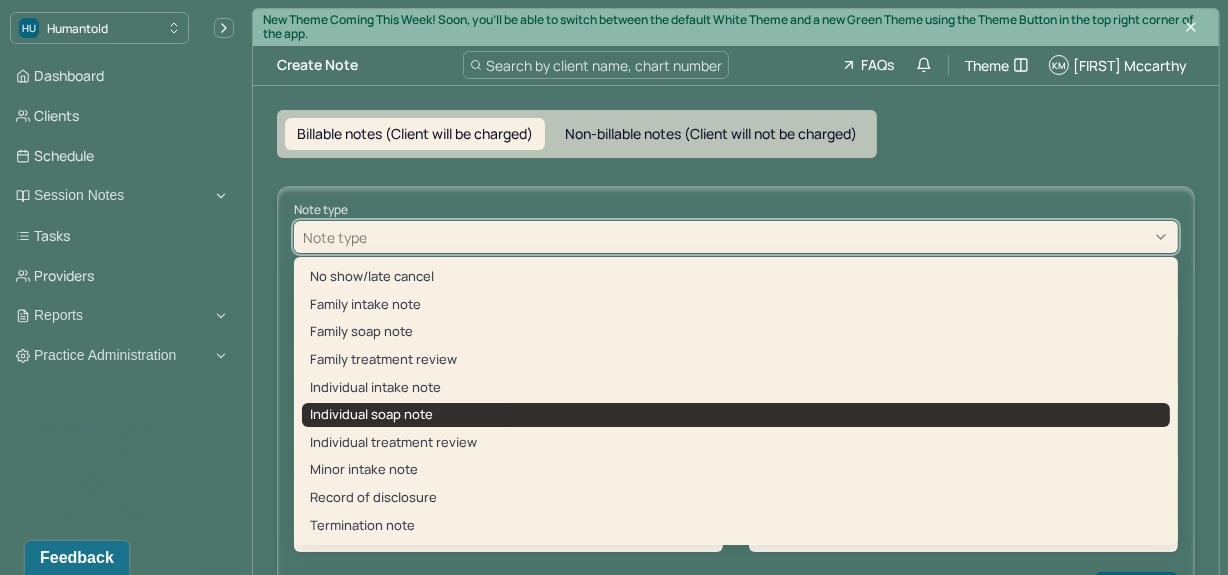 click on "Individual soap note" at bounding box center (736, 415) 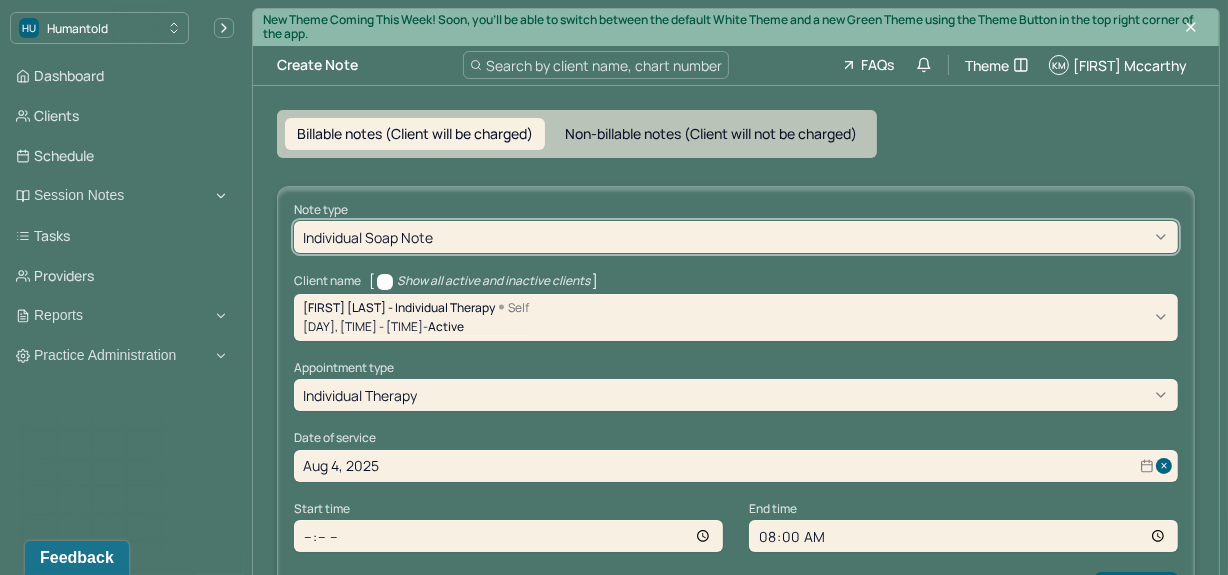 scroll, scrollTop: 76, scrollLeft: 0, axis: vertical 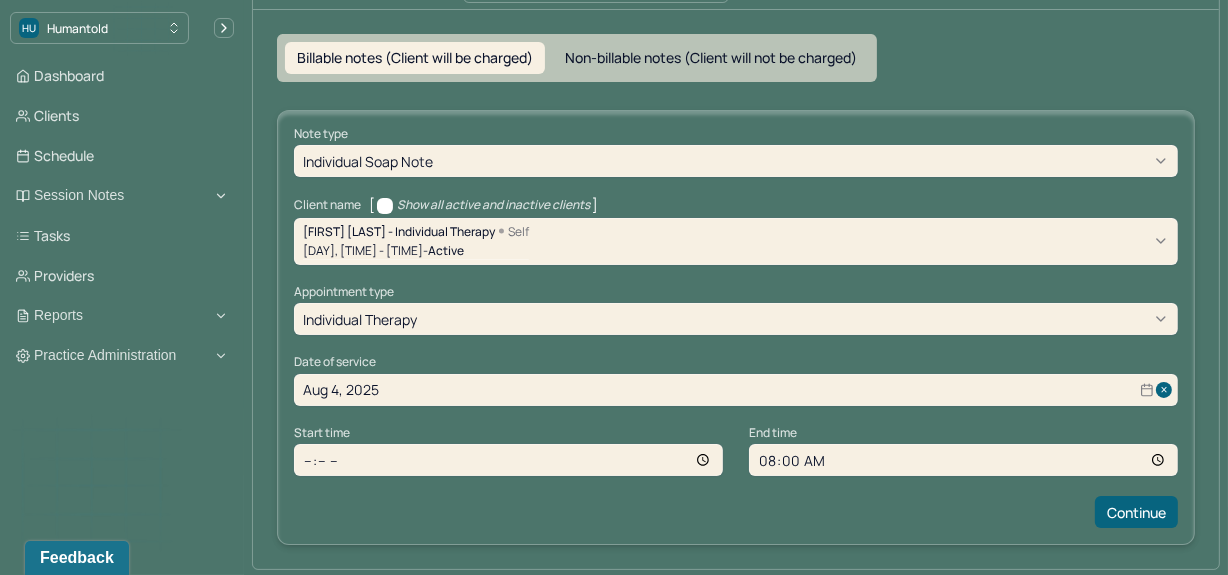 click on "[TIME]" at bounding box center [508, 460] 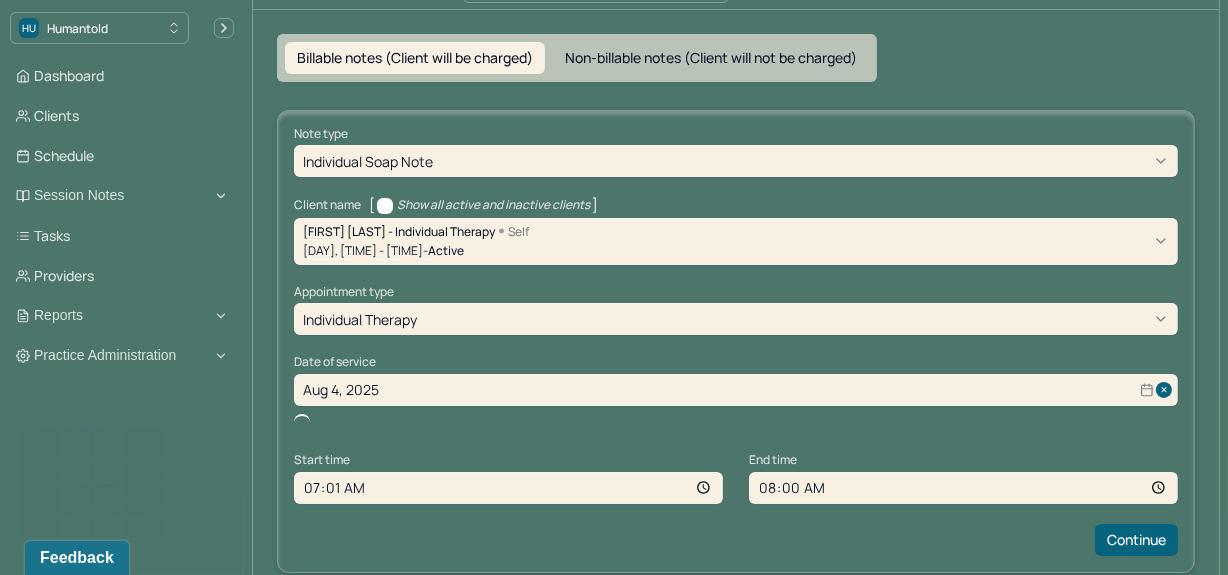 type on "07:15" 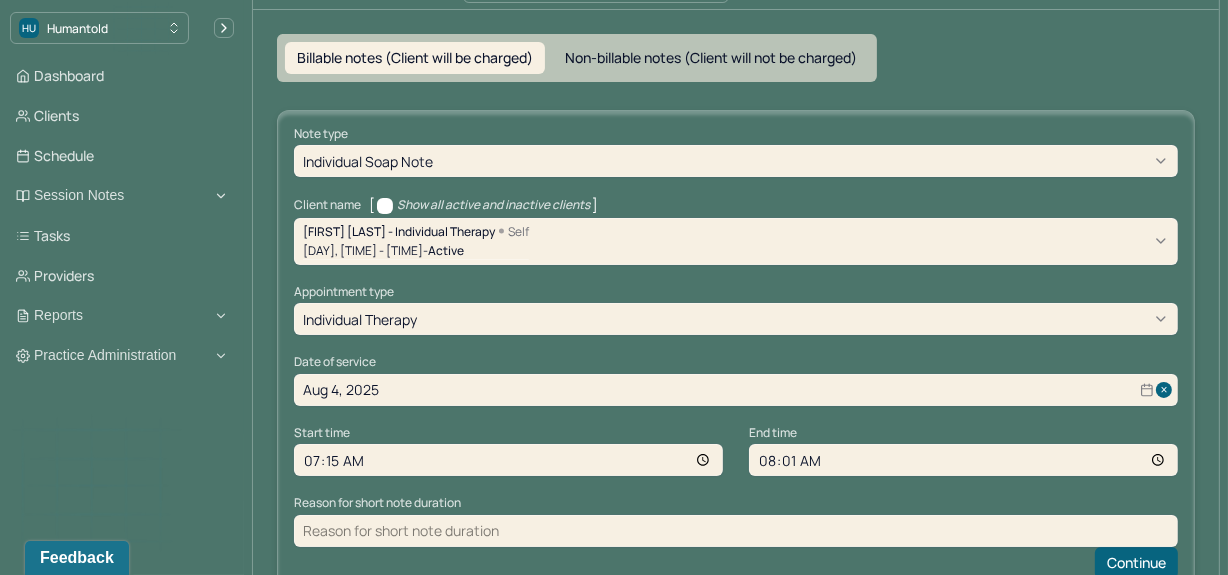 click on "08:01" at bounding box center [963, 460] 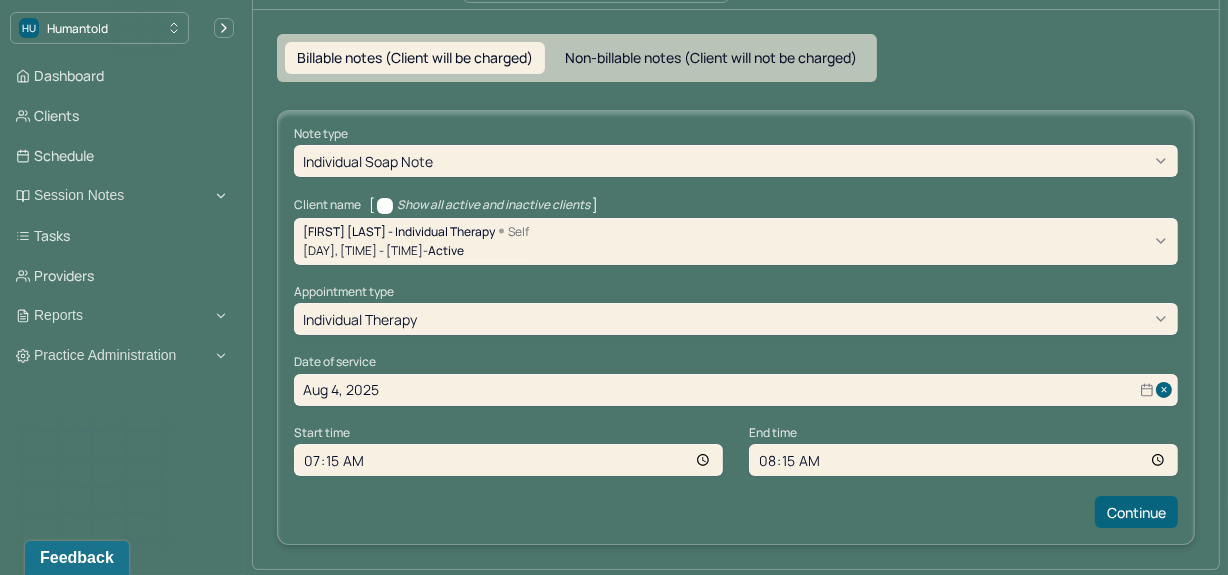 click on "Continue" at bounding box center (736, 512) 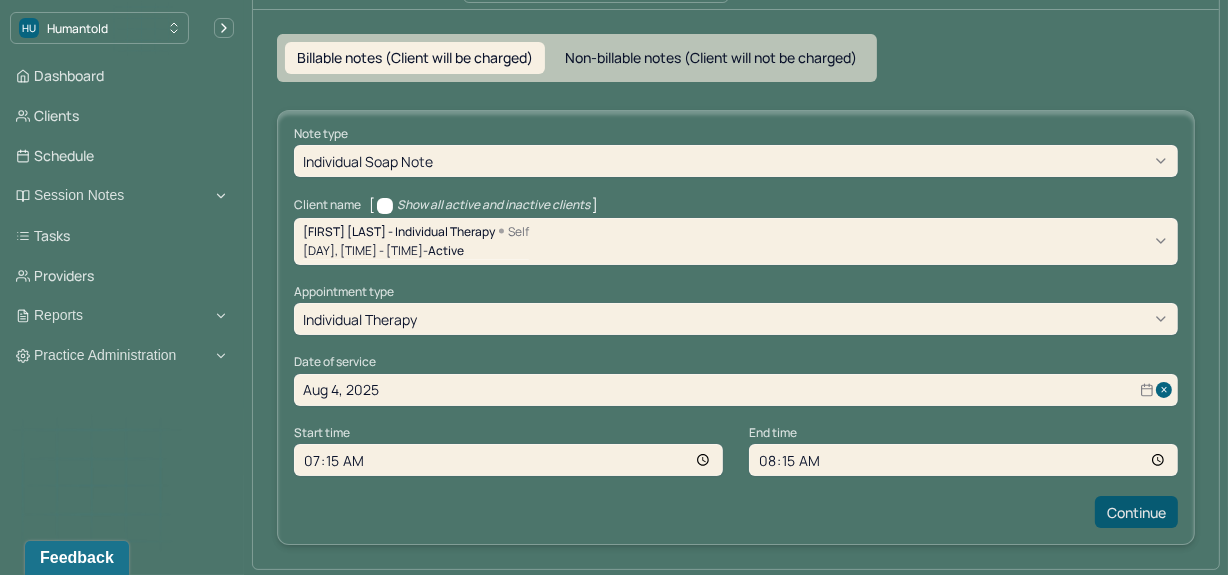 click on "Continue" at bounding box center [1136, 512] 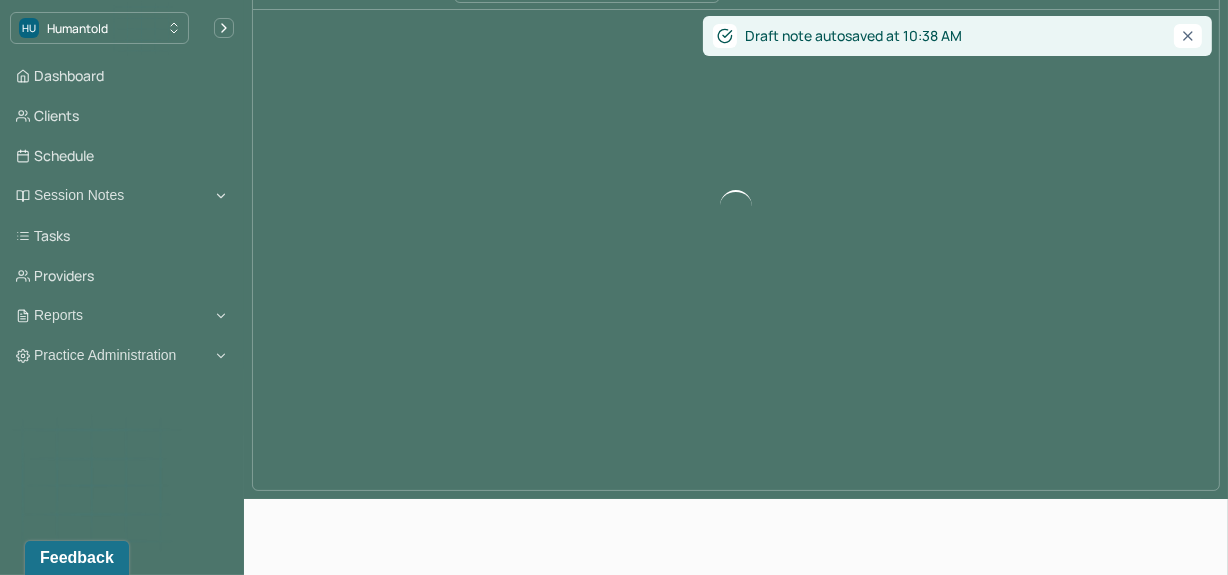 scroll, scrollTop: 0, scrollLeft: 0, axis: both 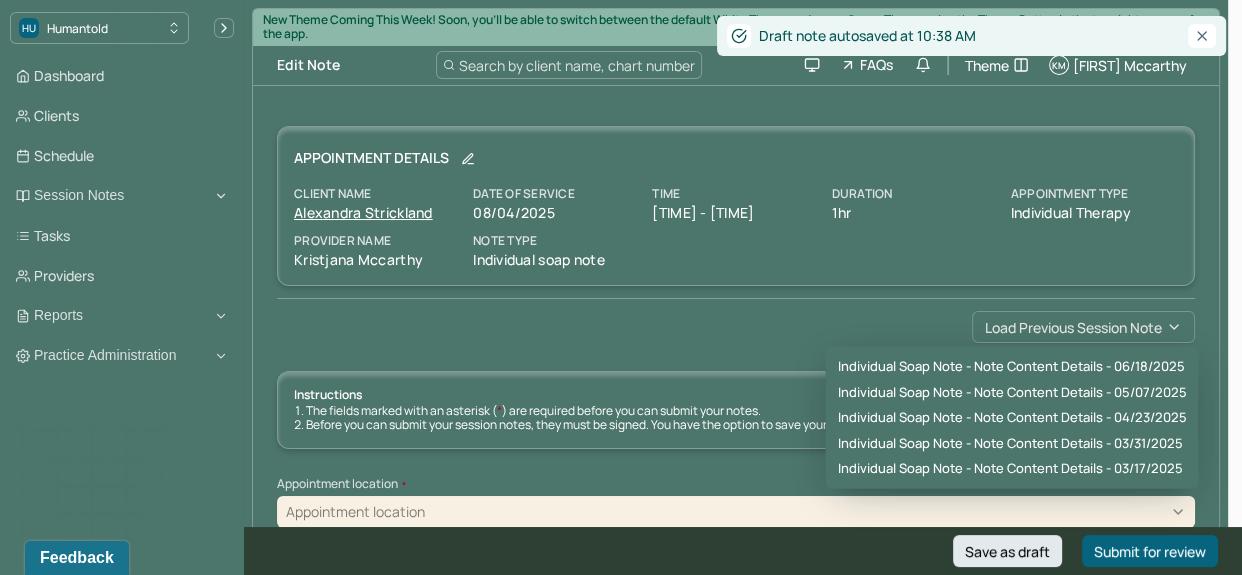 click on "Load previous session note" at bounding box center (1083, 327) 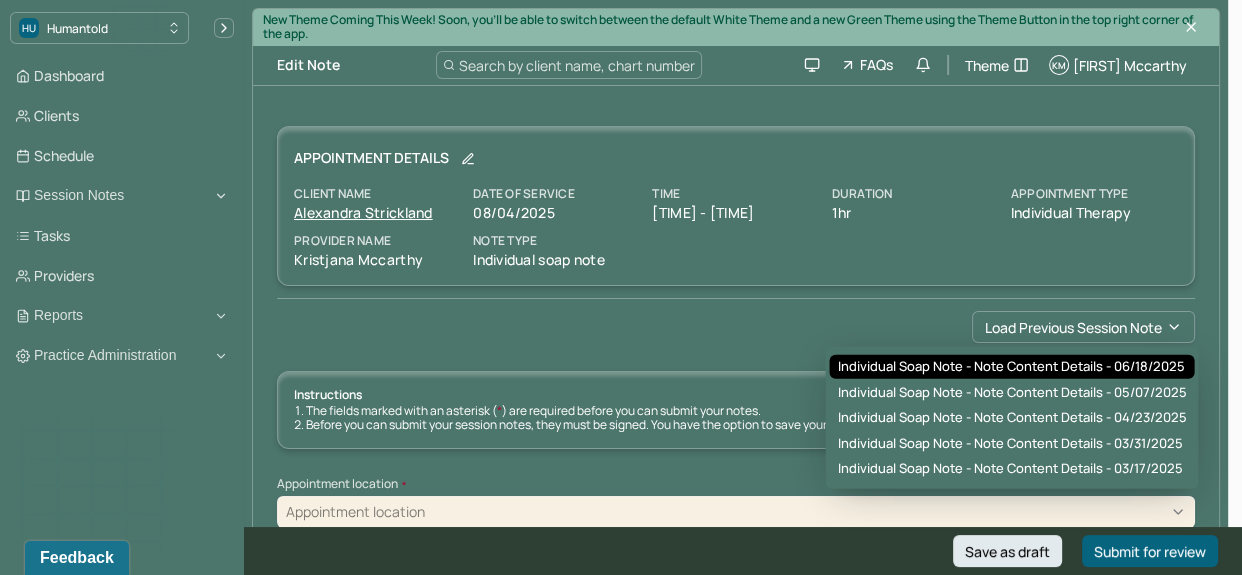 click on "Individual soap note   - Note content Details -   06/18/2025" at bounding box center (1011, 367) 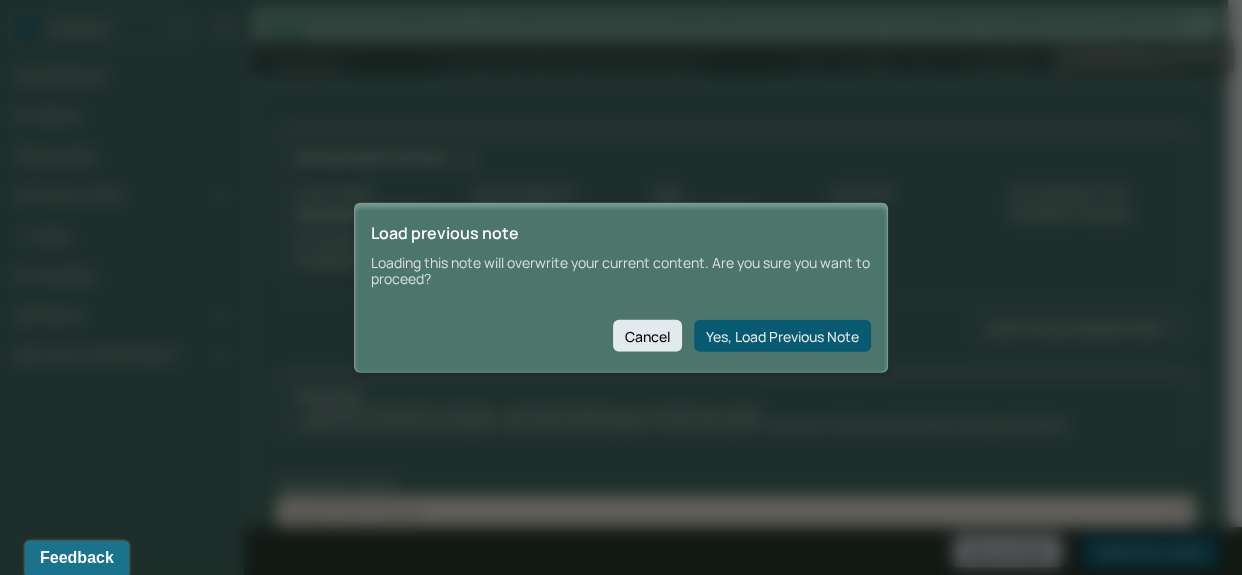 click on "Yes, Load Previous Note" at bounding box center [782, 336] 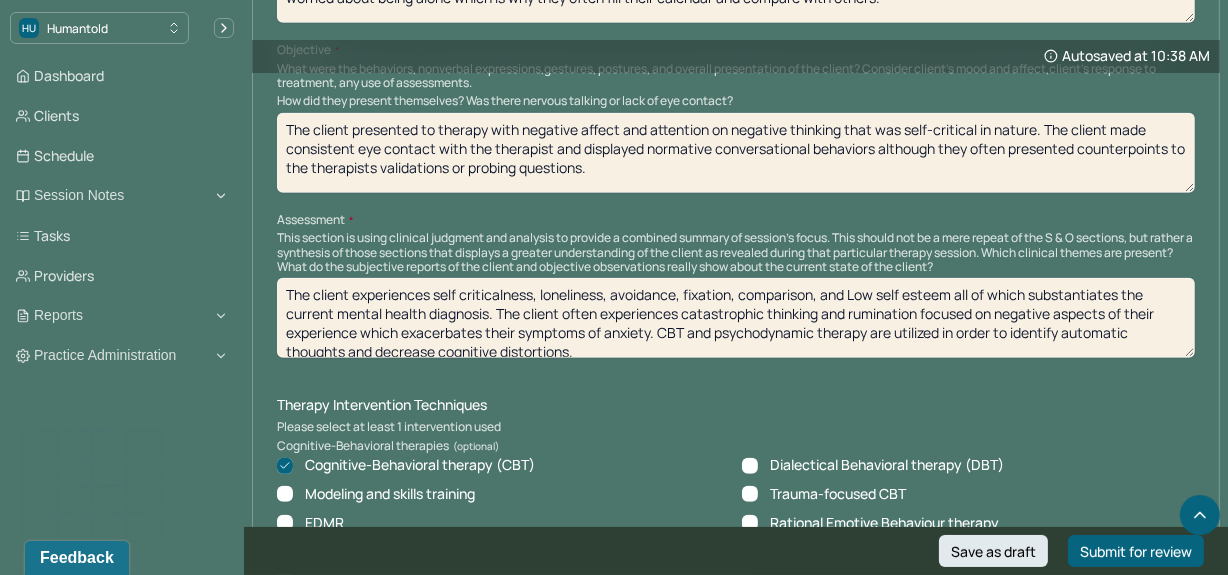 scroll, scrollTop: 1396, scrollLeft: 0, axis: vertical 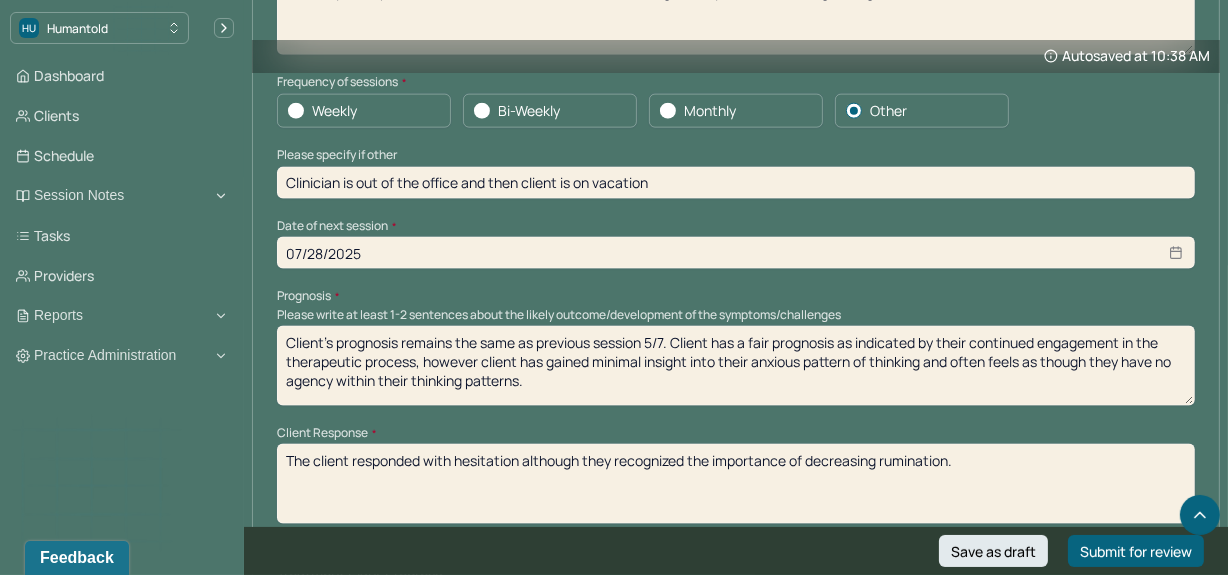 click on "Client's prognosis remains the same as previous session 5/7. Client has a fair prognosis as indicated by their continued engagement in the therapeutic process, however client has gained minimal insight into their anxious pattern of thinking and often feels as though they have no agency within their thinking patterns." at bounding box center [736, 366] 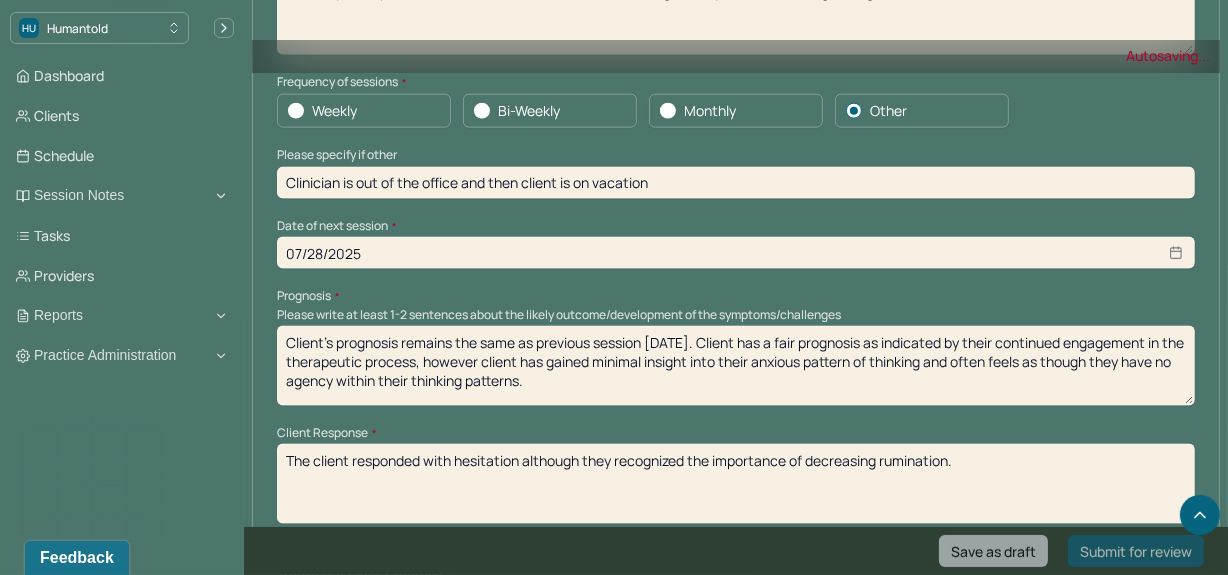 type on "Client's prognosis remains the same as previous session [DATE]. Client has a fair prognosis as indicated by their continued engagement in the therapeutic process, however client has gained minimal insight into their anxious pattern of thinking and often feels as though they have no agency within their thinking patterns." 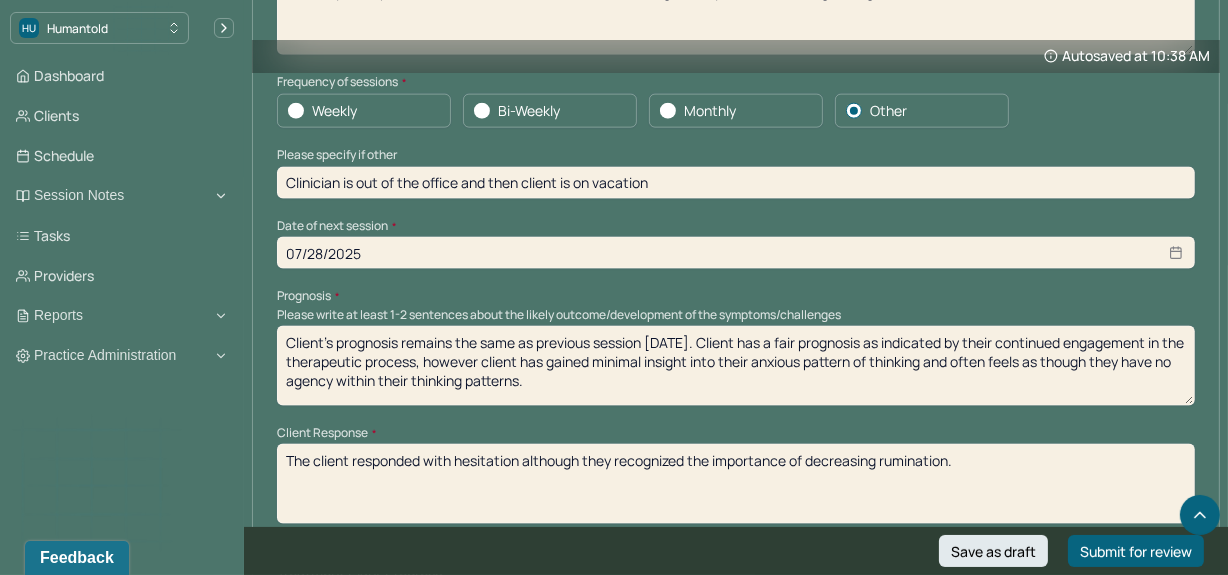 click on "Client Response" at bounding box center (736, 433) 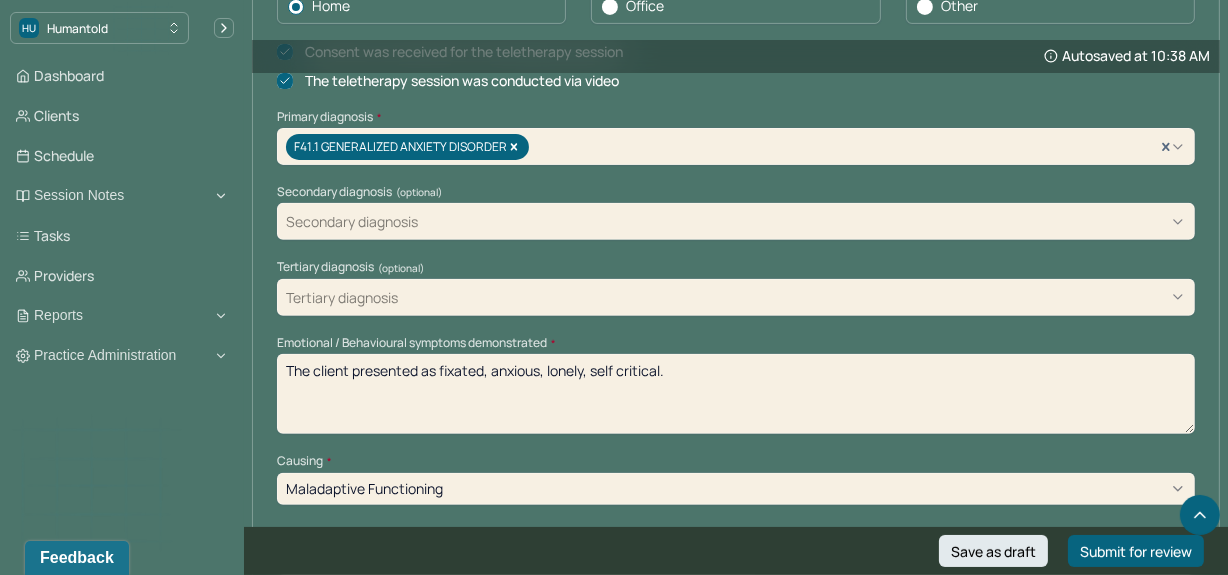scroll, scrollTop: 651, scrollLeft: 0, axis: vertical 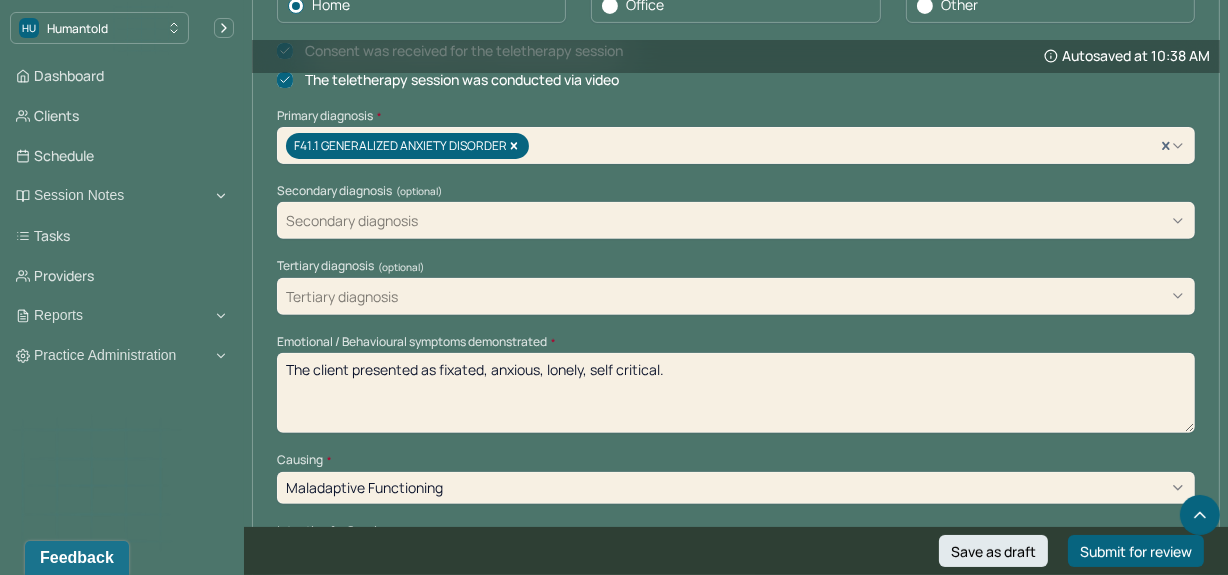 drag, startPoint x: 689, startPoint y: 368, endPoint x: 226, endPoint y: 380, distance: 463.1555 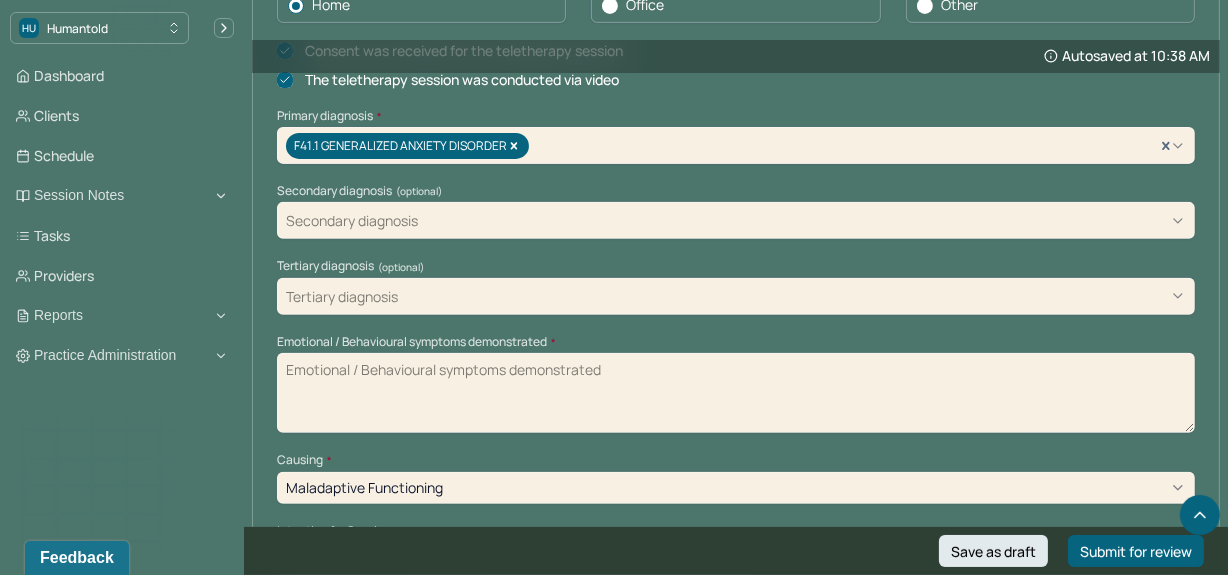 click on "Emotional / Behavioural symptoms demonstrated *" at bounding box center [736, 393] 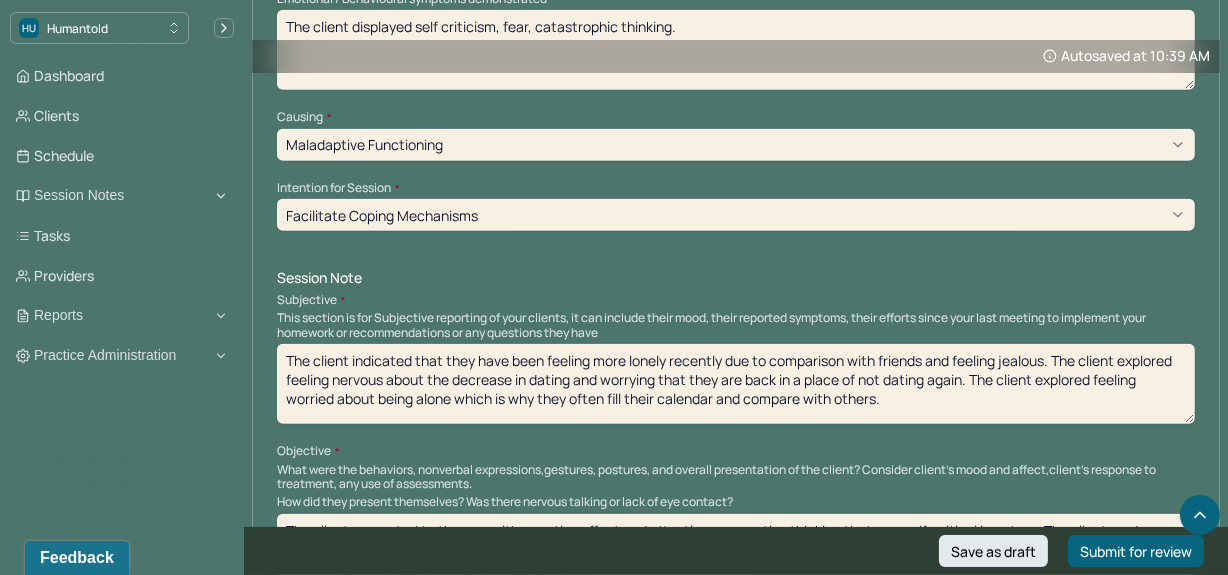 scroll, scrollTop: 1080, scrollLeft: 0, axis: vertical 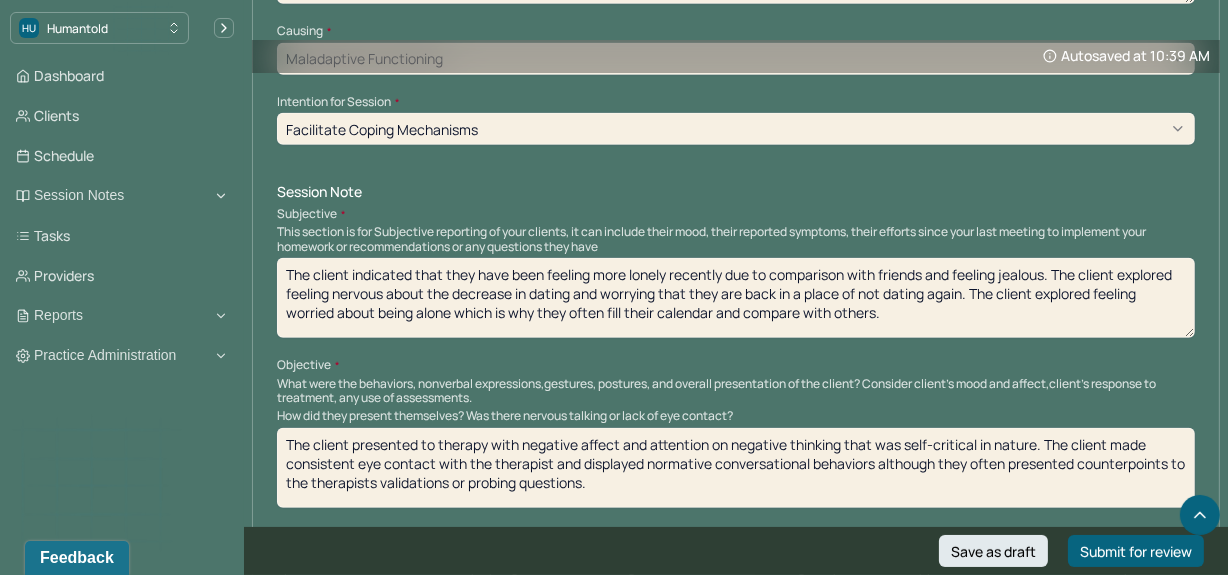 type on "The client displayed self criticism, fear, catastrophic thinking." 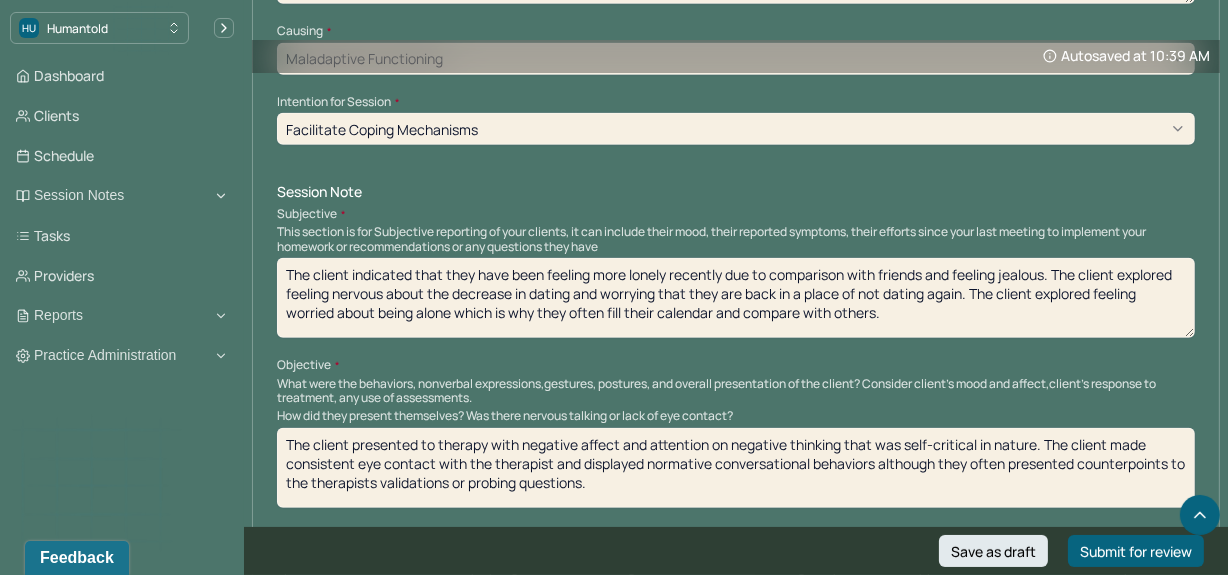 drag, startPoint x: 900, startPoint y: 316, endPoint x: 268, endPoint y: 260, distance: 634.47614 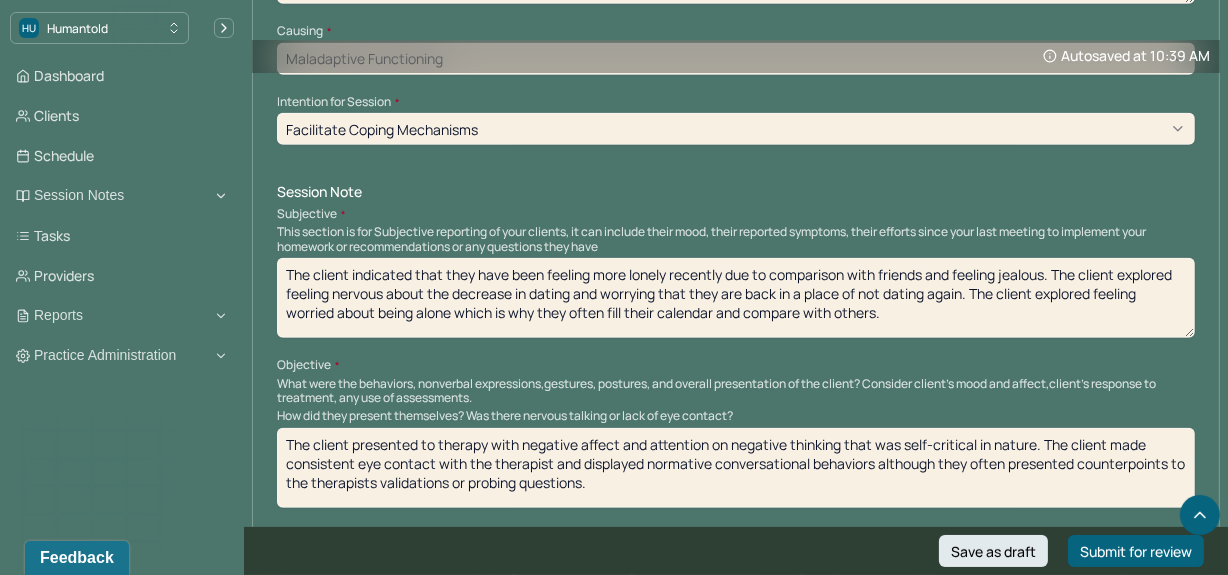 click on "Autosaved at [TIME] Appointment Details Client name [FIRST] [LAST] Date of service [DATE] Time [TIME] Duration 1hr Appointment type individual therapy Provider name [FIRST] [LAST] Modifier 1 95 Telemedicine Note type Individual soap note Load previous session note Instructions The fields marked with an asterisk ( * ) are required before you can submit your notes. Before you can submit your session notes, they must be signed. You have the option to save your notes as a draft before making a submission. Appointment location * Teletherapy Client Teletherapy Location here Home Office Other Provider Teletherapy Location Home Office Other Consent was received for the teletherapy session The teletherapy session was conducted via video Primary diagnosis * F41.1 GENERALIZED ANXIETY DISORDER Secondary diagnosis (optional) Secondary diagnosis Tertiary diagnosis (optional) Tertiary diagnosis Emotional / Behavioural symptoms demonstrated * Causing * Maladaptive Functioning Intention for Session *" at bounding box center (736, 899) 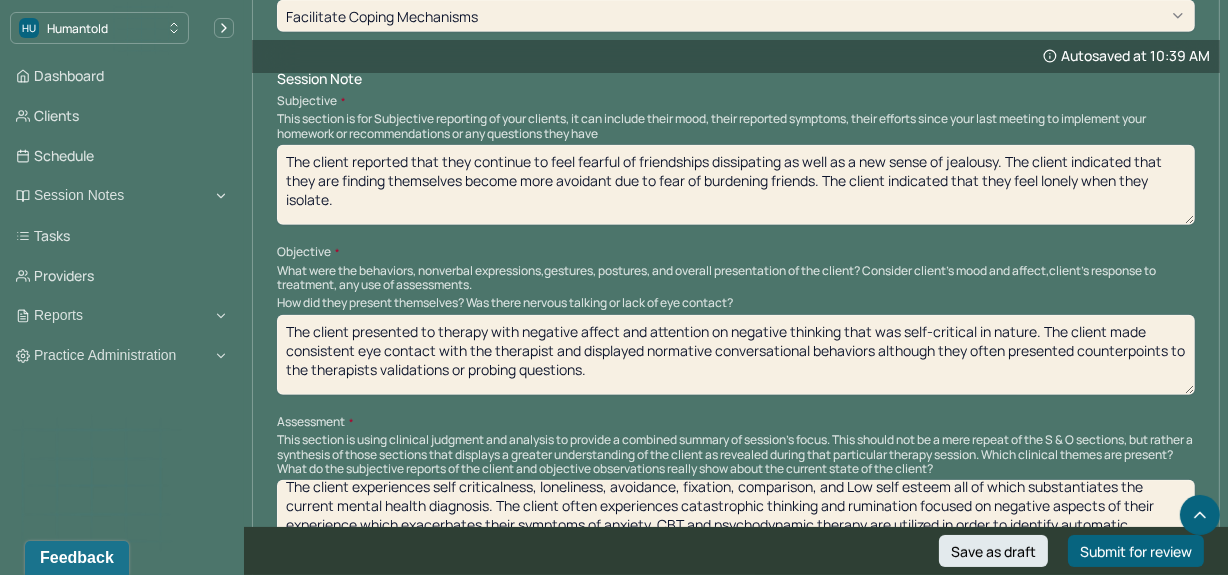 scroll, scrollTop: 1194, scrollLeft: 0, axis: vertical 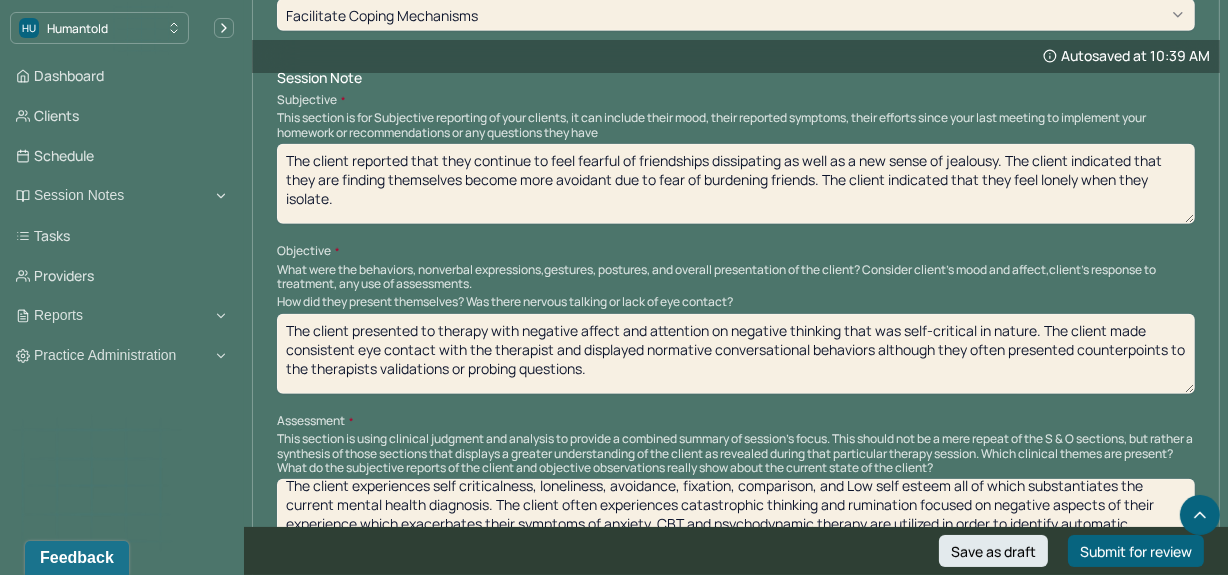 type on "The client reported that they continue to feel fearful of friendships dissipating as well as a new sense of jealousy. The client indicated that they are finding themselves become more avoidant due to fear of burdening friends. The client indicated that they feel lonely when they isolate." 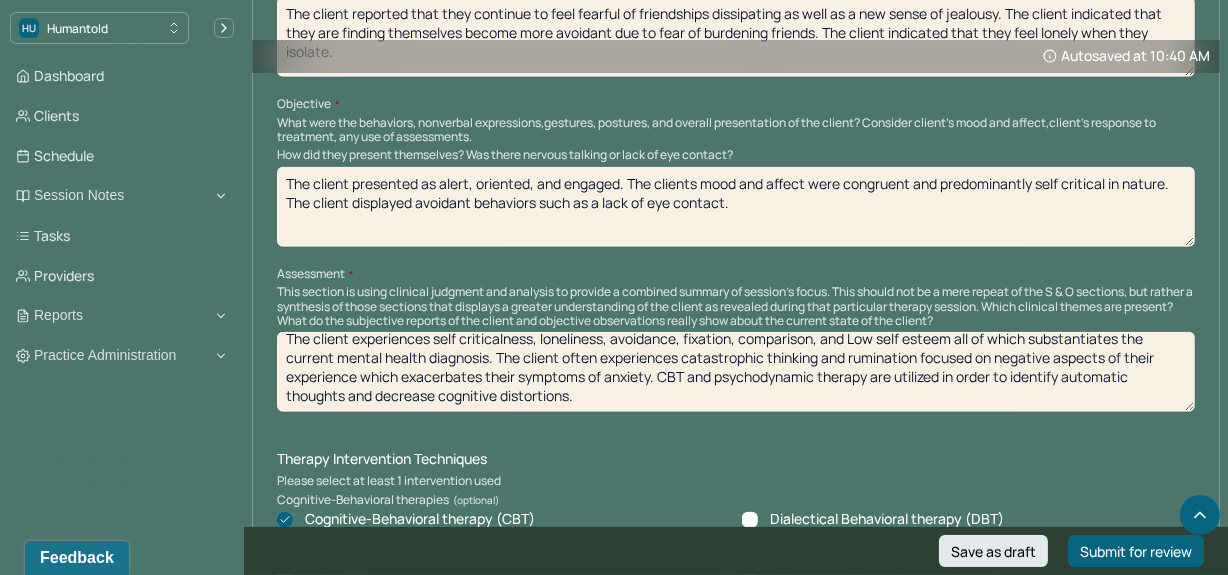 scroll, scrollTop: 1342, scrollLeft: 0, axis: vertical 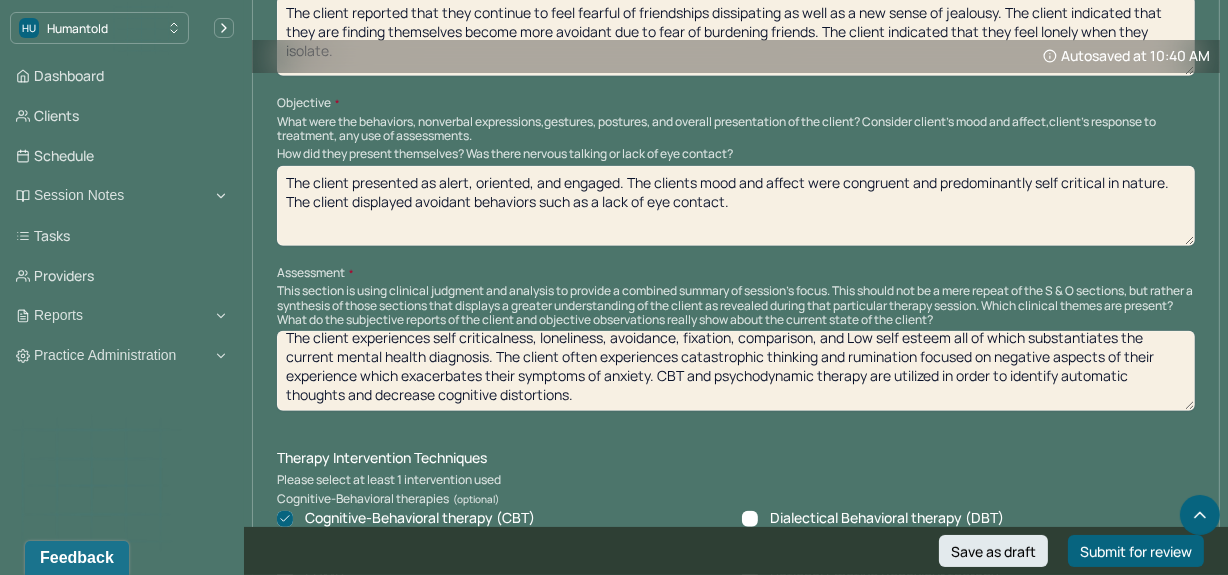 type on "The client presented as alert, oriented, and engaged. The clients mood and affect were congruent and predominantly self critical in nature. The client displayed avoidant behaviors such as a lack of eye contact." 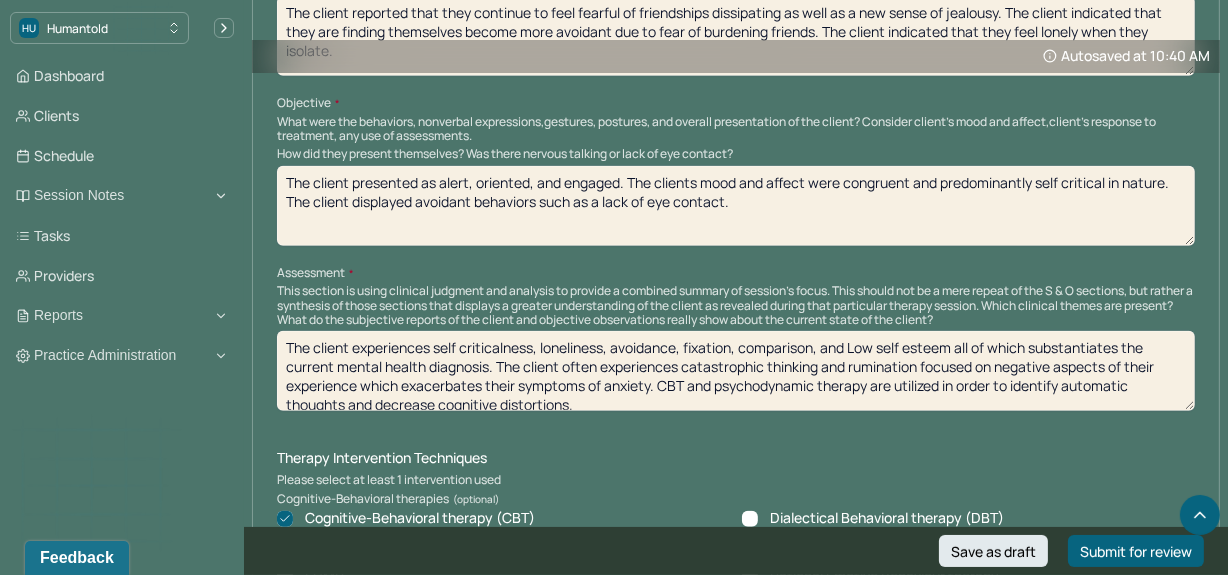 drag, startPoint x: 598, startPoint y: 402, endPoint x: 255, endPoint y: 315, distance: 353.86154 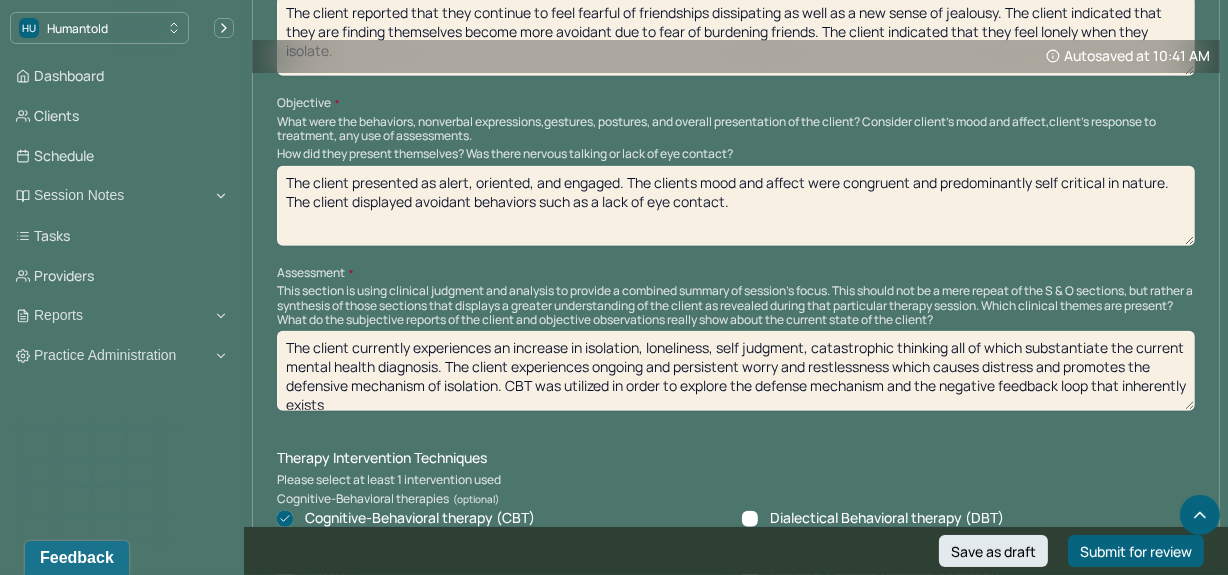 scroll, scrollTop: 4, scrollLeft: 0, axis: vertical 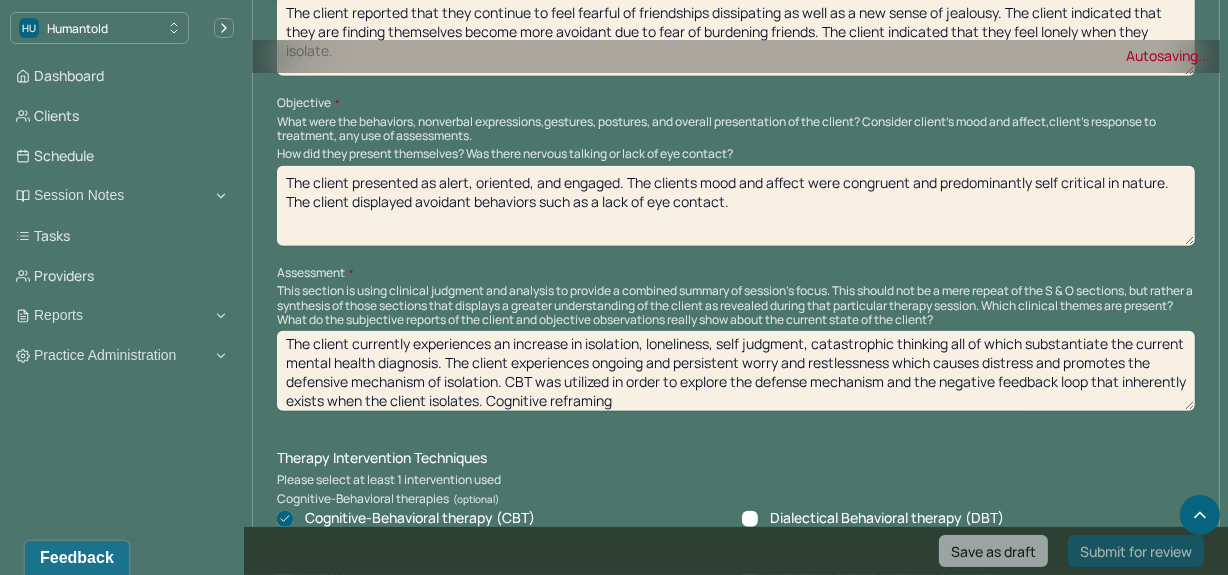 click on "The client currently experiences an increase in isolation, loneliness, self judgment, catastrophic thinking all of which substantiate the current mental health diagnosis. The client experiences ongoing and persistent worry and restlessness which causes distress and promotes the defensive mechanism of isolation. CBT was utilized in order to explore the defense mechanism and the negative feedback loop that inherently exists when the client isolates." at bounding box center [736, 371] 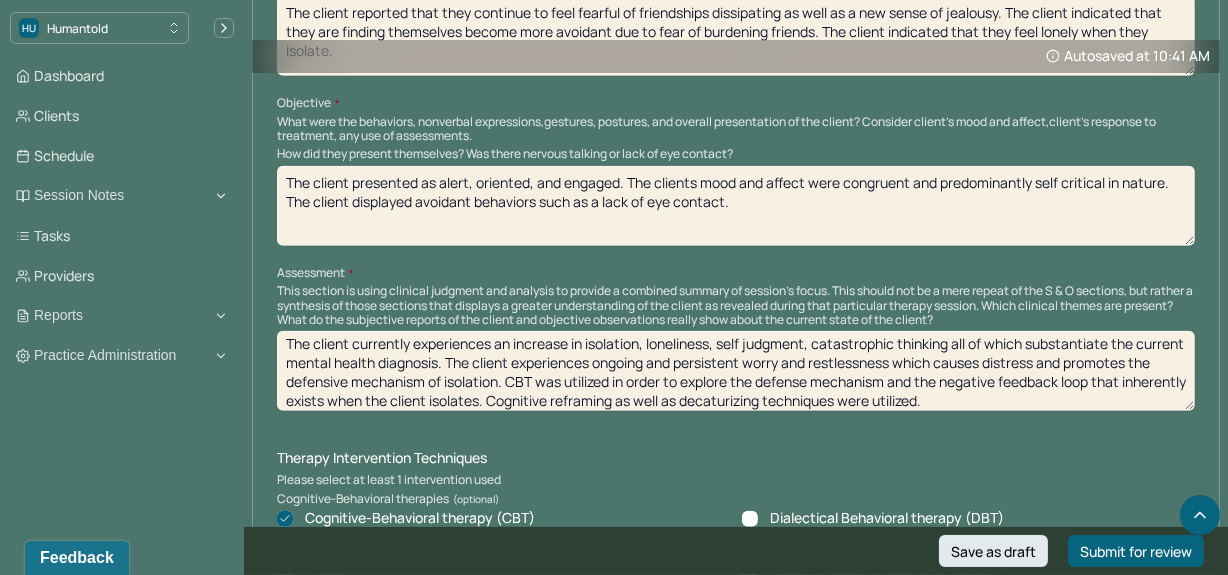 click on "The client currently experiences an increase in isolation, loneliness, self judgment, catastrophic thinking all of which substantiate the current mental health diagnosis. The client experiences ongoing and persistent worry and restlessness which causes distress and promotes the defensive mechanism of isolation. CBT was utilized in order to explore the defense mechanism and the negative feedback loop that inherently exists when the client isolates. Cognitive reframing as well as decaturizing techniques were utilized" at bounding box center [736, 371] 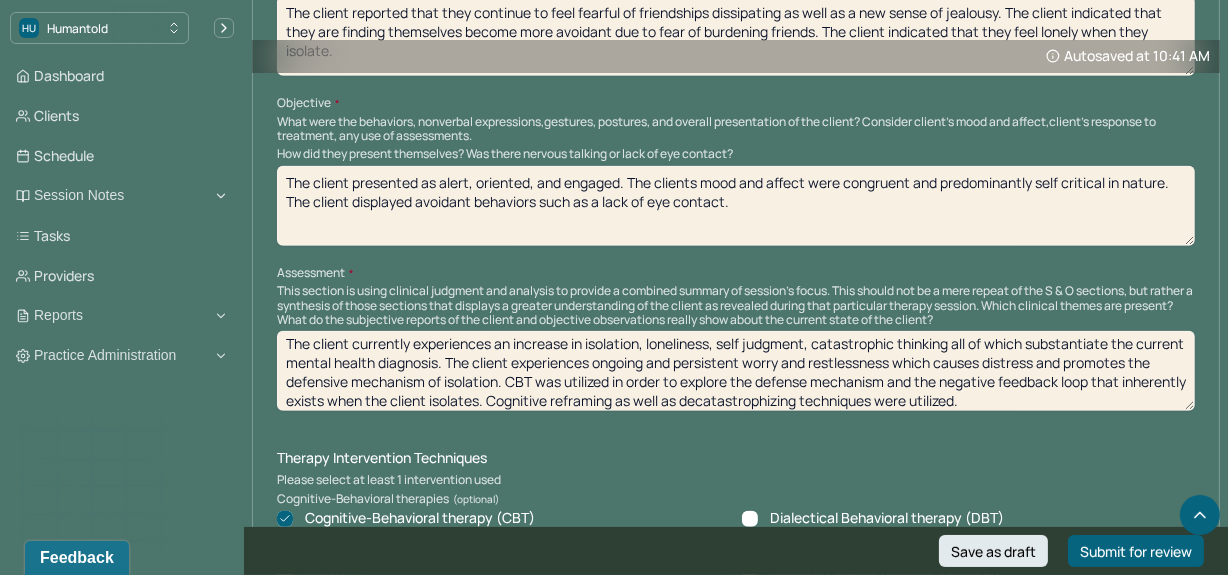 scroll, scrollTop: 10, scrollLeft: 0, axis: vertical 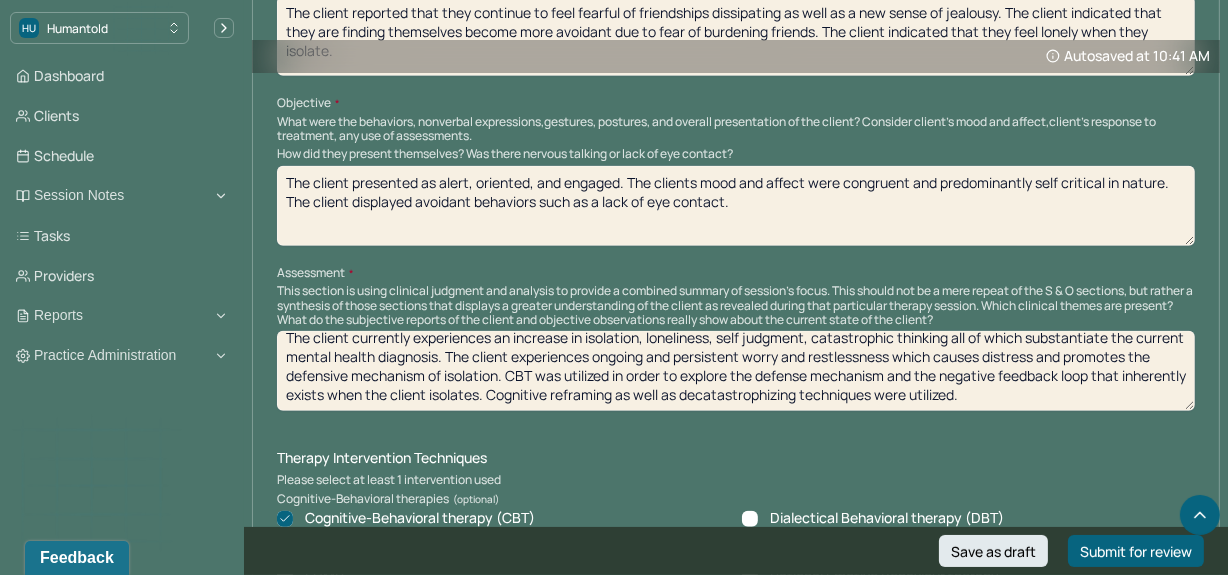 drag, startPoint x: 862, startPoint y: 394, endPoint x: 758, endPoint y: 375, distance: 105.72133 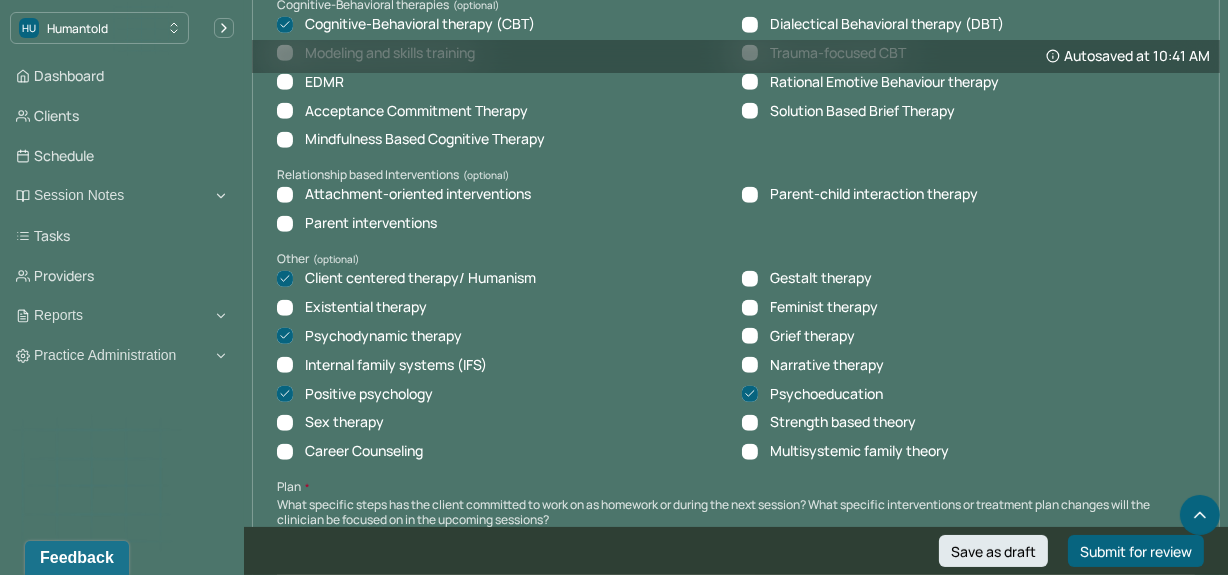 scroll, scrollTop: 1835, scrollLeft: 0, axis: vertical 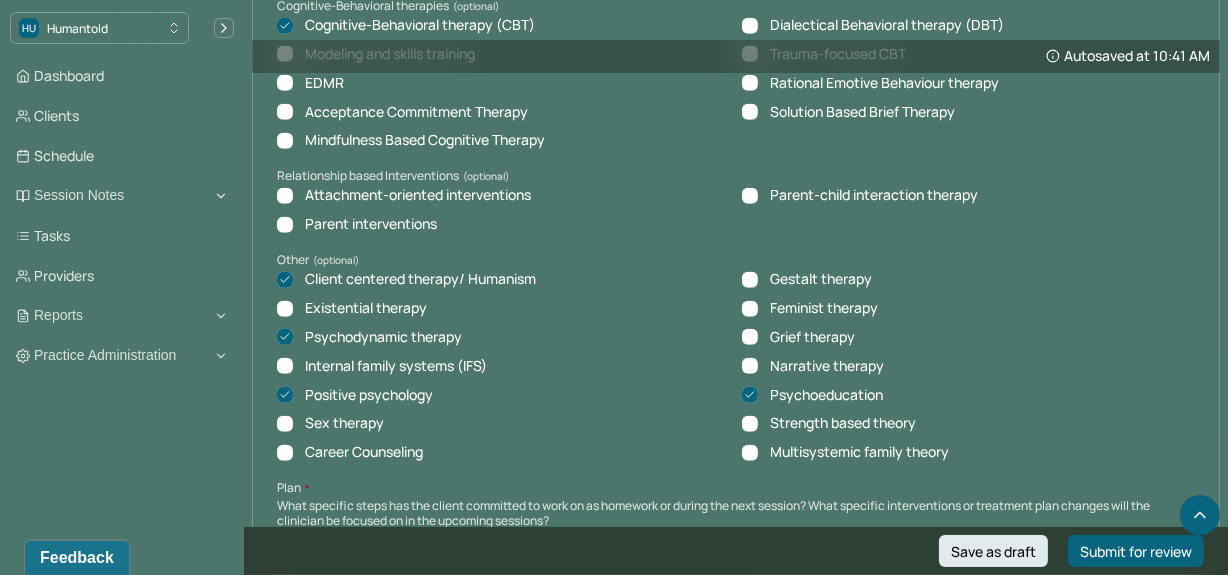 type on "The client currently experiences an increase in isolation, loneliness, self judgment, catastrophic thinking all of which substantiate the current mental health diagnosis. The client experiences ongoing and persistent worry and restlessness which causes distress and promotes the defensive mechanism of isolation. CBT was utilized in order to explore the defense mechanism and the negative feedback loop that inherently exists when the client isolates. Cognitive reframing as well as decatastrophizing techniques were utilized." 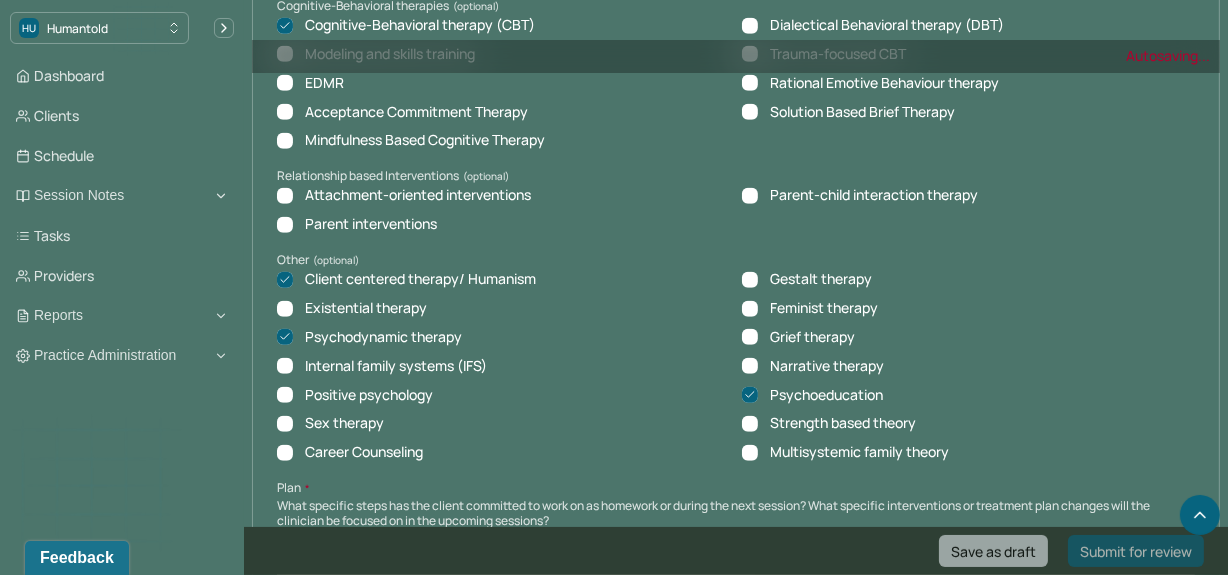 click on "Psychoeducation" at bounding box center (826, 395) 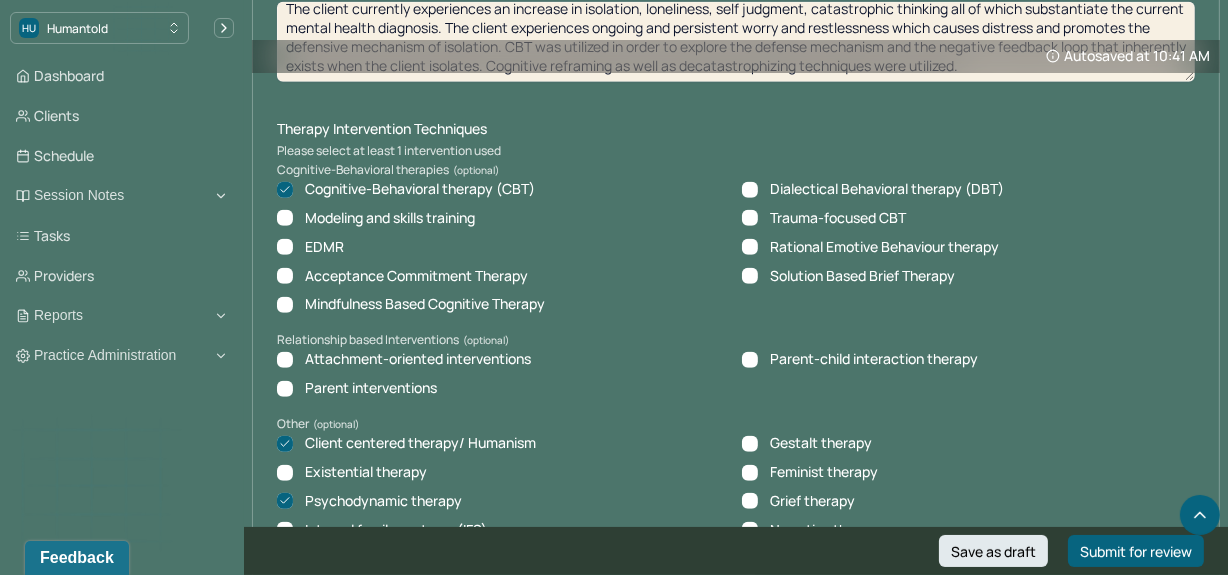 scroll, scrollTop: 1697, scrollLeft: 0, axis: vertical 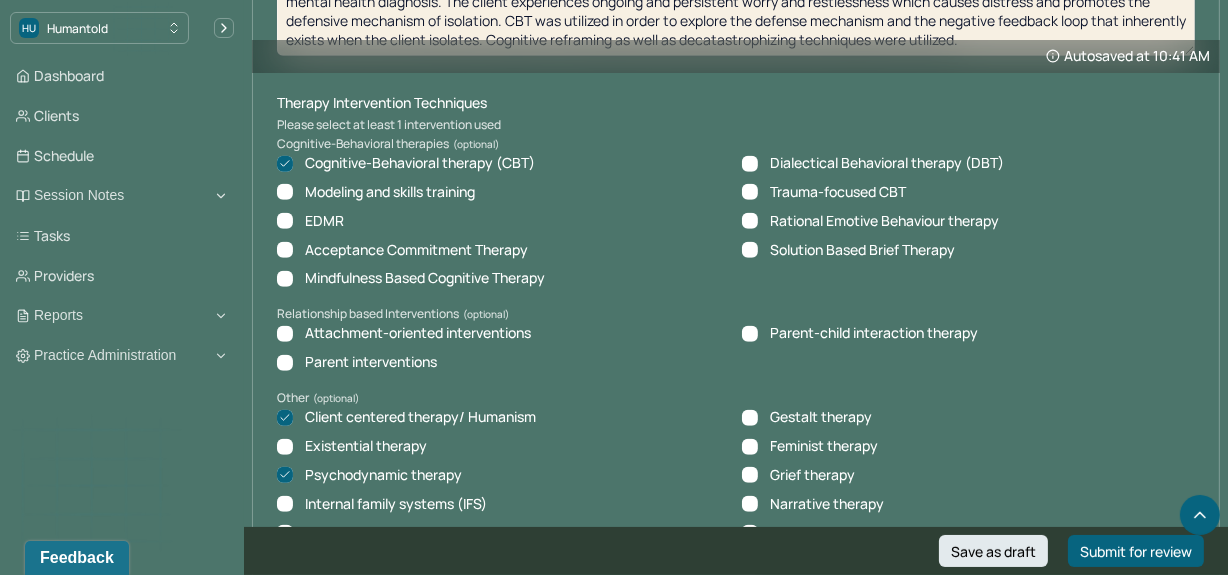 click on "Client centered therapy/ Humanism" at bounding box center (420, 417) 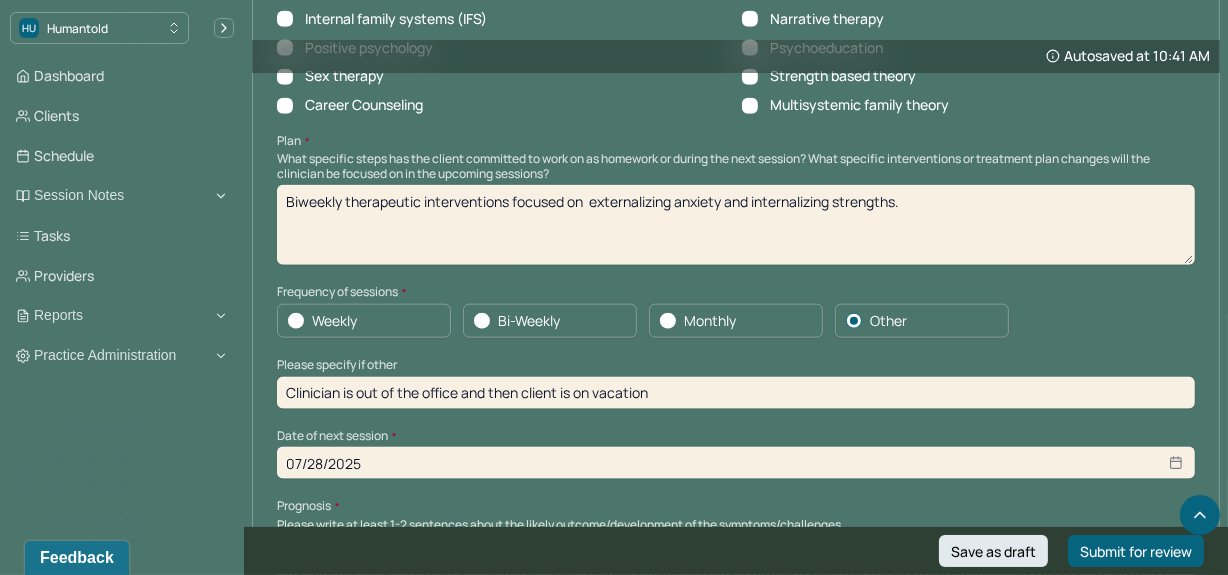 scroll, scrollTop: 2183, scrollLeft: 0, axis: vertical 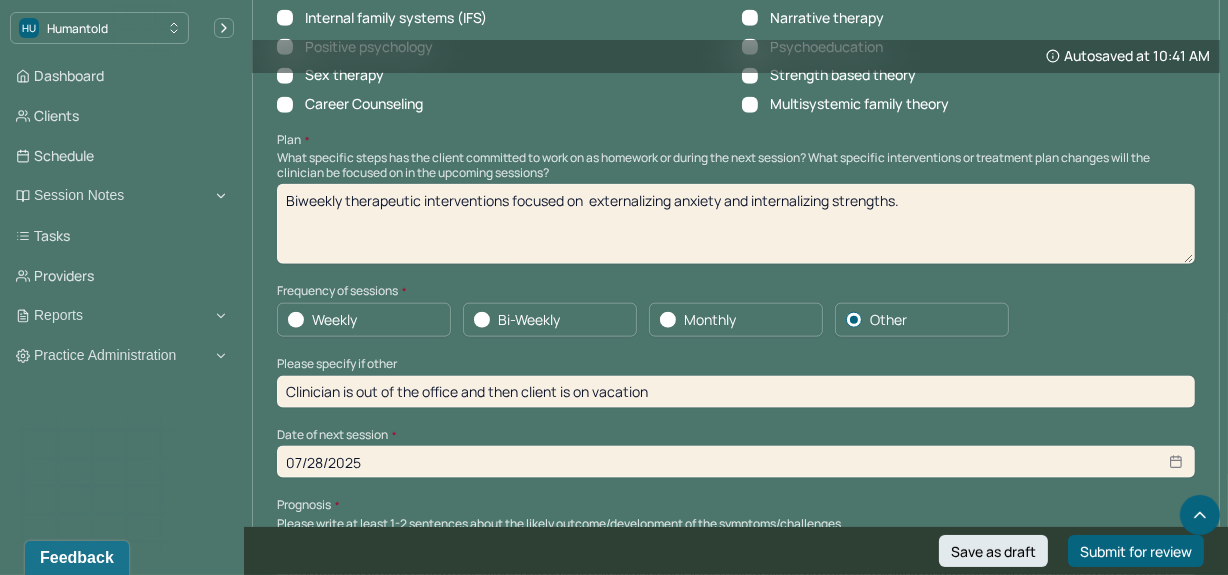 drag, startPoint x: 938, startPoint y: 192, endPoint x: 570, endPoint y: 218, distance: 368.91733 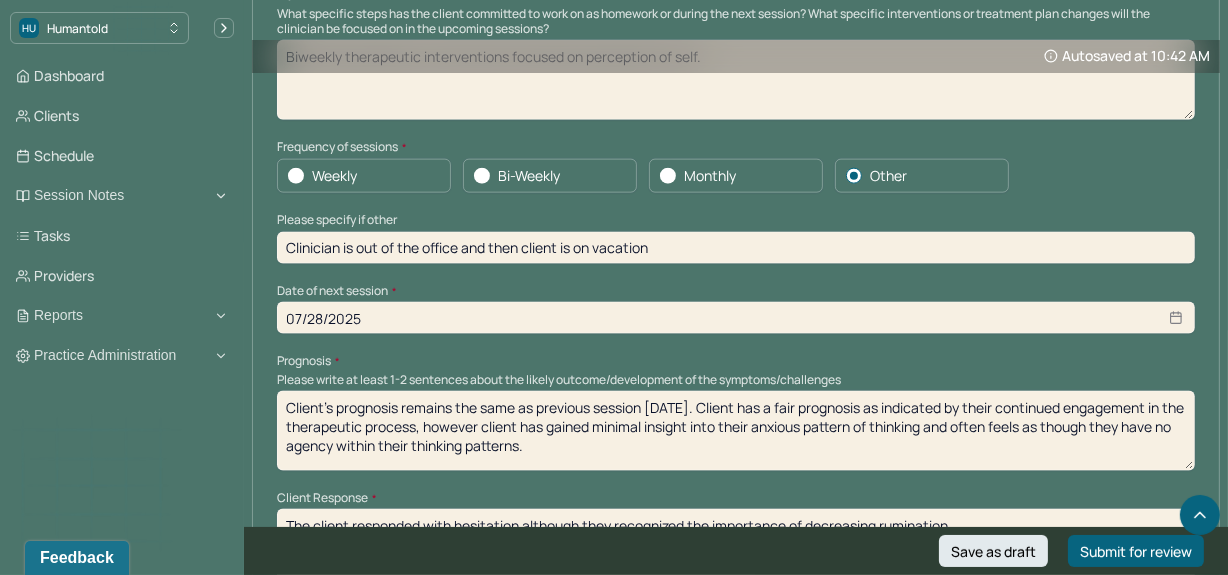 scroll, scrollTop: 2329, scrollLeft: 0, axis: vertical 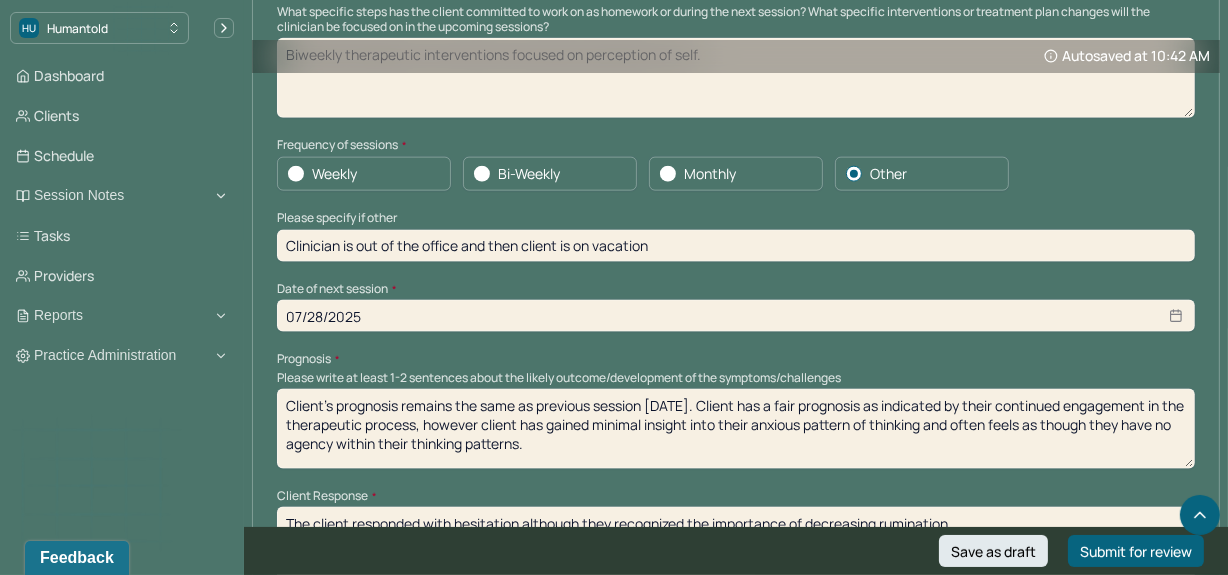 type on "Biweekly therapeutic interventions focused on perception of self." 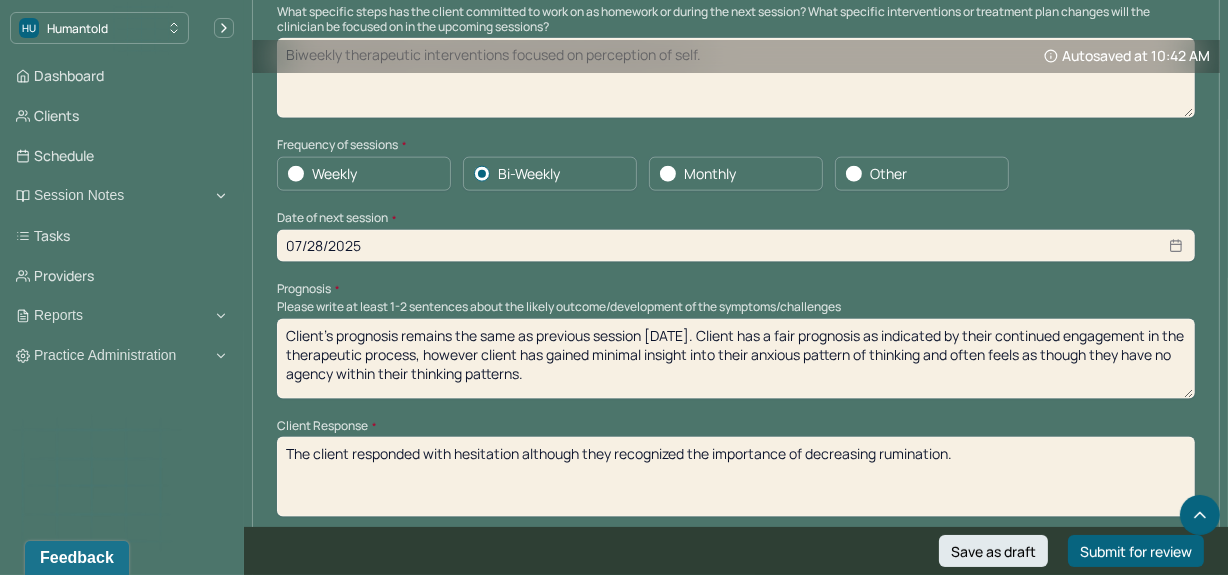 click on "07/28/2025" at bounding box center (736, 246) 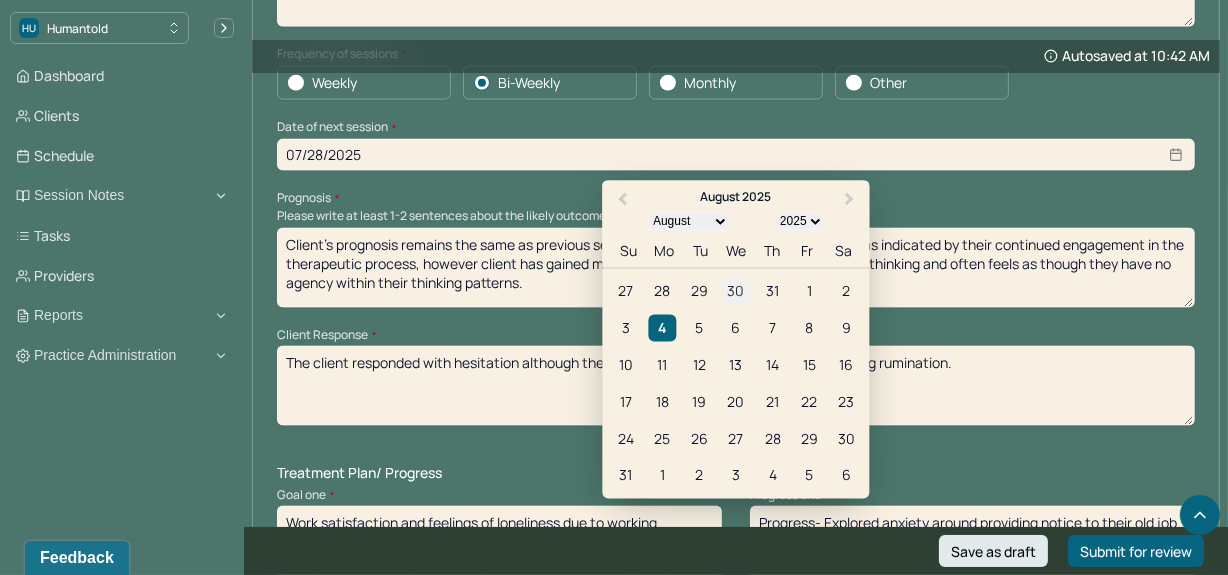 scroll, scrollTop: 2421, scrollLeft: 0, axis: vertical 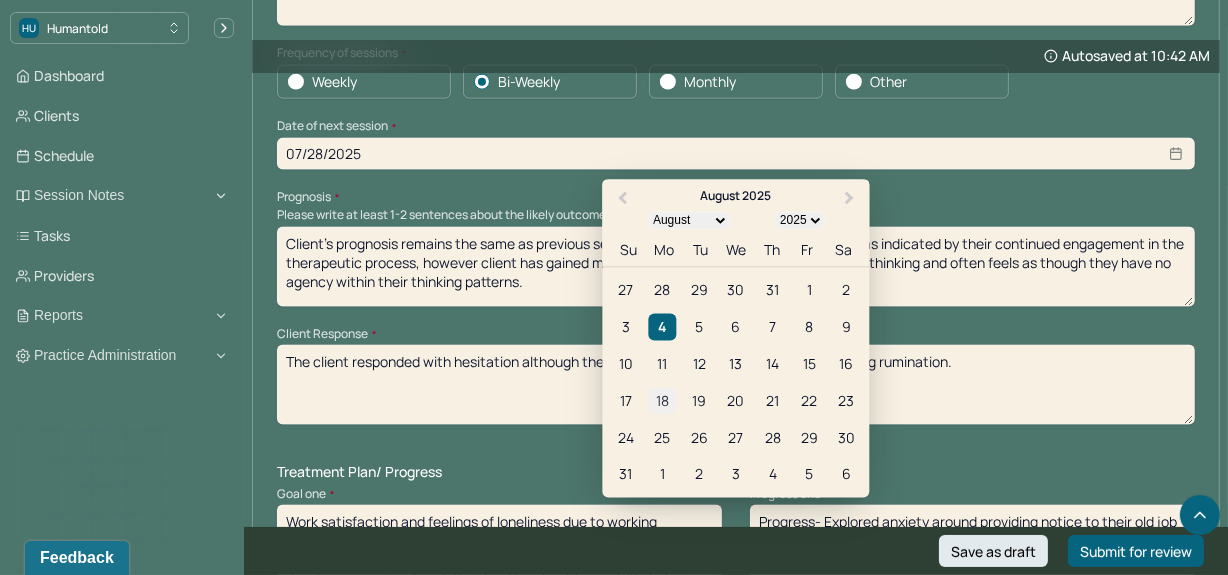 click on "18" at bounding box center (662, 401) 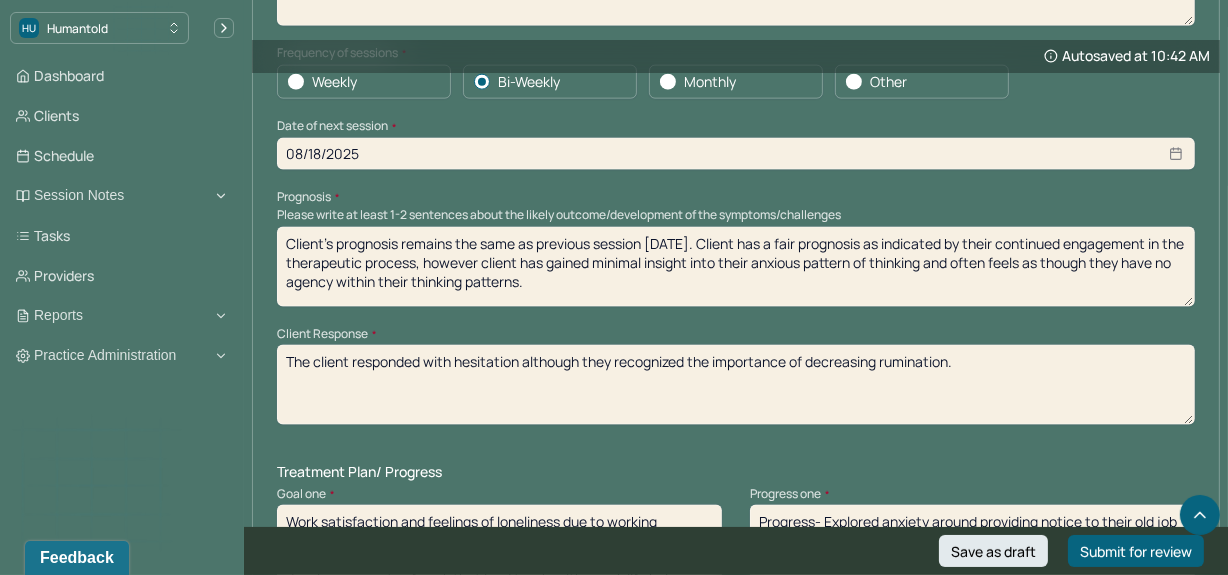 scroll, scrollTop: 2470, scrollLeft: 0, axis: vertical 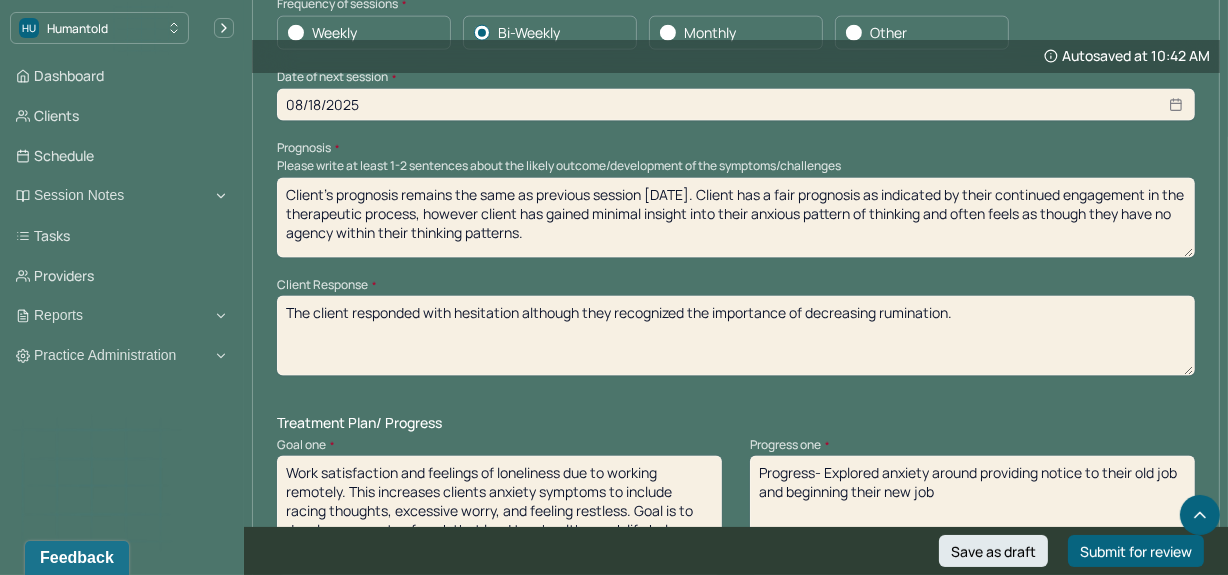 drag, startPoint x: 991, startPoint y: 308, endPoint x: 454, endPoint y: 306, distance: 537.0037 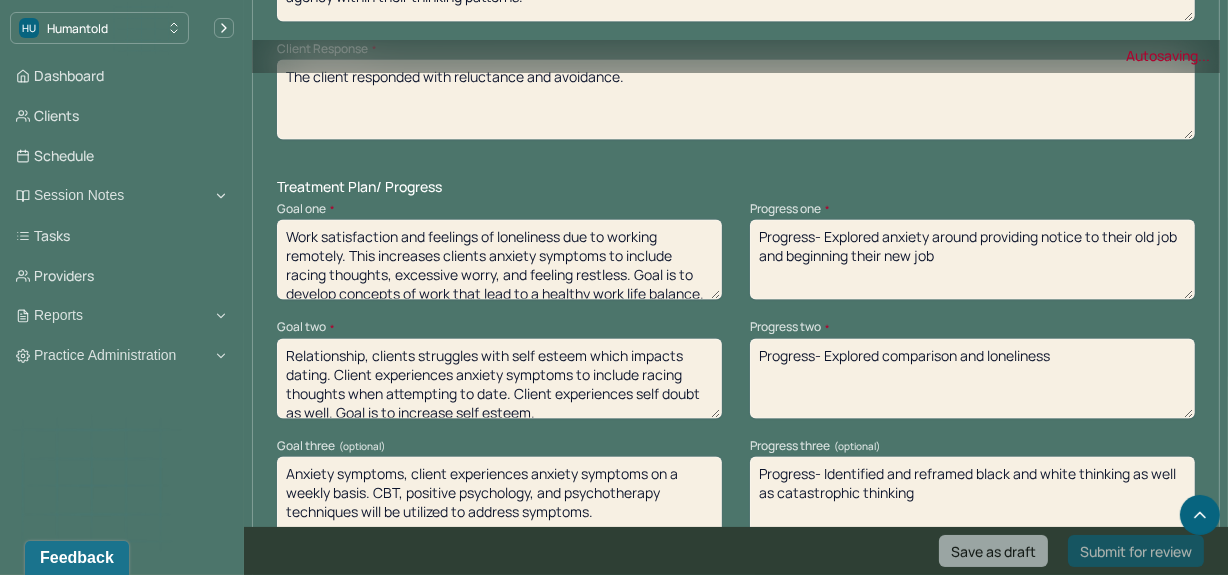 scroll, scrollTop: 2707, scrollLeft: 0, axis: vertical 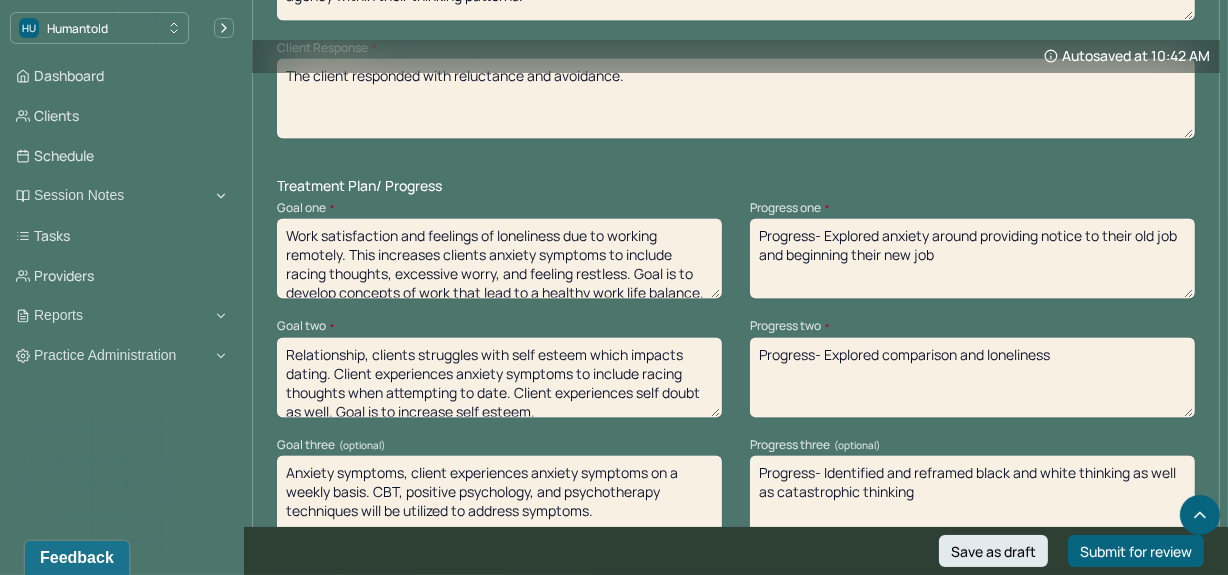 type on "The client responded with reluctance and avoidance." 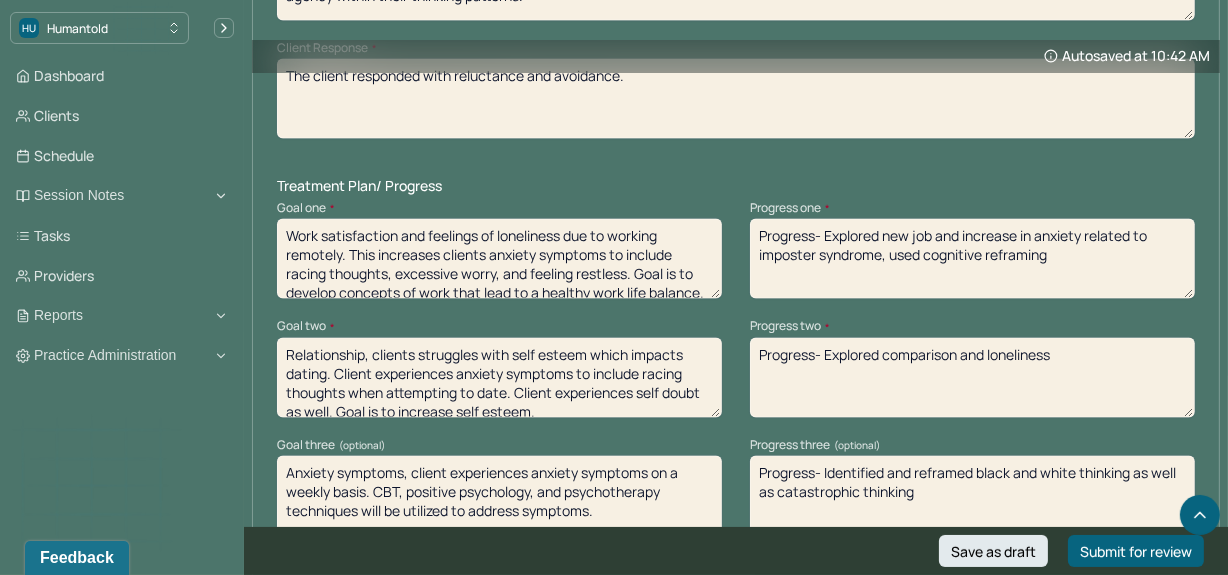 scroll, scrollTop: 2732, scrollLeft: 0, axis: vertical 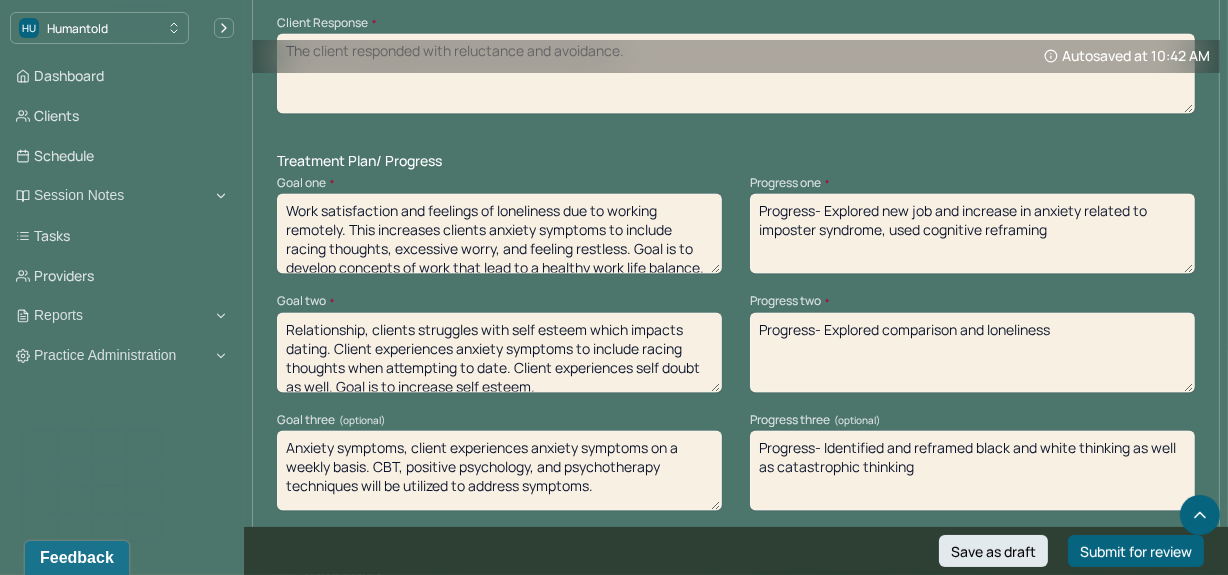 type on "Progress- Explored new job and increase in anxiety related to imposter syndrome, used cognitive reframing" 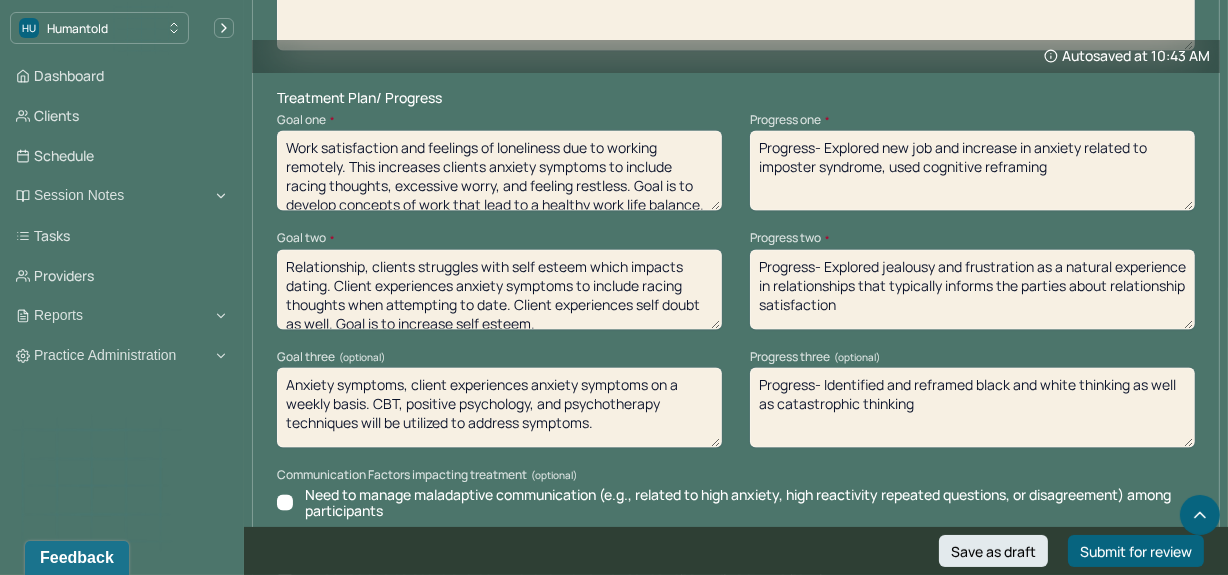 scroll, scrollTop: 2796, scrollLeft: 0, axis: vertical 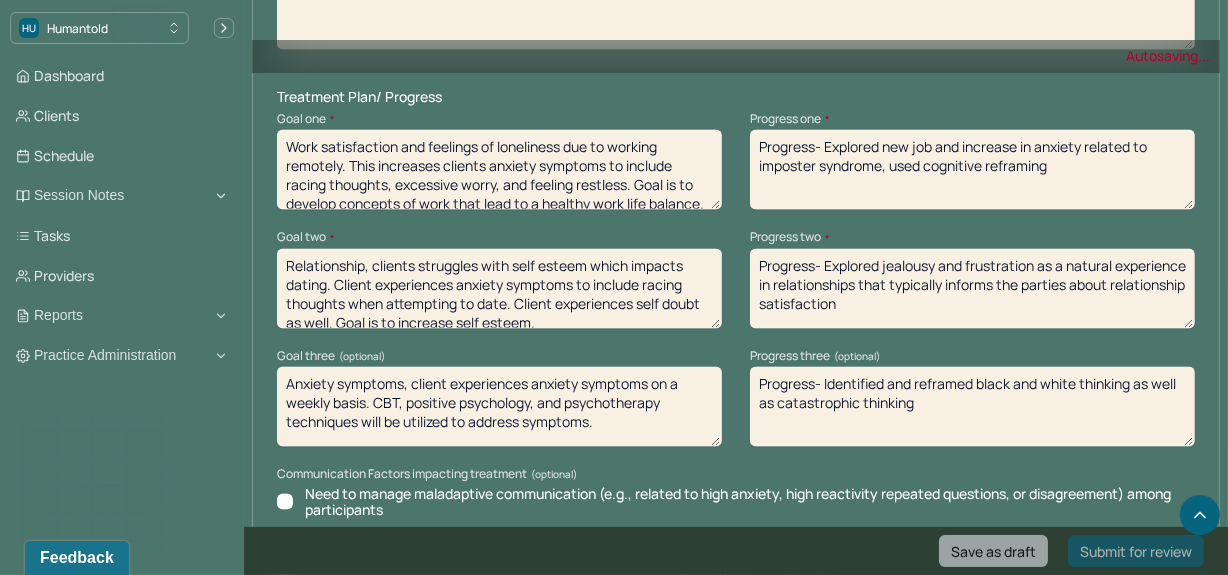 type on "Progress- Explored jealousy and frustration as a natural experience in relationships that typically informs the parties about relationship satisfaction" 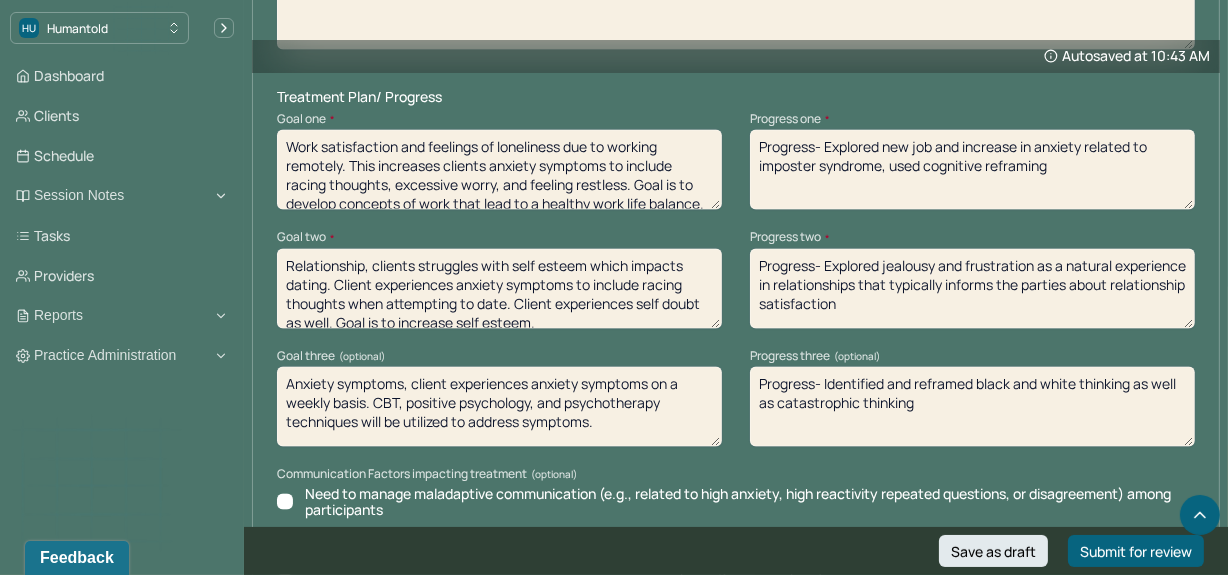 drag, startPoint x: 935, startPoint y: 424, endPoint x: 826, endPoint y: 381, distance: 117.17508 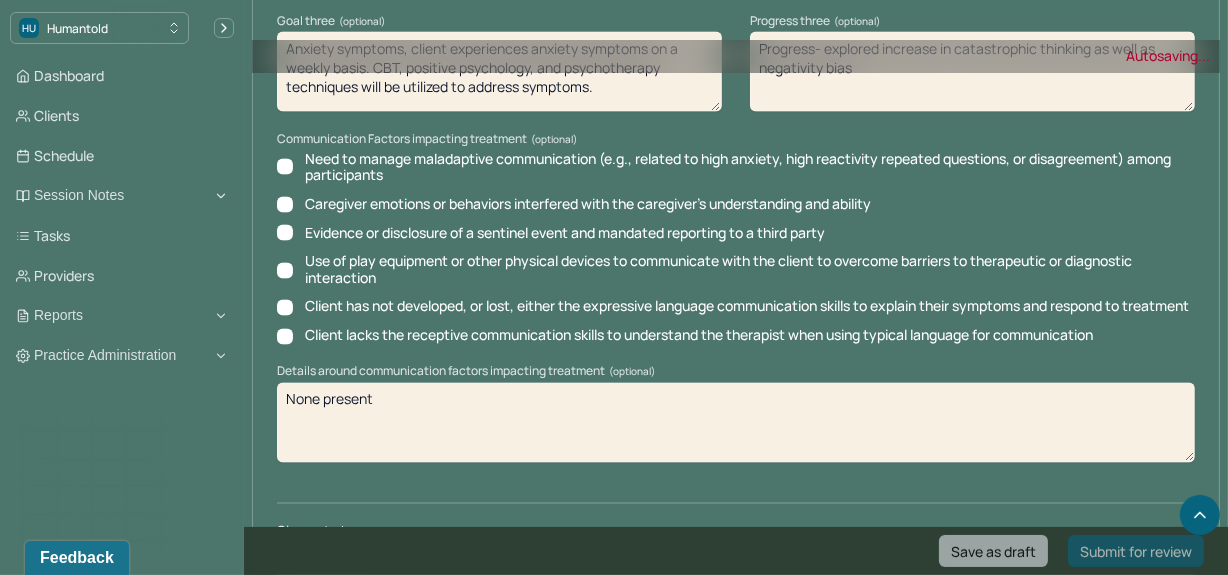 scroll, scrollTop: 3250, scrollLeft: 0, axis: vertical 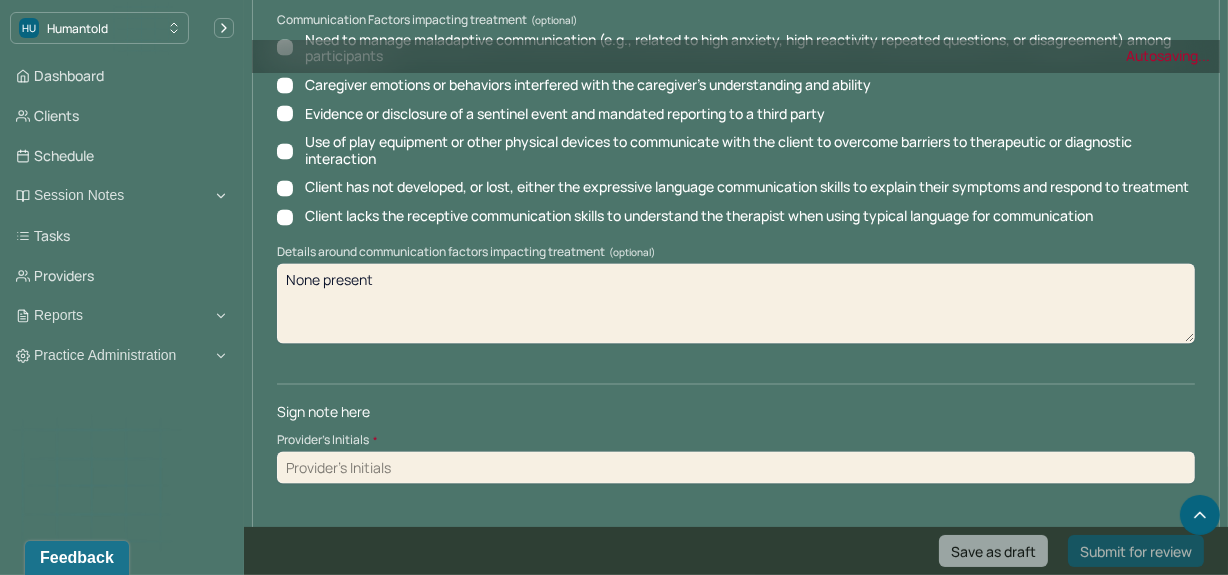 type on "Progress- explored increase in catastrophic thinking as well as negativity bias" 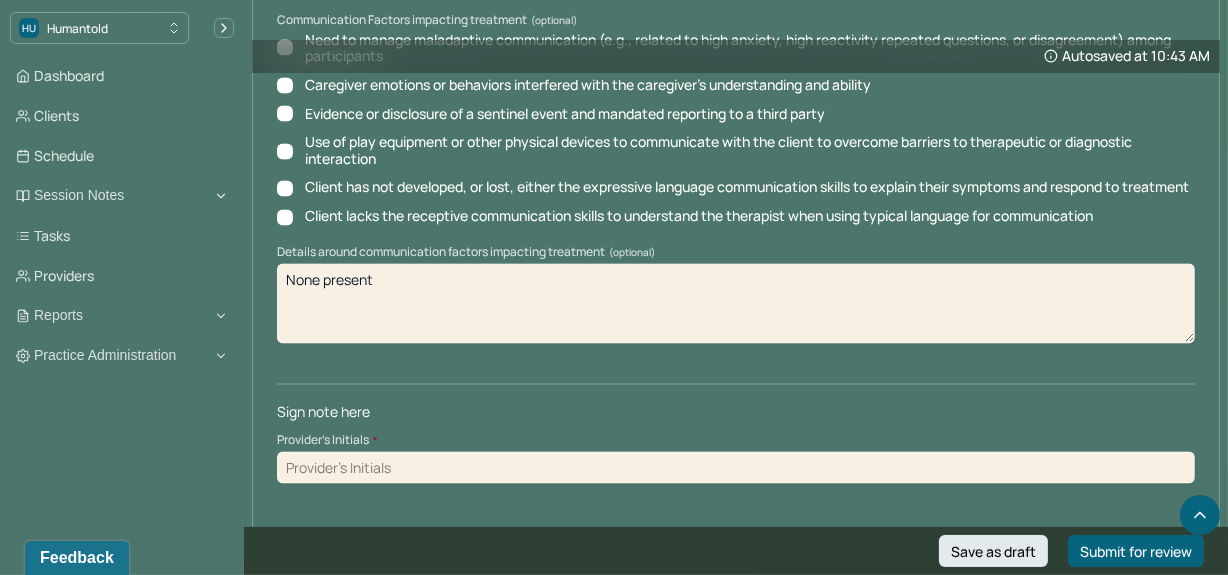 click at bounding box center (736, 468) 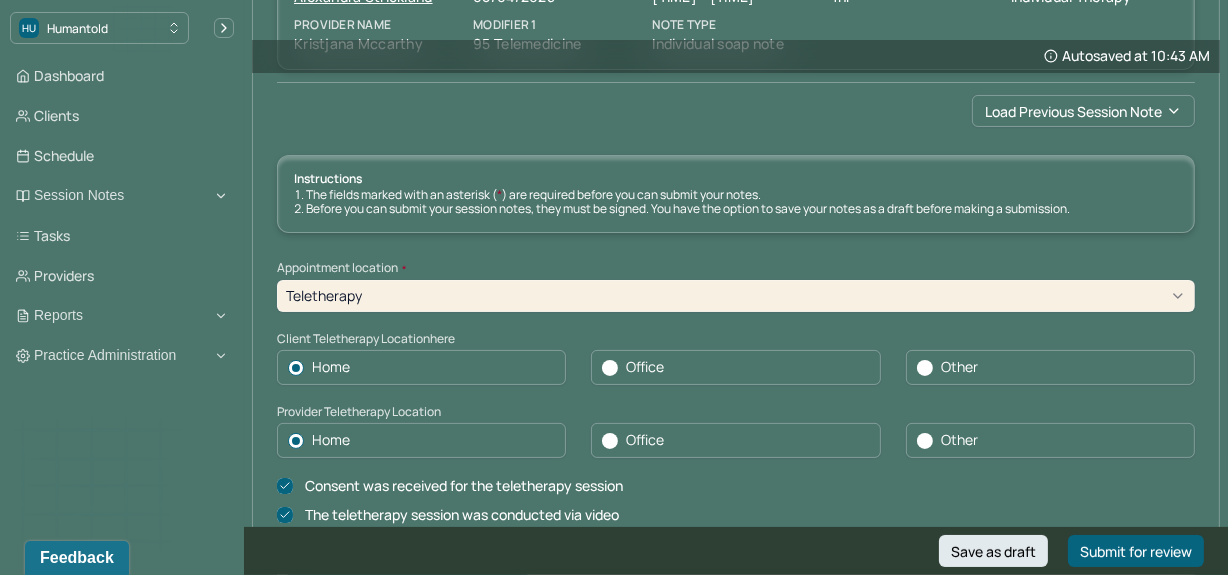 scroll, scrollTop: 0, scrollLeft: 0, axis: both 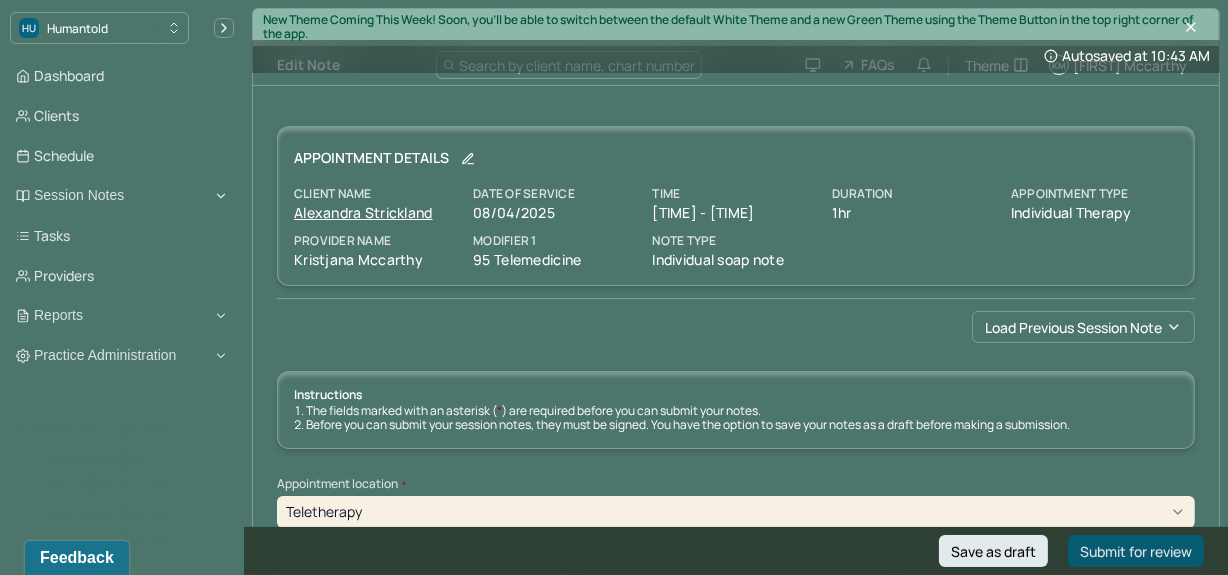 type on "kem" 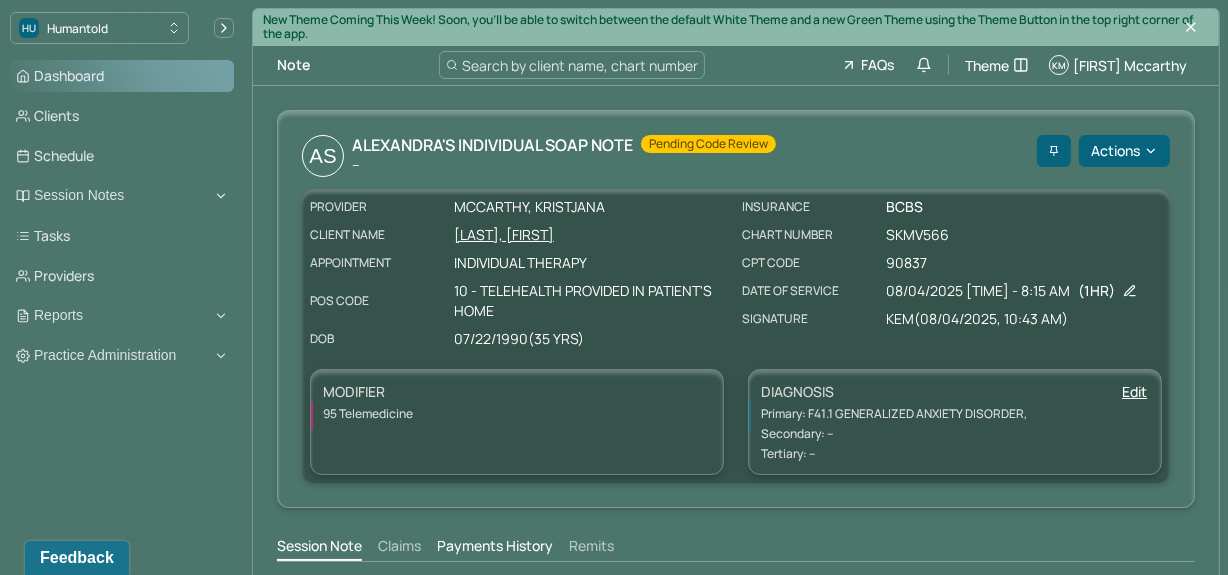 click on "Dashboard" at bounding box center [122, 76] 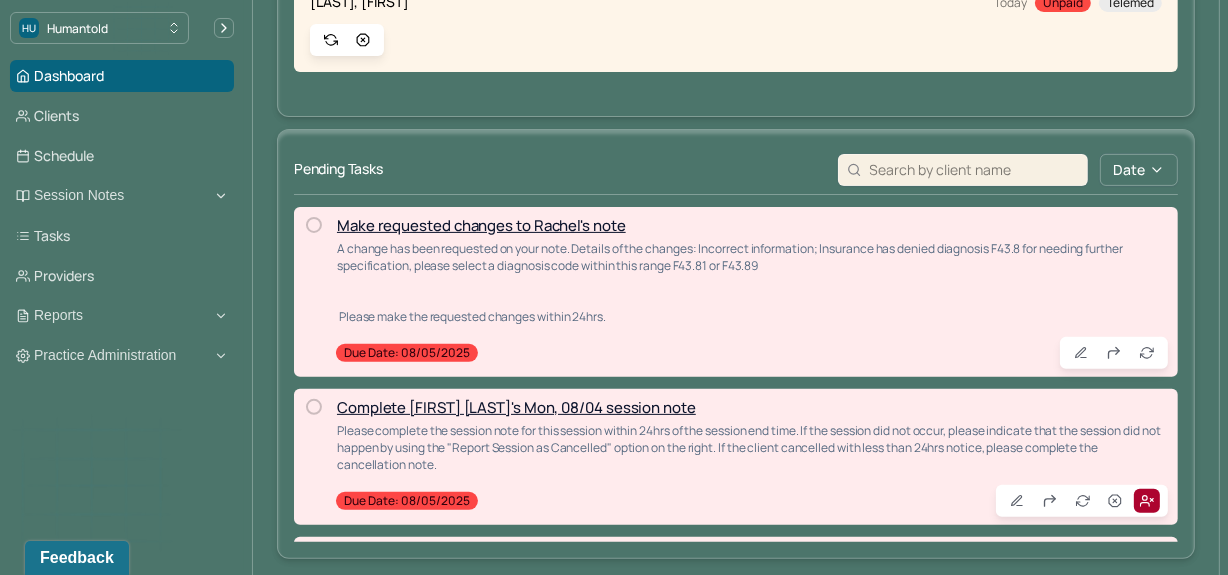 scroll, scrollTop: 544, scrollLeft: 0, axis: vertical 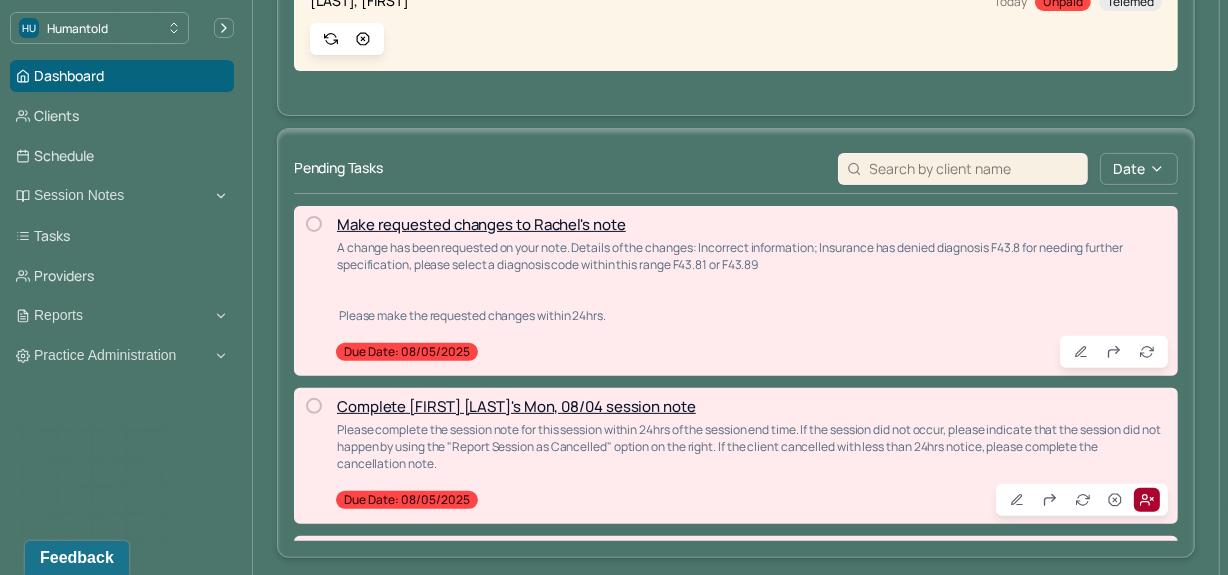 click on "Complete [NAME]'s Mon, [DATE] session note Please complete the session note for this session within 24hrs of the session end time. If the session did not occur, please indicate that the session did not happen by using the "Report Session as Cancelled" option on the right. If the client cancelled with less than 24hrs notice, please complete the cancellation note. Due date: [DATE]" at bounding box center [752, 456] 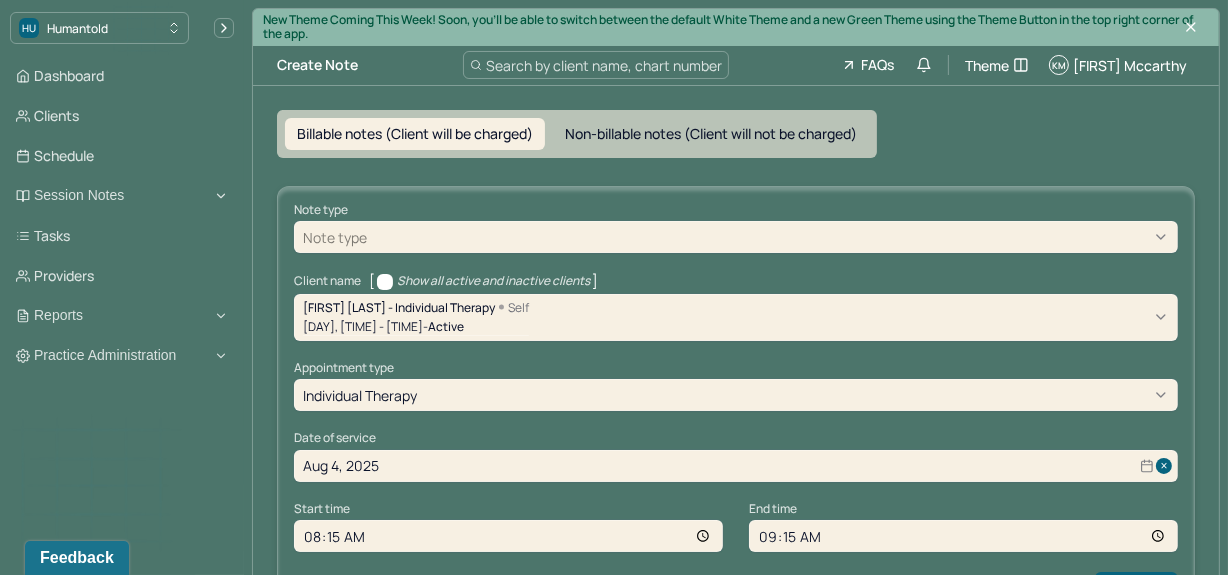 click on "Note type" at bounding box center [736, 237] 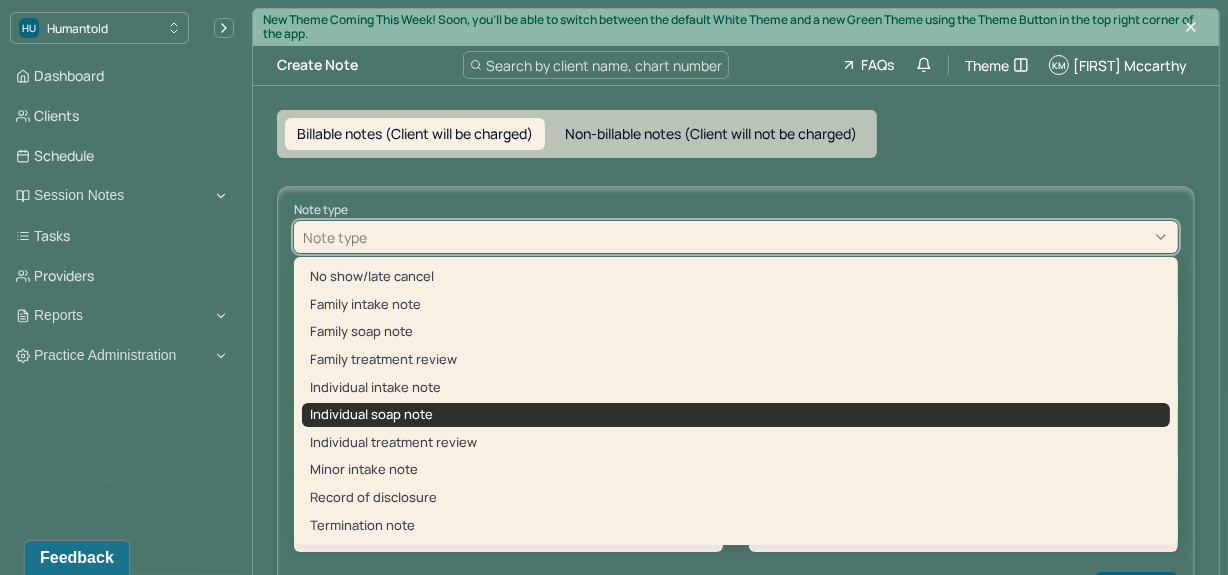 click on "Individual soap note" at bounding box center [736, 415] 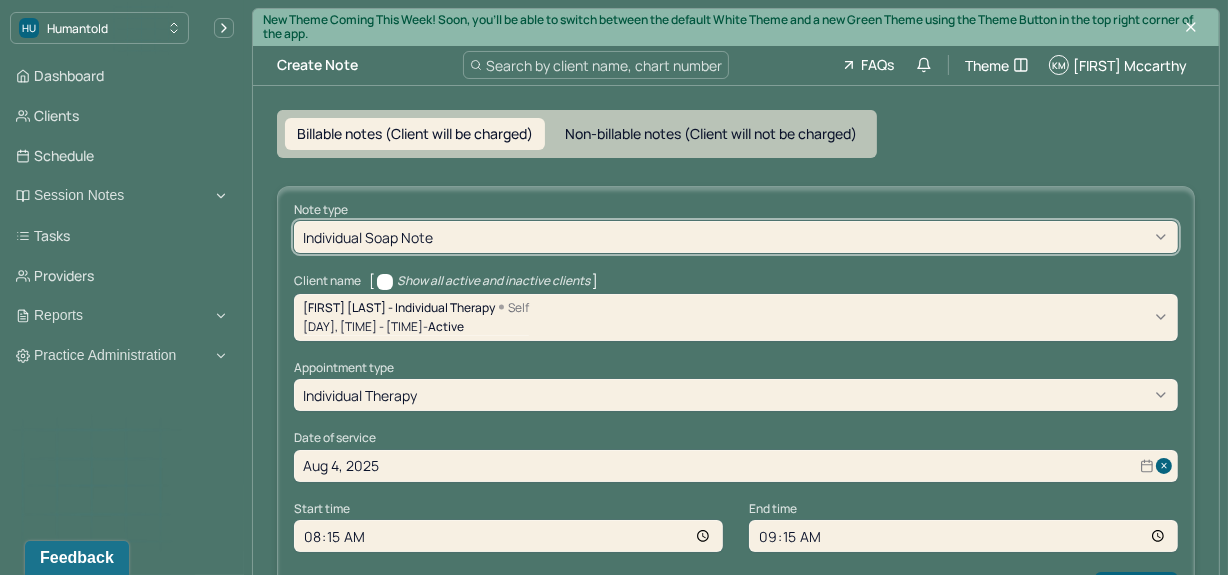 scroll, scrollTop: 76, scrollLeft: 0, axis: vertical 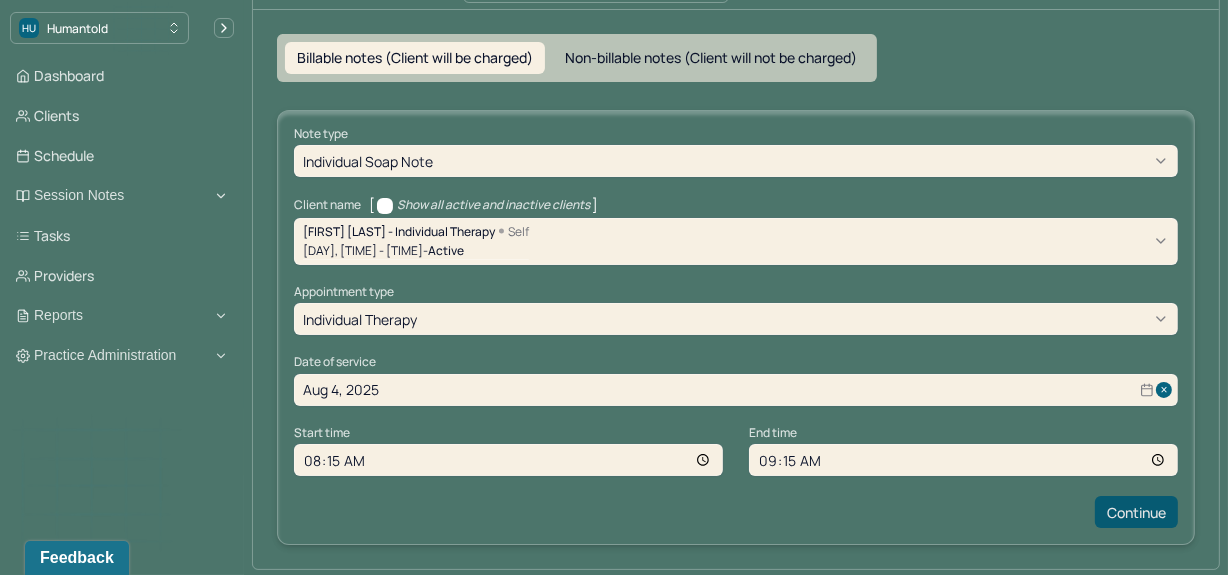 click on "Continue" at bounding box center (1136, 512) 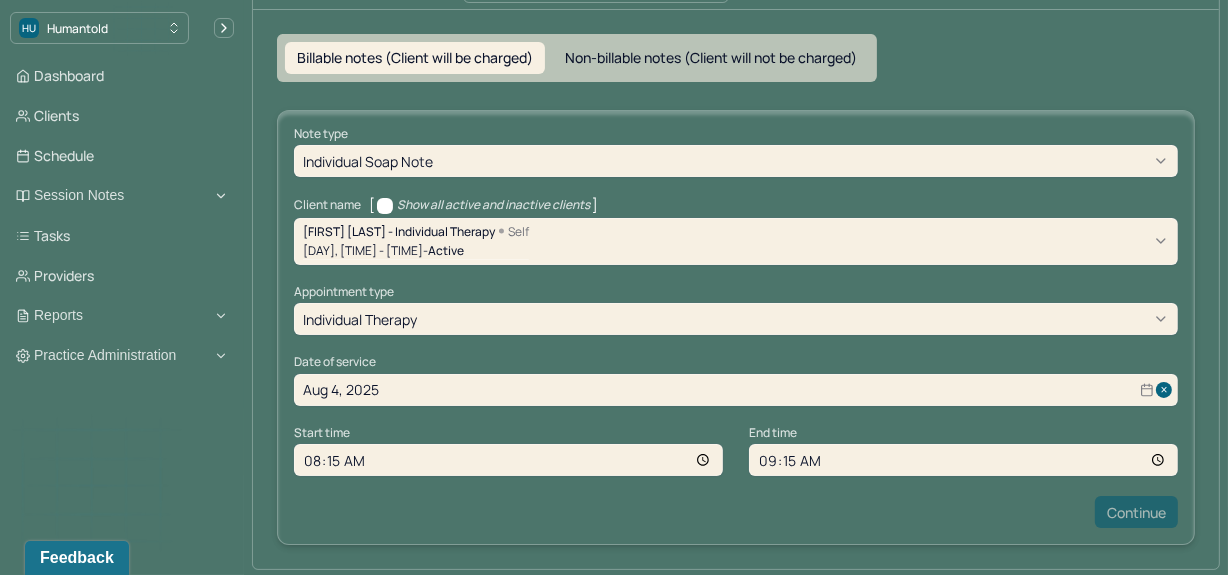 scroll, scrollTop: 0, scrollLeft: 0, axis: both 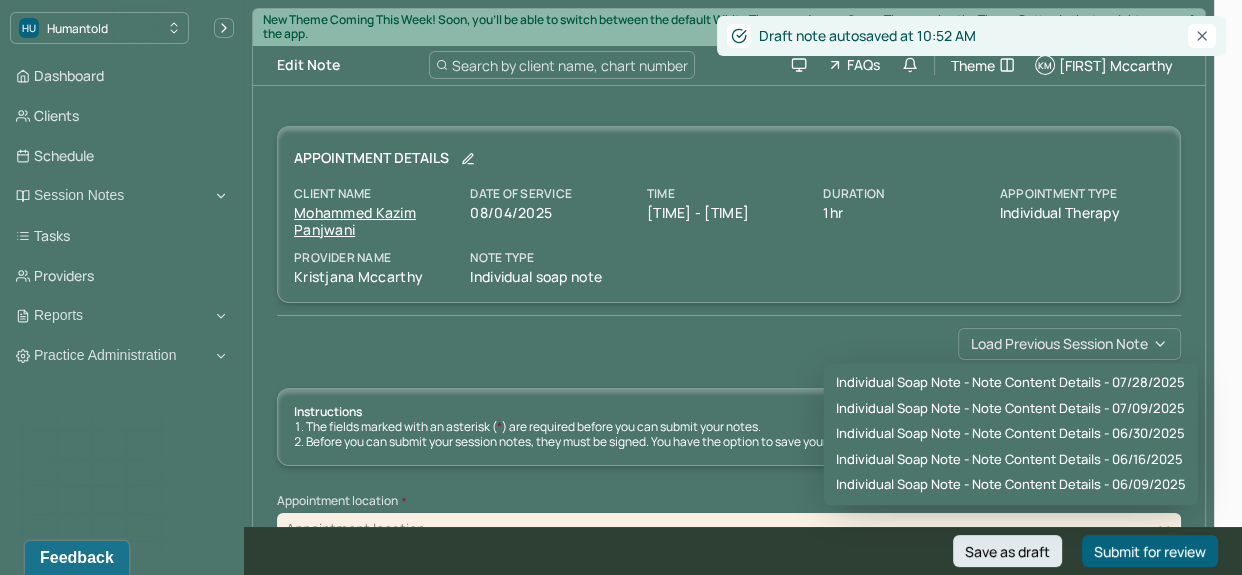 click on "Load previous session note" at bounding box center (1069, 344) 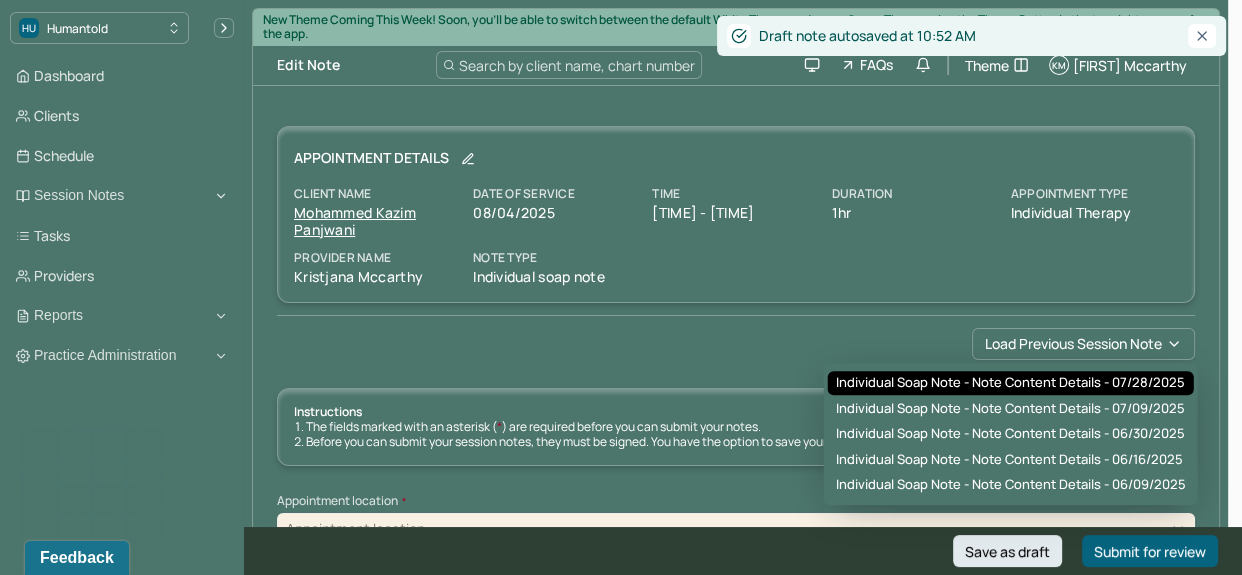 click on "Individual soap note   - Note content Details -   07/28/2025" at bounding box center (1010, 383) 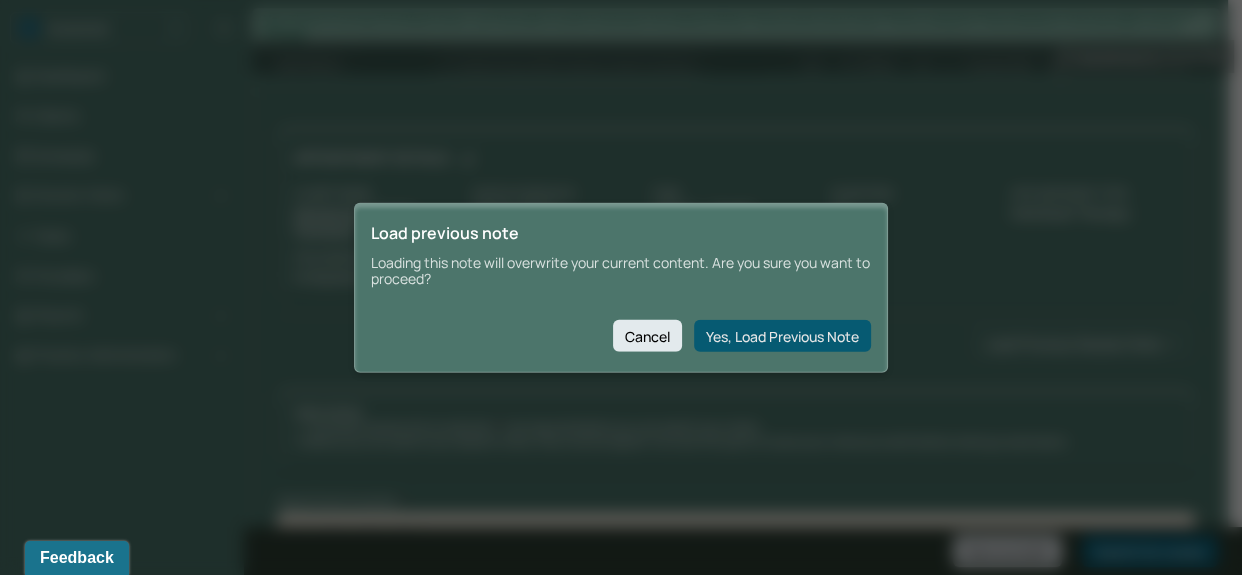 click on "Yes, Load Previous Note" at bounding box center (782, 336) 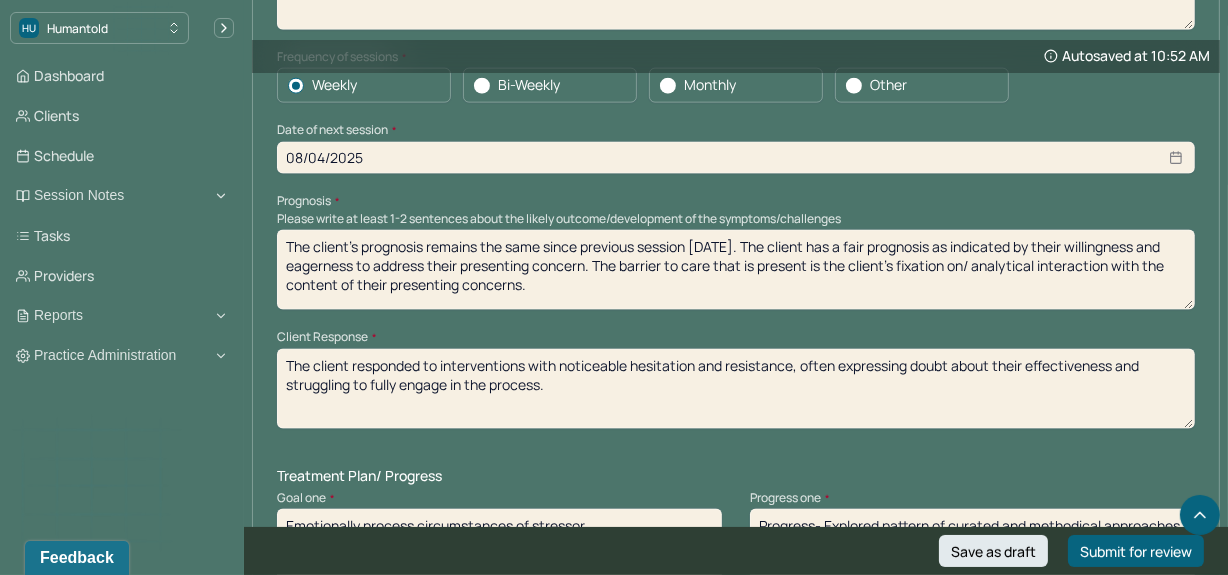 scroll, scrollTop: 2440, scrollLeft: 0, axis: vertical 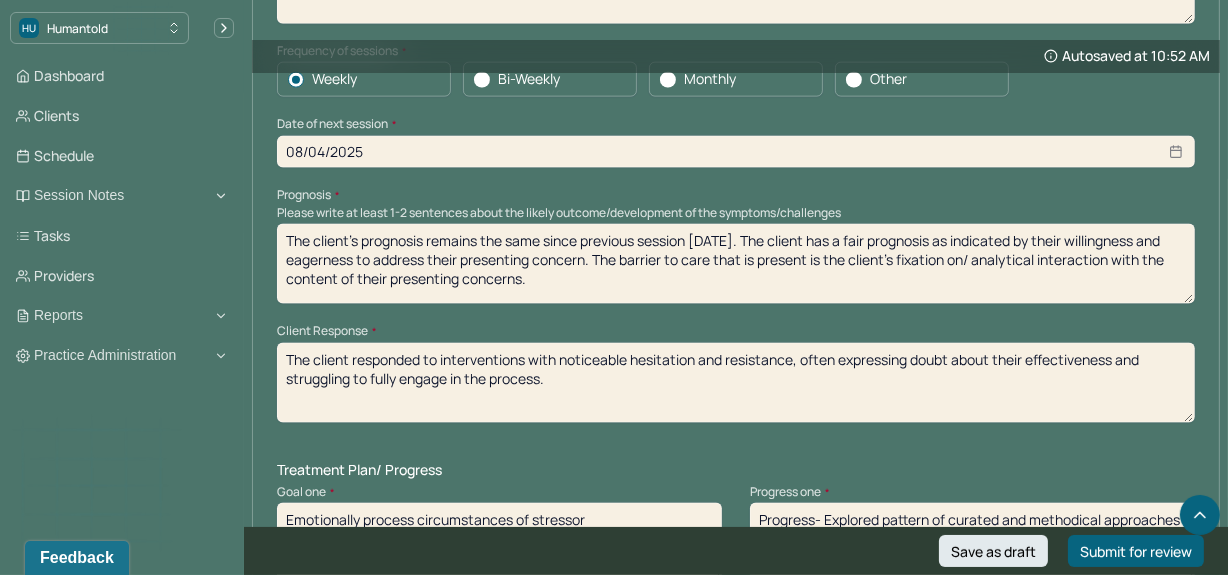 click on "The client's prognosis remains the same since previous session [DATE]. The client has a fair prognosis as indicated by their willingness and eagerness to address their presenting concern. The barrier to care that is present is the client's fixation on/ analytical interaction with the content of their presenting concerns." at bounding box center (736, 264) 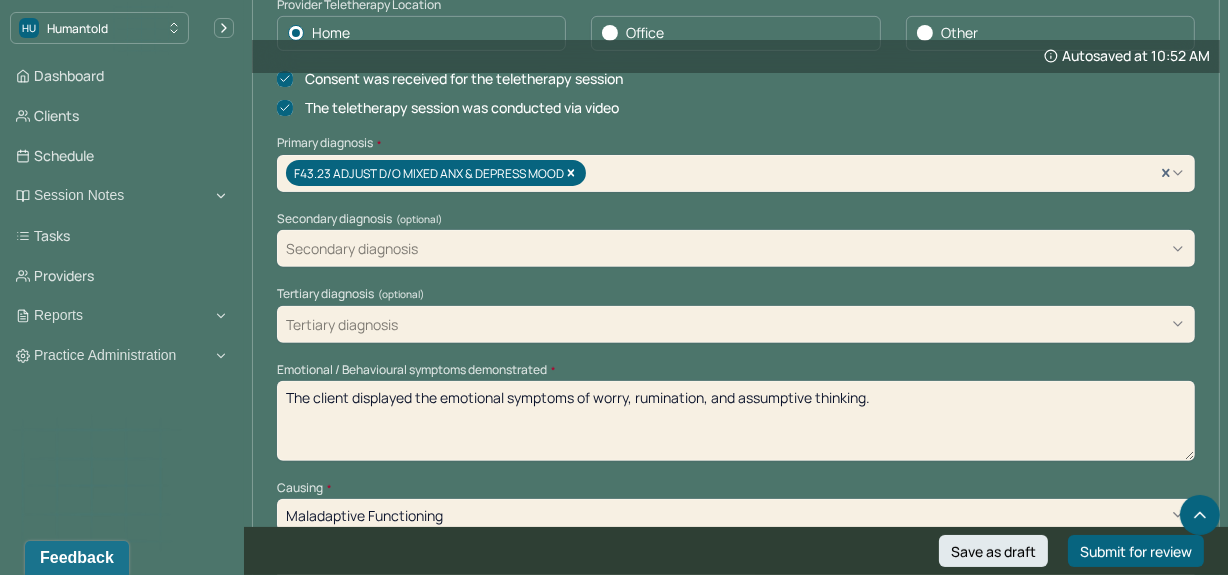 scroll, scrollTop: 666, scrollLeft: 0, axis: vertical 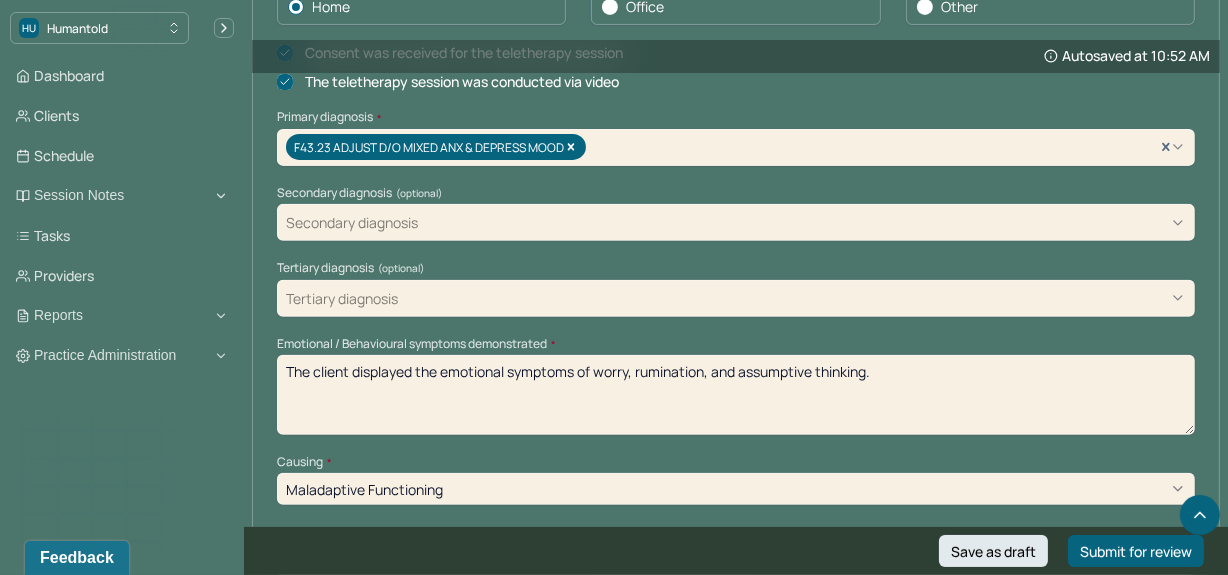 type on "The client's prognosis remains the same since previous session [DATE]. The client has a fair prognosis as indicated by their willingness and eagerness to address their presenting concern. The barrier to care that is present is the client's fixation on/ analytical interaction with the content of their presenting concerns." 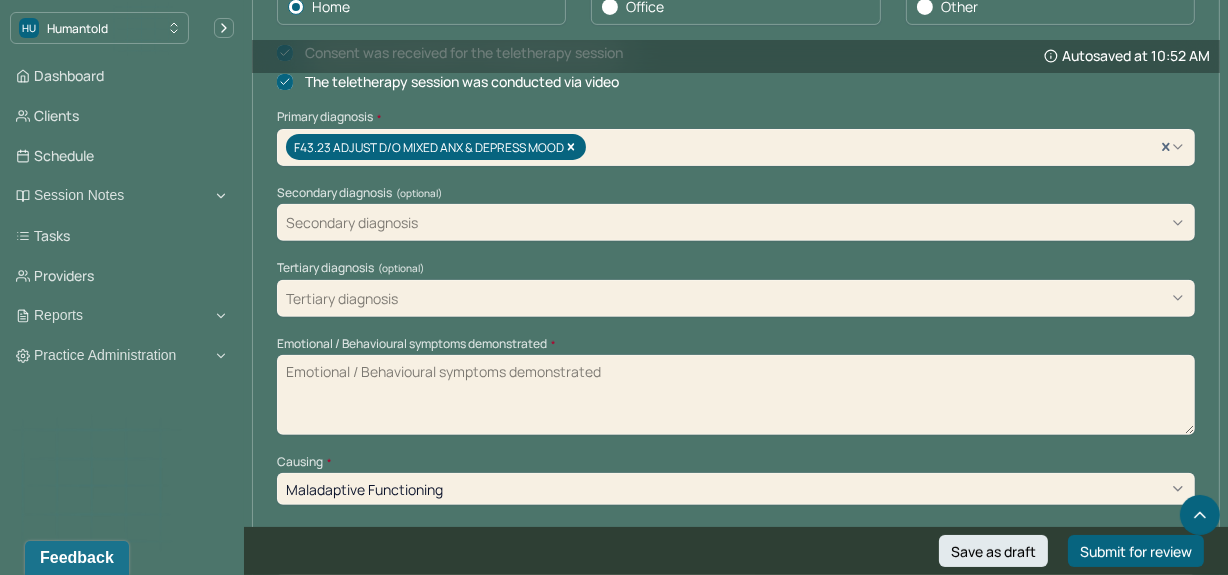 scroll, scrollTop: 747, scrollLeft: 0, axis: vertical 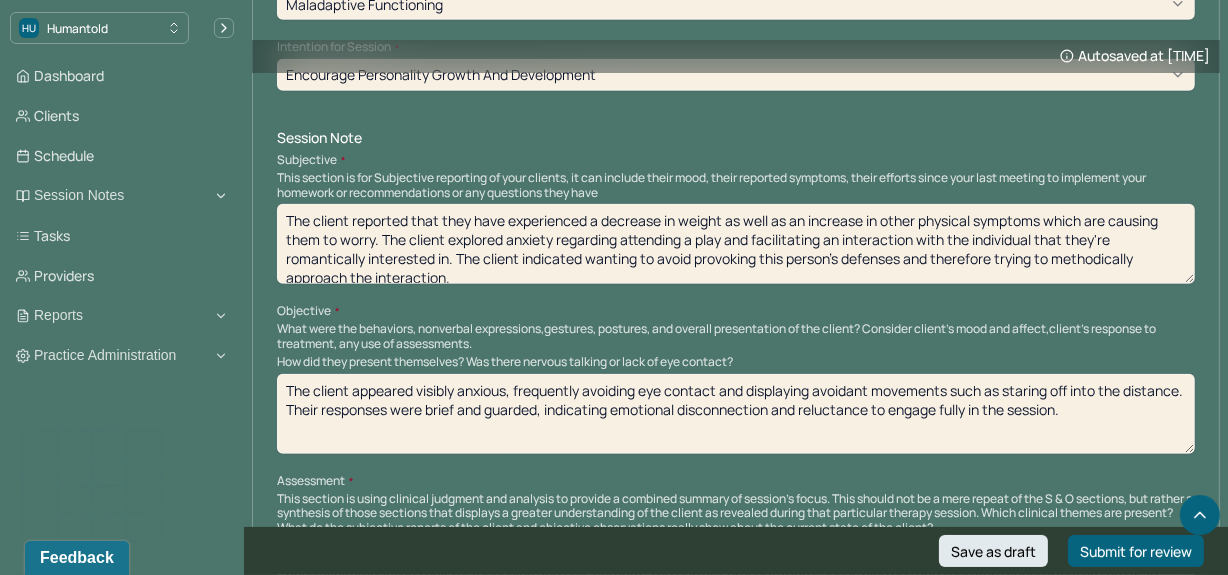 type on "Client displayed fixation, avoidance, and distress." 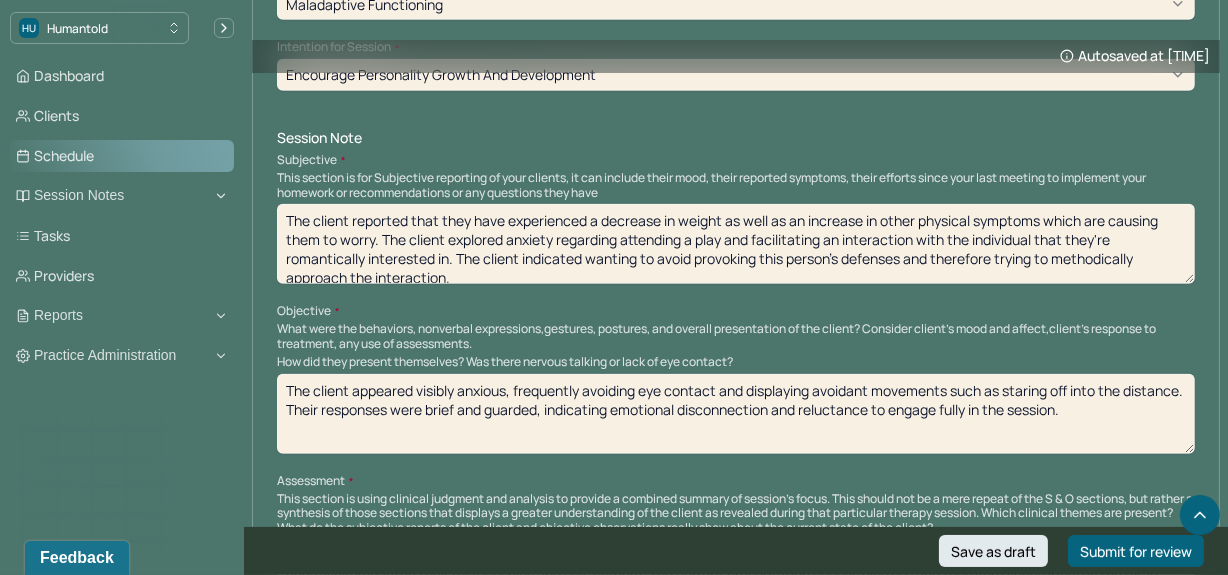 drag, startPoint x: 515, startPoint y: 269, endPoint x: 214, endPoint y: 167, distance: 317.81284 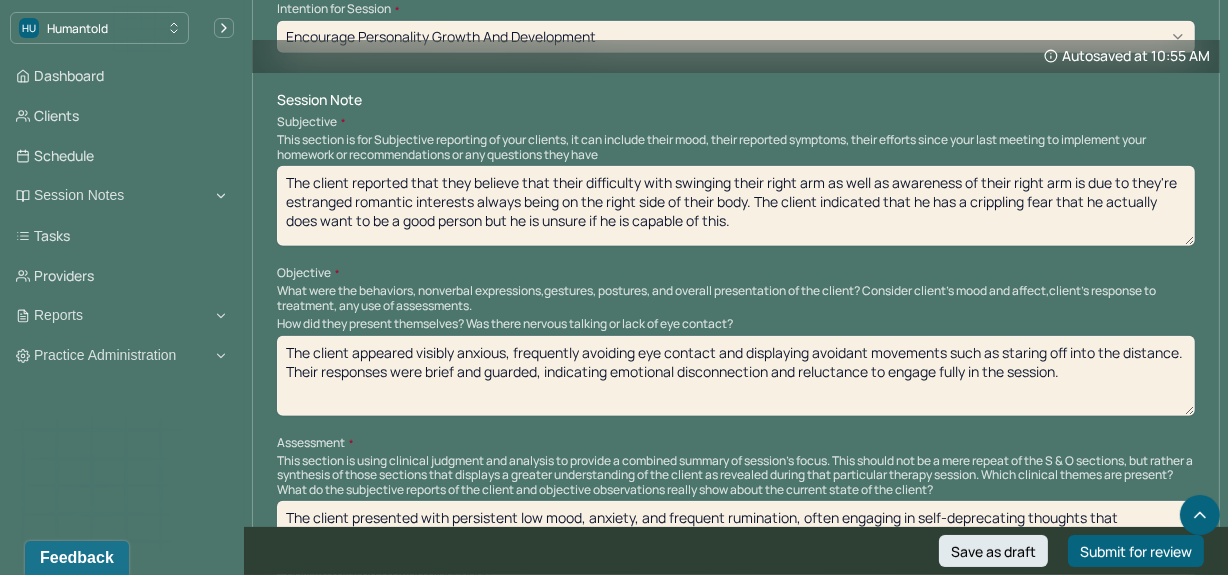 scroll, scrollTop: 1190, scrollLeft: 0, axis: vertical 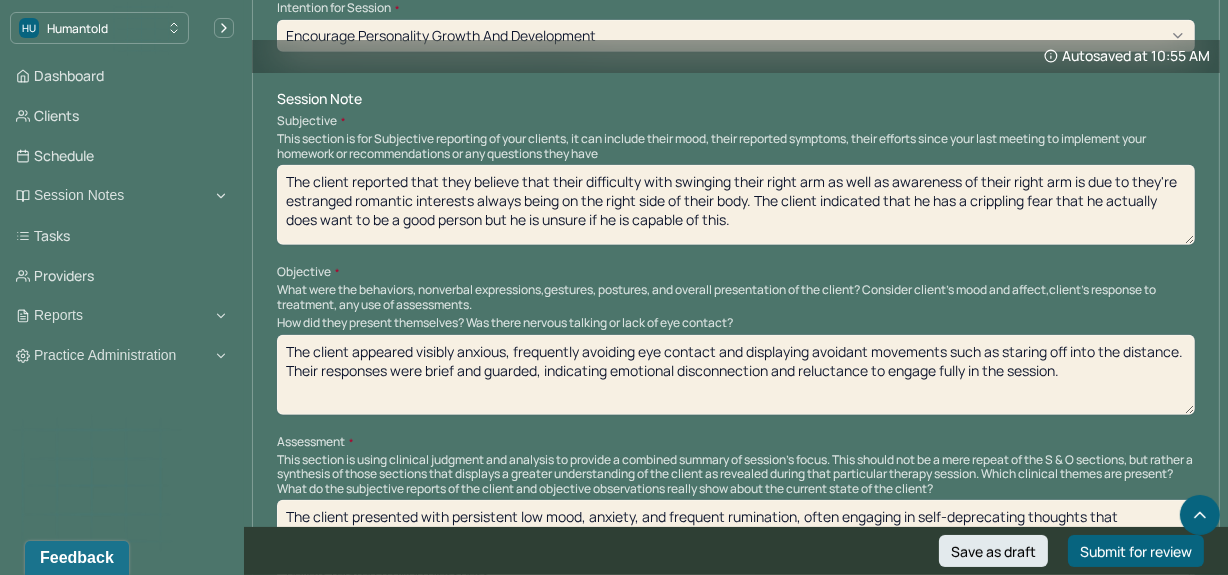 click on "The client reported that they believe that their difficulty with swinging their right arm as well as awareness of their right arm is due to they're estranged romantic interests always being on the right side of their body. The client indicated that he has a crippling fear that he actually does want to be a good person but he is unsure if he is capable of this." at bounding box center (736, 205) 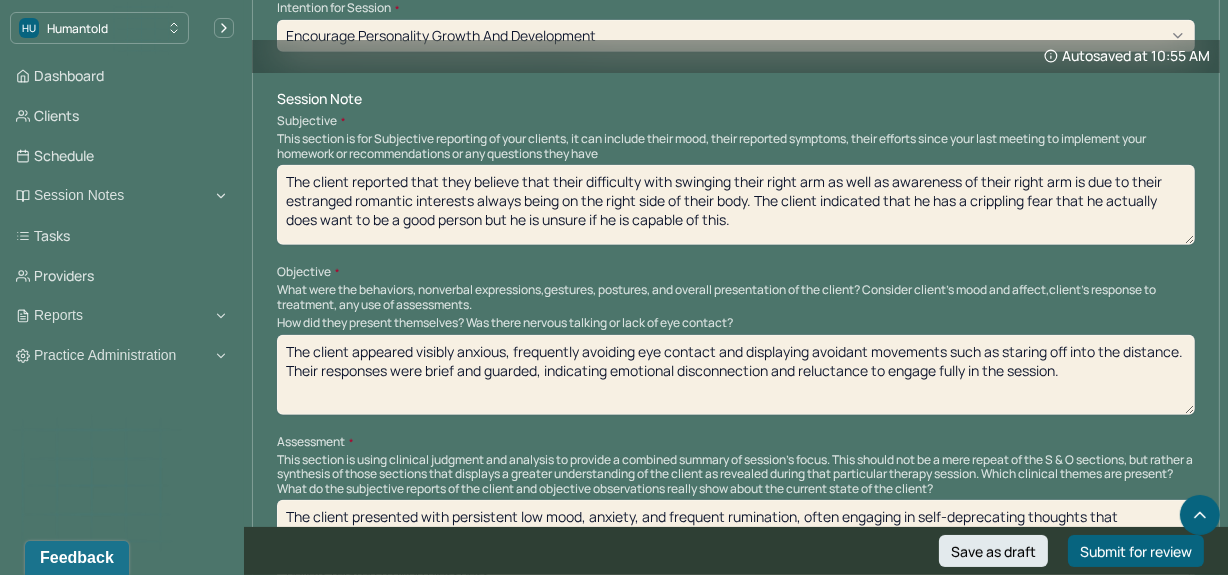 click on "The client reported that they believe that their difficulty with swinging their right arm as well as awareness of their right arm is due to their estranged romantic interests always being on the right side of their body. The client indicated that he has a crippling fear that he actually does want to be a good person but he is unsure if he is capable of this." at bounding box center [736, 205] 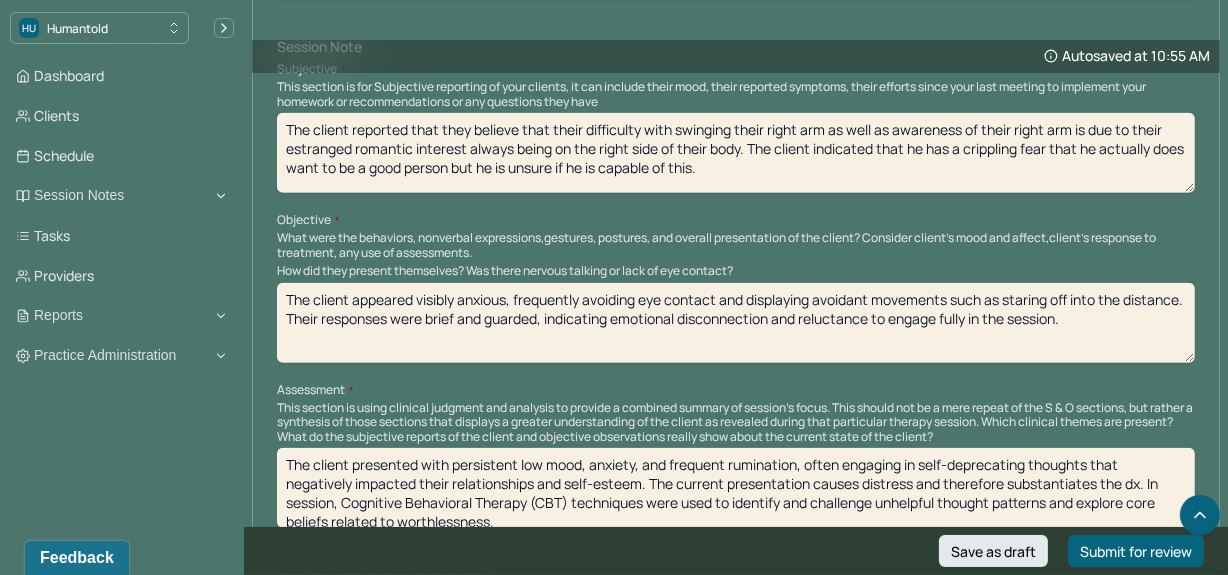 scroll, scrollTop: 1259, scrollLeft: 0, axis: vertical 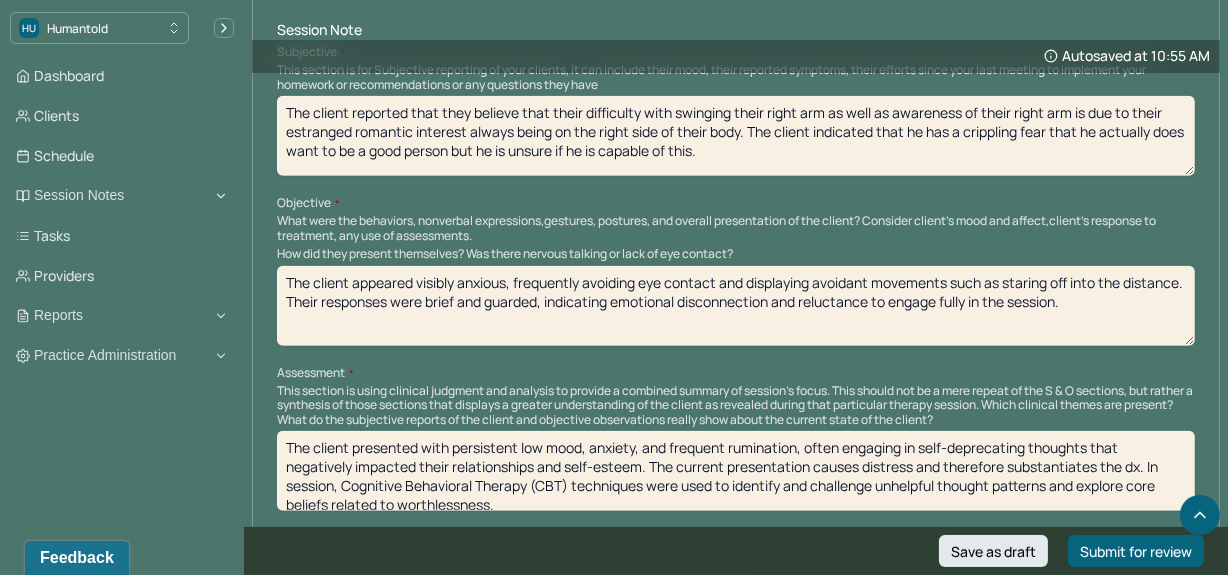type on "The client reported that they believe that their difficulty with swinging their right arm as well as awareness of their right arm is due to their estranged romantic interest always being on the right side of their body. The client indicated that he has a crippling fear that he actually does want to be a good person but he is unsure if he is capable of this." 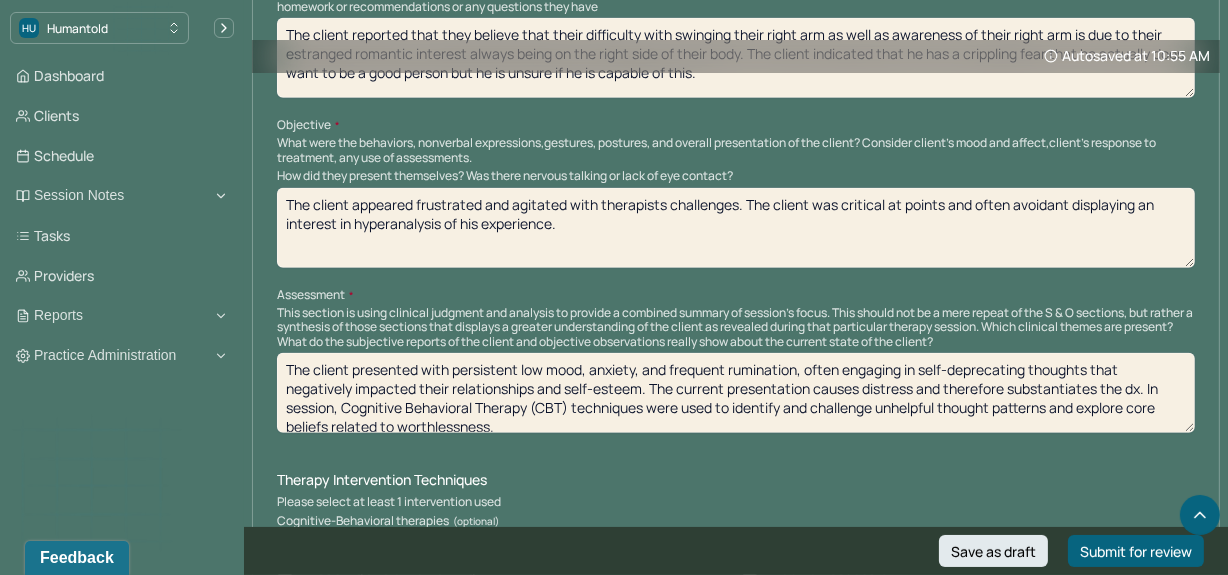 scroll, scrollTop: 1338, scrollLeft: 0, axis: vertical 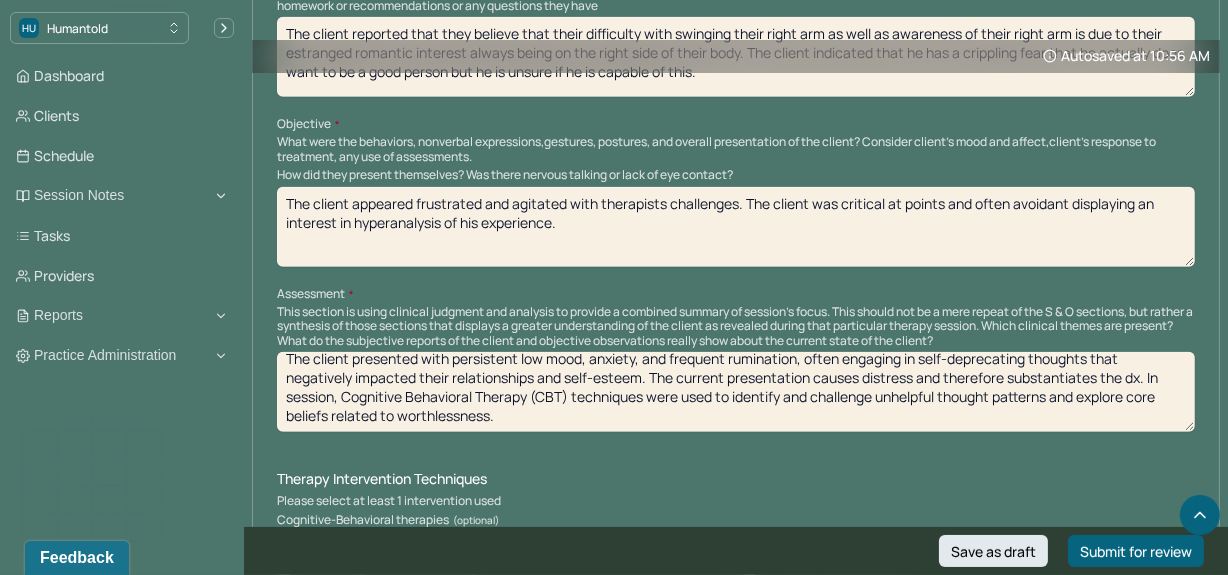 type on "The client appeared frustrated and agitated with therapists challenges. The client was critical at points and often avoidant displaying an interest in hyperanalysis of his experience." 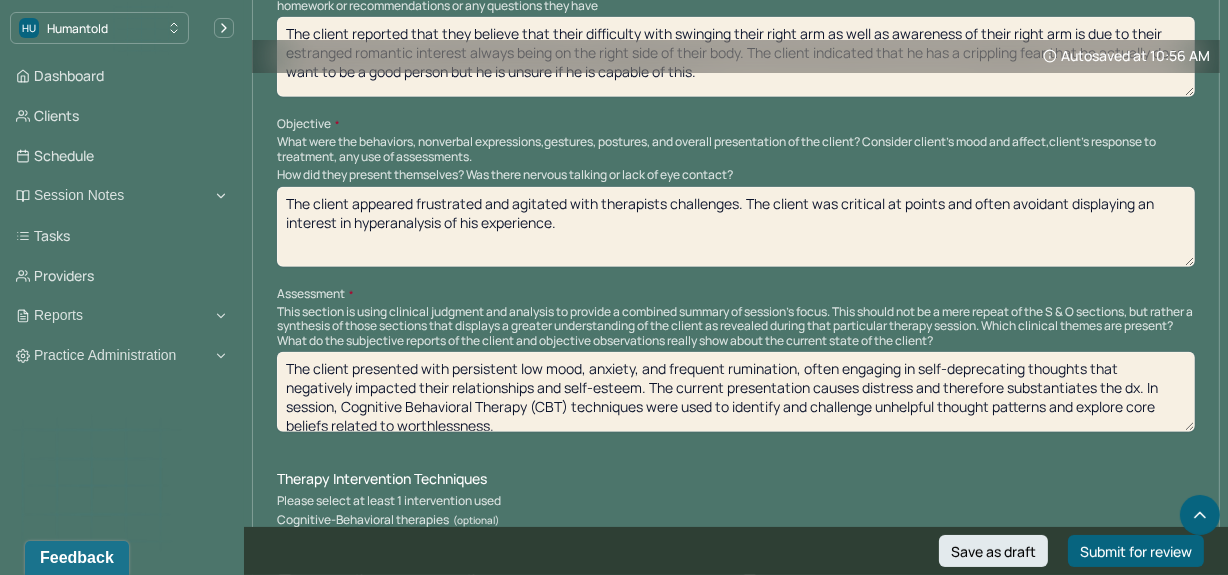 drag, startPoint x: 511, startPoint y: 412, endPoint x: 222, endPoint y: 337, distance: 298.57327 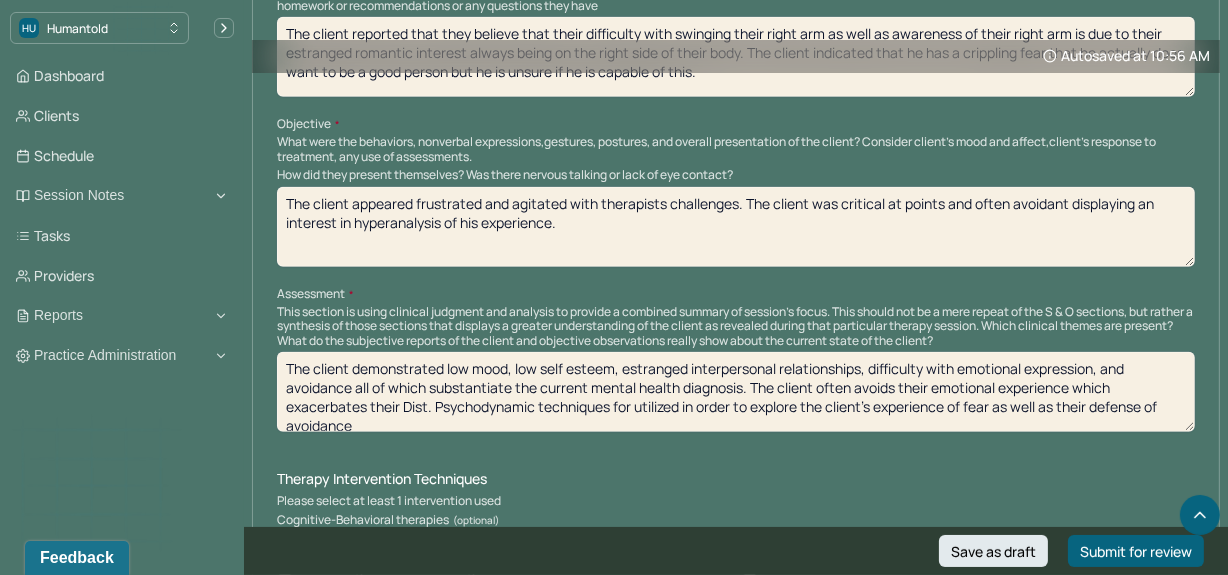 scroll, scrollTop: 4, scrollLeft: 0, axis: vertical 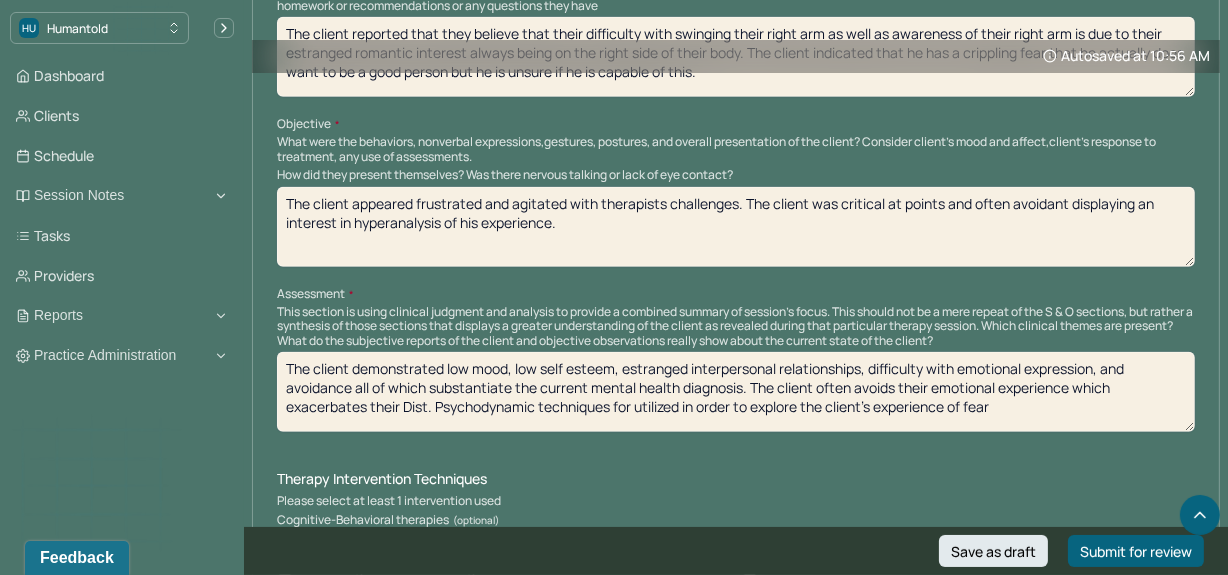 click on "The client demonstrated low mood, low self esteem, estranged interpersonal relationships, difficulty with emotional expression, and avoidance all of which substantiate the current mental health diagnosis. The client often avoids their emotional experience which exacerbates their Dist. Psychodynamic techniques for utilized in order to explore the client's experience of fear" at bounding box center (736, 392) 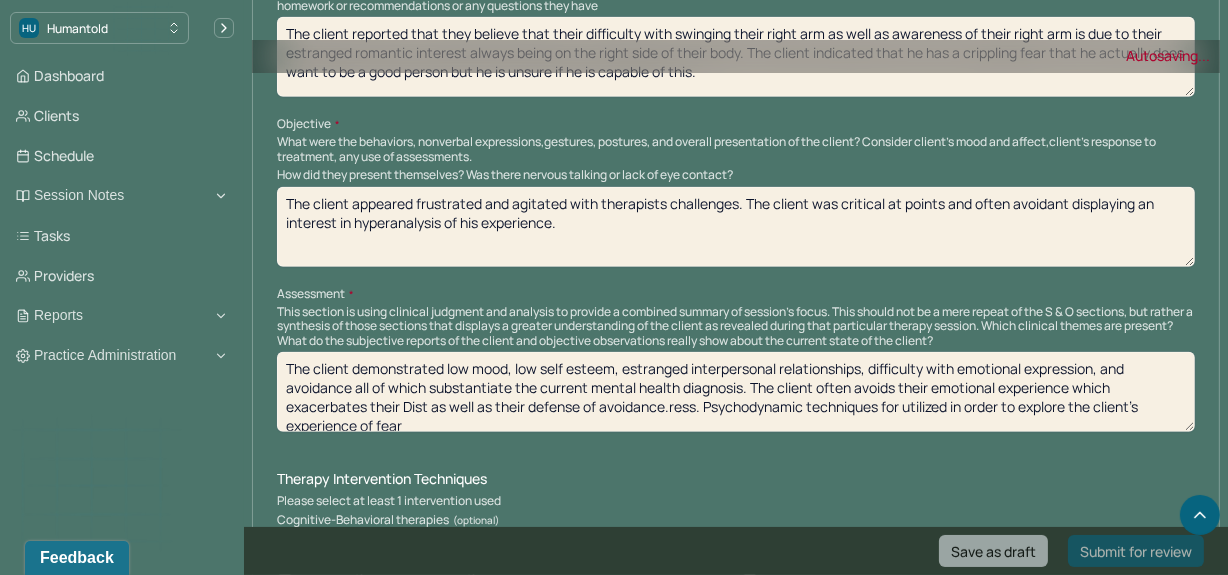 click on "The client demonstrated low mood, low self esteem, estranged interpersonal relationships, difficulty with emotional expression, and avoidance all of which substantiate the current mental health diagnosis. The client often avoids their emotional experience which exacerbates their Dist. Psychodynamic techniques for utilized in order to explore the client's experience of fear as well as their defense of avoidance" at bounding box center [736, 392] 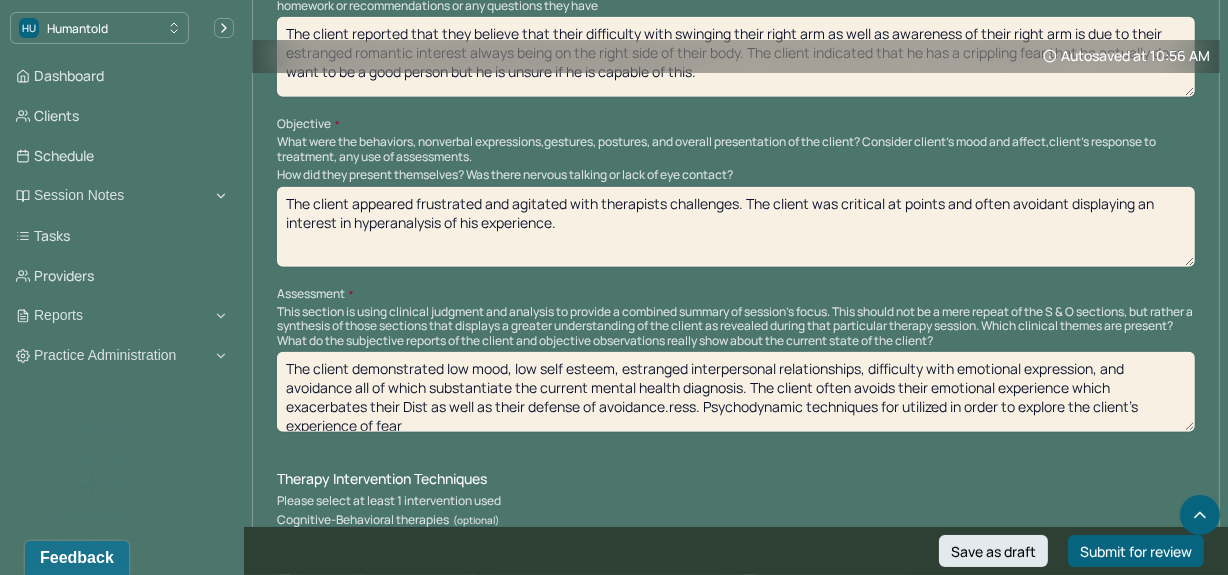 click on "The client demonstrated low mood, low self esteem, estranged interpersonal relationships, difficulty with emotional expression, and avoidance all of which substantiate the current mental health diagnosis. The client often avoids their emotional experience which exacerbates their Dist as well as their defense of avoidance.ress. Psychodynamic techniques for utilized in order to explore the client's experience of fear" at bounding box center (736, 392) 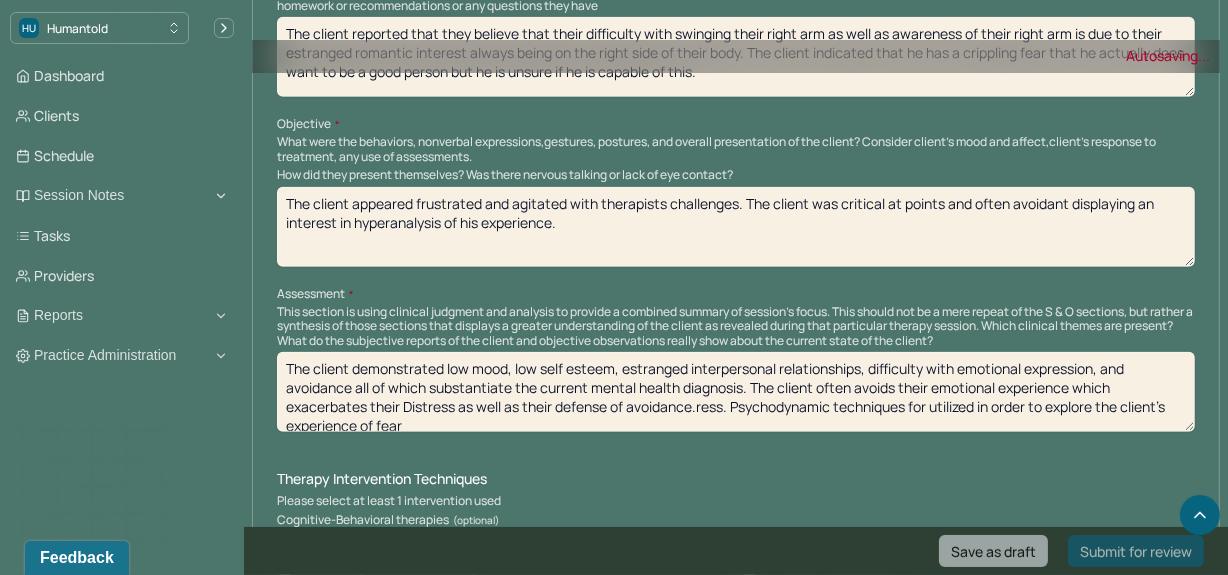 click on "The client demonstrated low mood, low self esteem, estranged interpersonal relationships, difficulty with emotional expression, and avoidance all of which substantiate the current mental health diagnosis. The client often avoids their emotional experience which exacerbates their Dist as well as their defense of avoidance.ress. Psychodynamic techniques for utilized in order to explore the client's experience of fear" at bounding box center (736, 392) 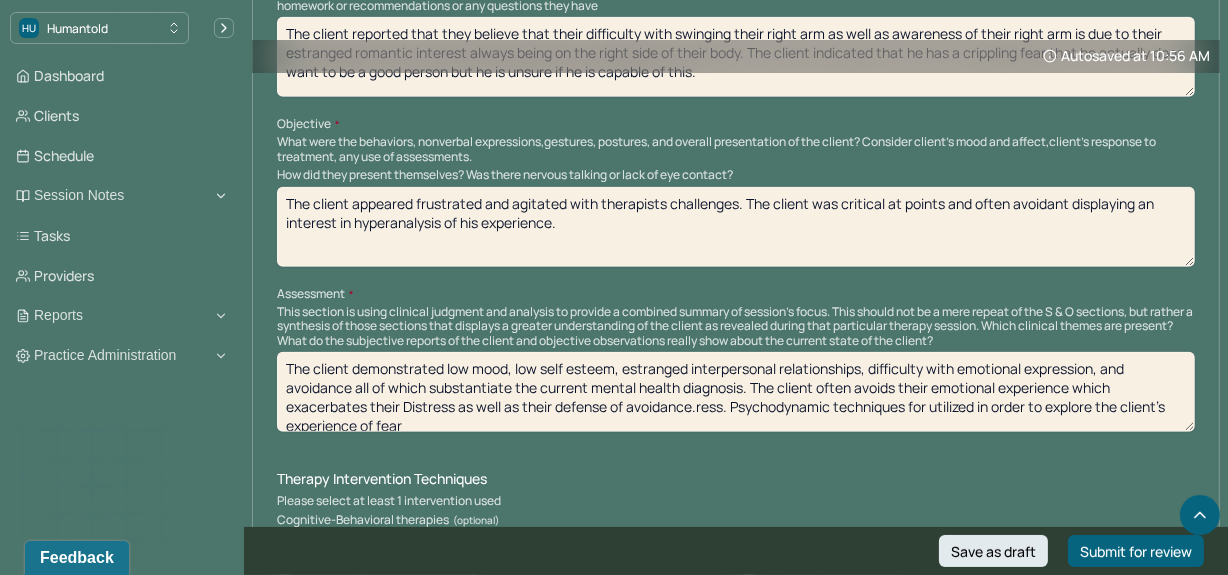 click on "The client demonstrated low mood, low self esteem, estranged interpersonal relationships, difficulty with emotional expression, and avoidance all of which substantiate the current mental health diagnosis. The client often avoids their emotional experience which exacerbates their Dist as well as their defense of avoidance.ress. Psychodynamic techniques for utilized in order to explore the client's experience of fear" at bounding box center [736, 392] 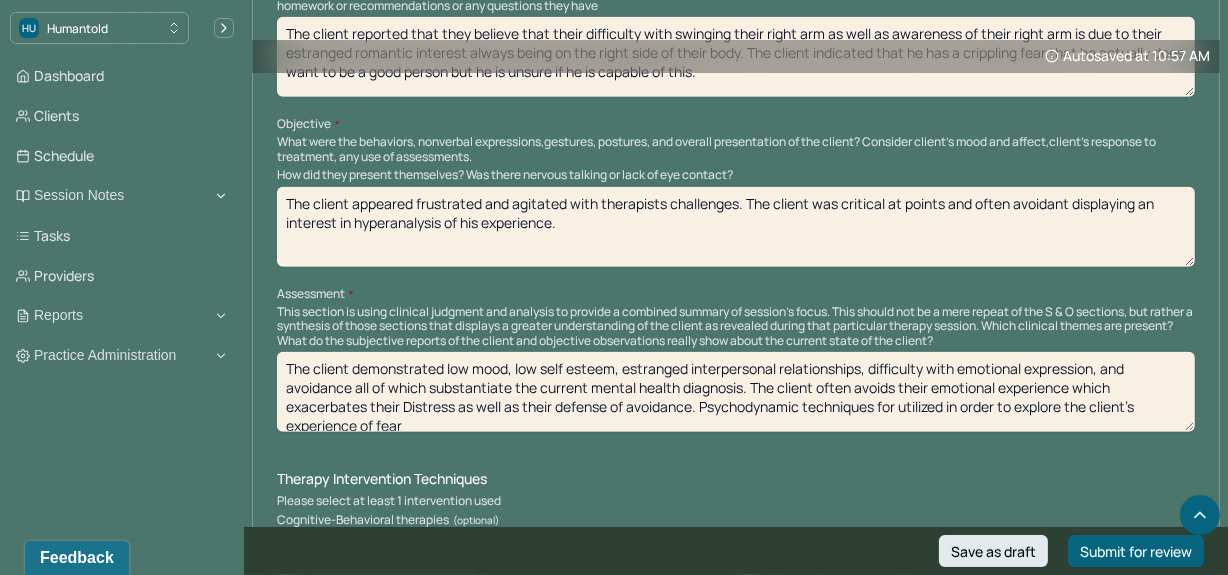 scroll, scrollTop: 10, scrollLeft: 0, axis: vertical 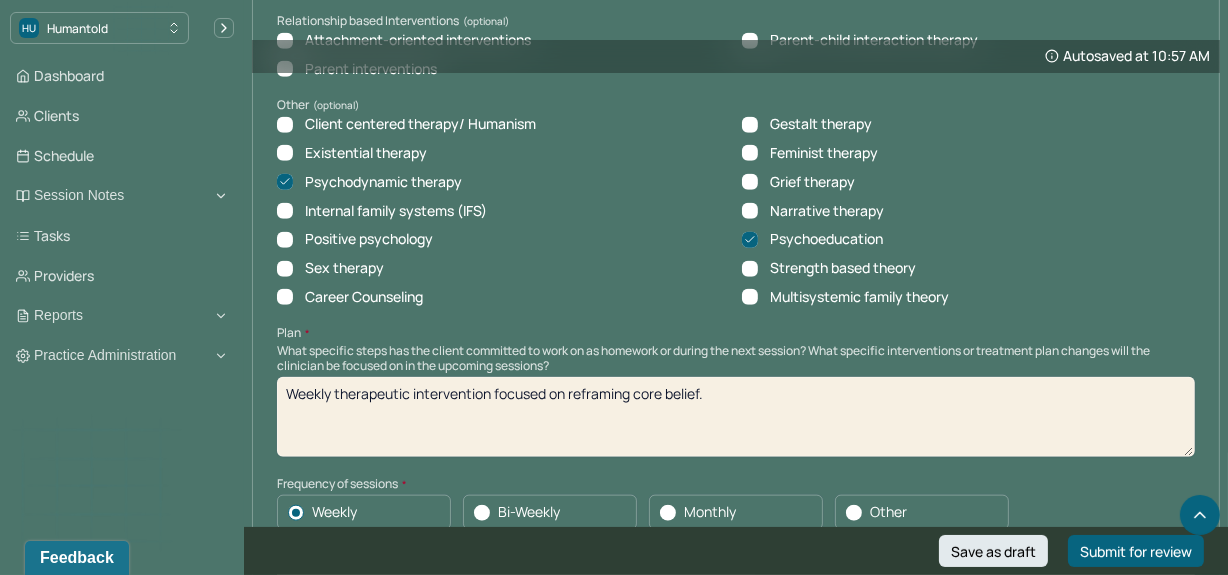 type on "The client demonstrated low mood, low self esteem, estranged interpersonal relationships, difficulty with emotional expression, and avoidance all of which substantiate the current mental health diagnosis. The client often avoids their emotional experience which exacerbates their Distress as well as their defense of avoidance. Psychodynamic techniques for utilized in order to explore the client's experience of fear and avoidance." 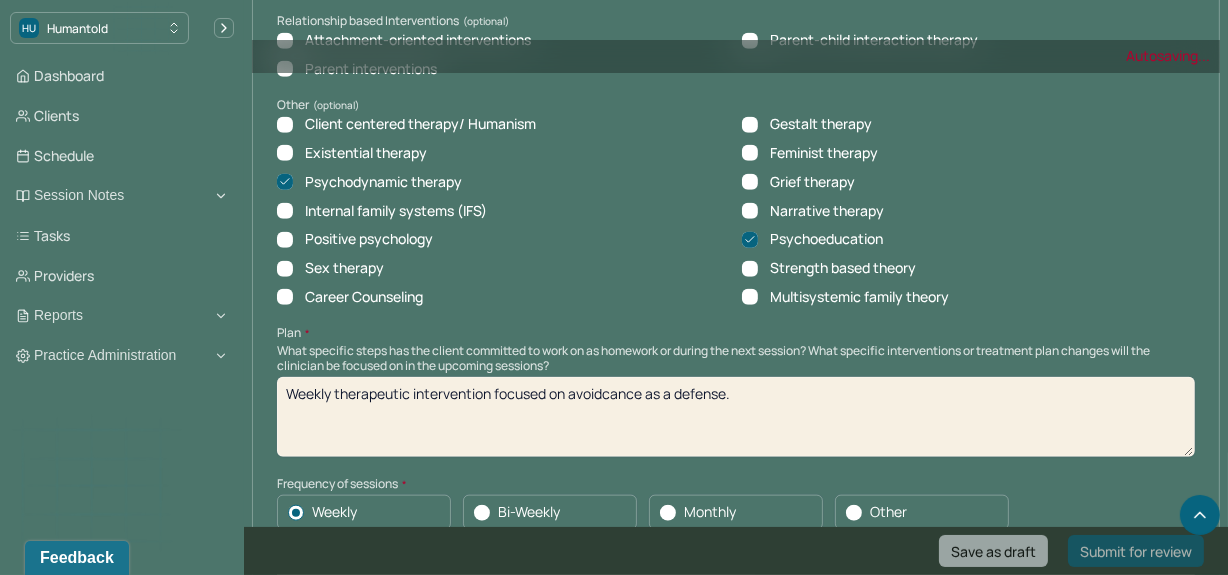 drag, startPoint x: 567, startPoint y: 407, endPoint x: 588, endPoint y: 403, distance: 21.377558 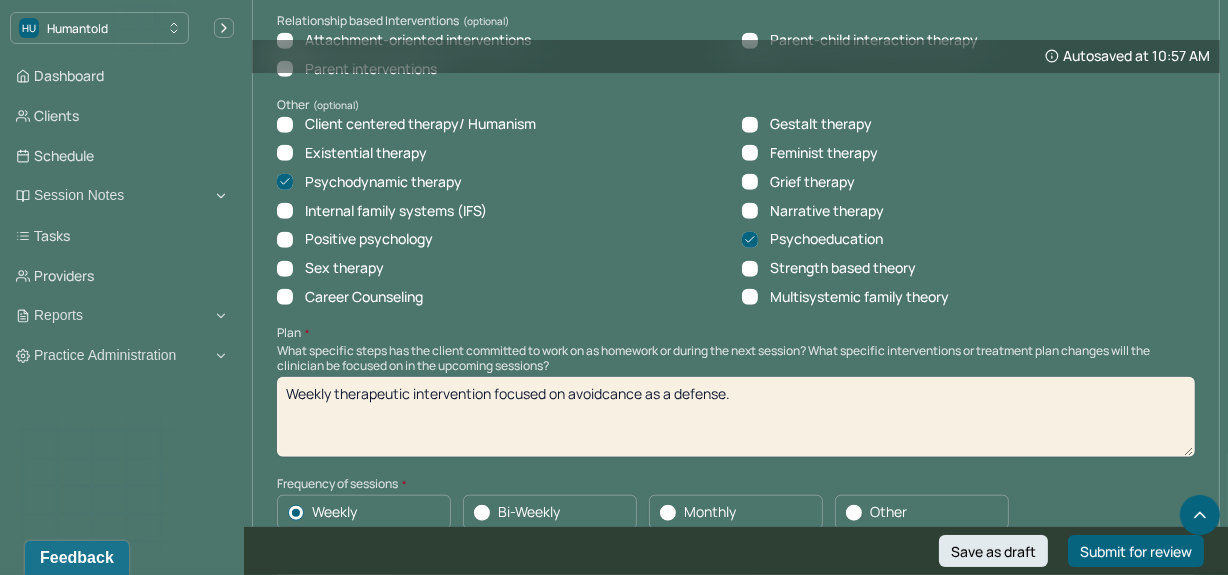 click on "Weekly therapeutic intervention focused on reframing core belief." at bounding box center (736, 417) 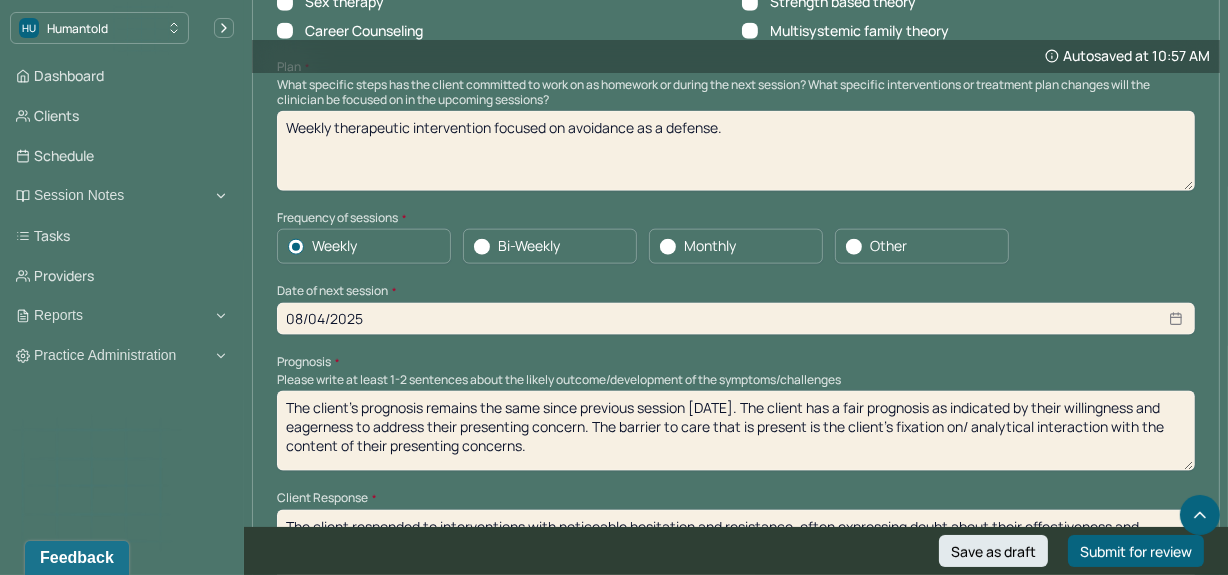 scroll, scrollTop: 2274, scrollLeft: 0, axis: vertical 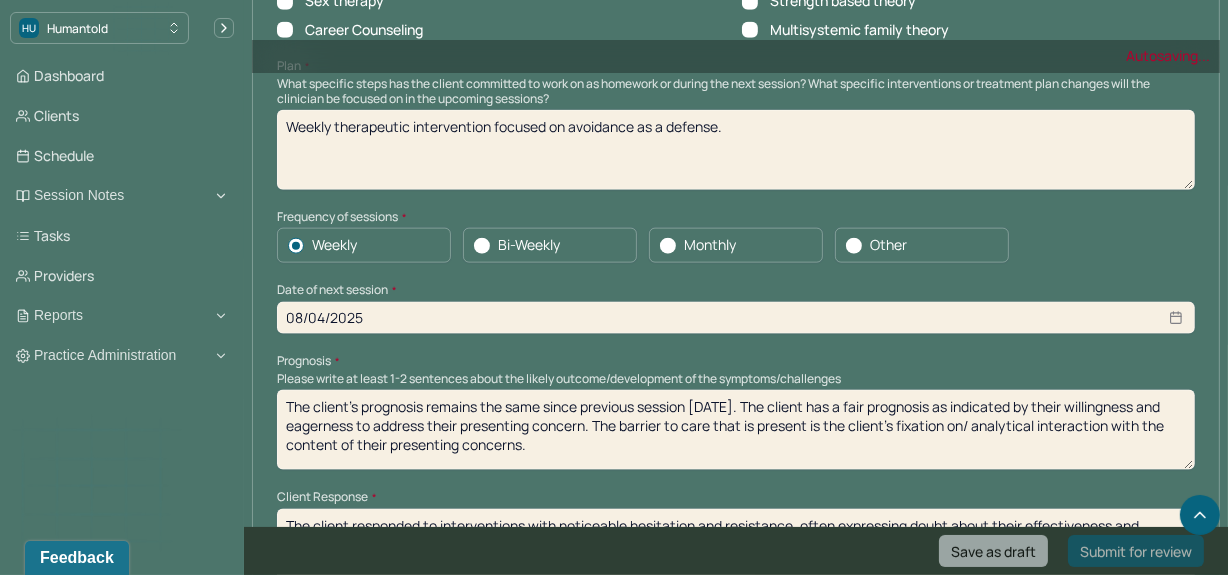 type on "Weekly therapeutic intervention focused on avoidance as a defense." 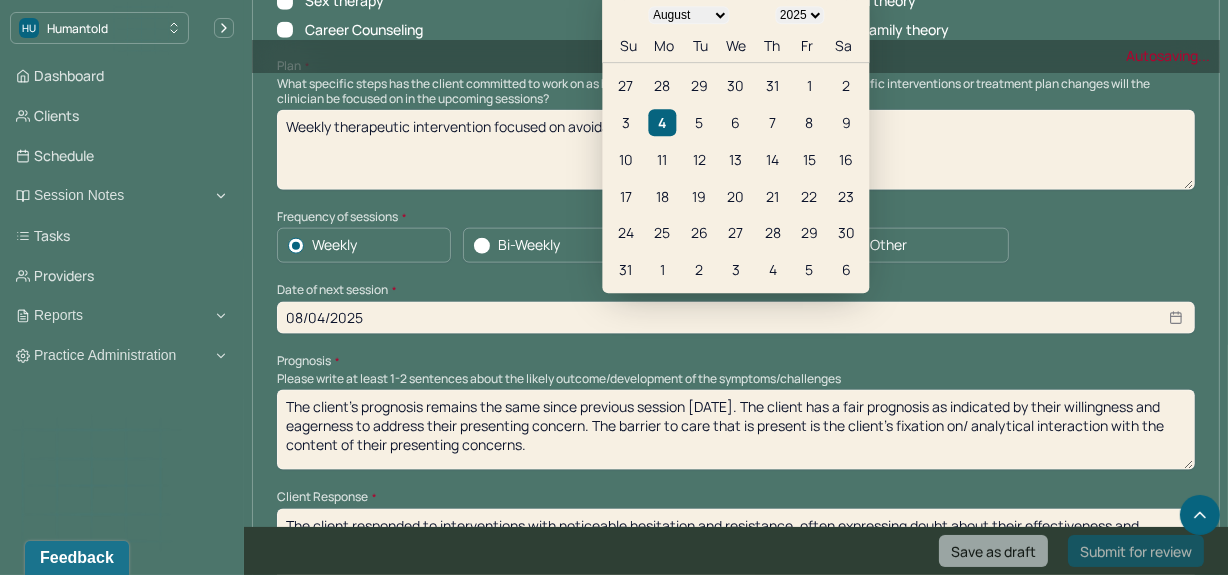 click on "08/04/2025" at bounding box center [736, 318] 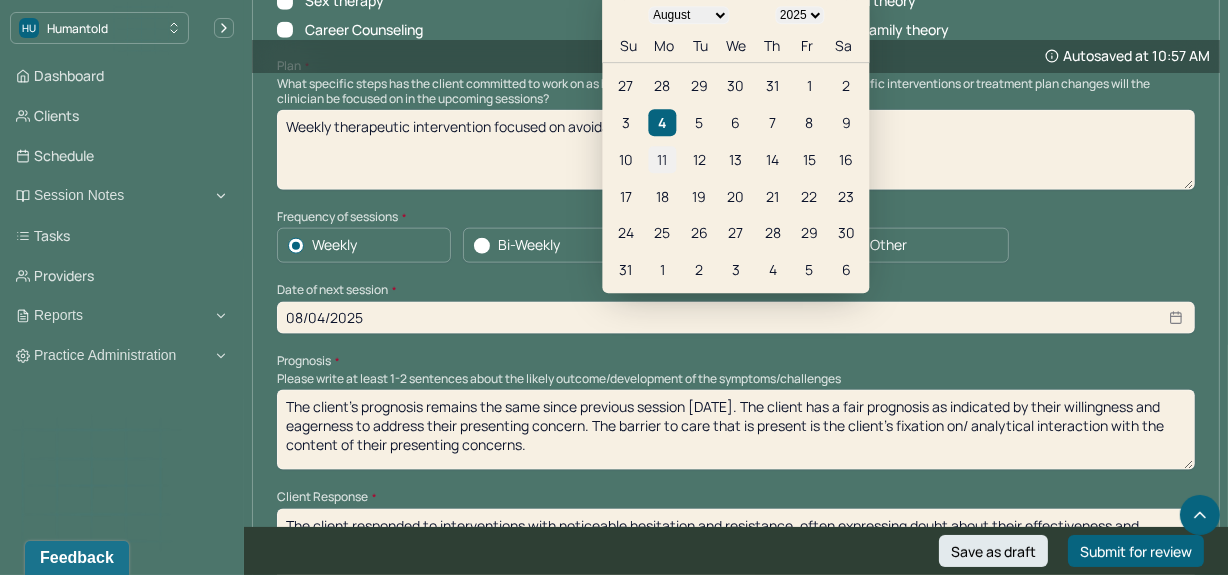 click on "11" at bounding box center (662, 159) 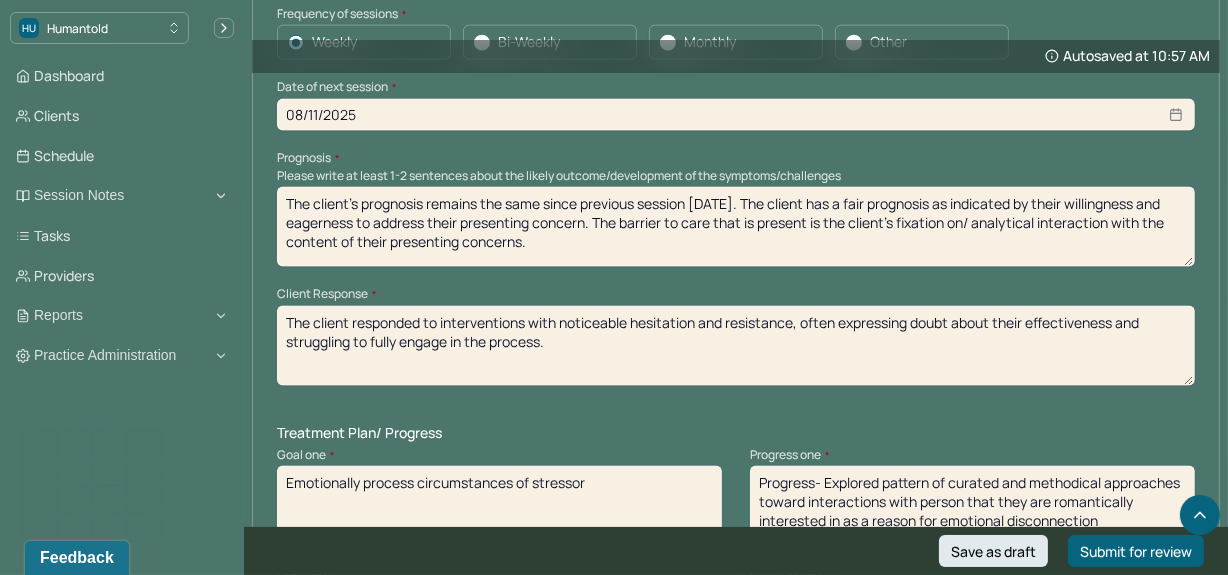 scroll, scrollTop: 2481, scrollLeft: 0, axis: vertical 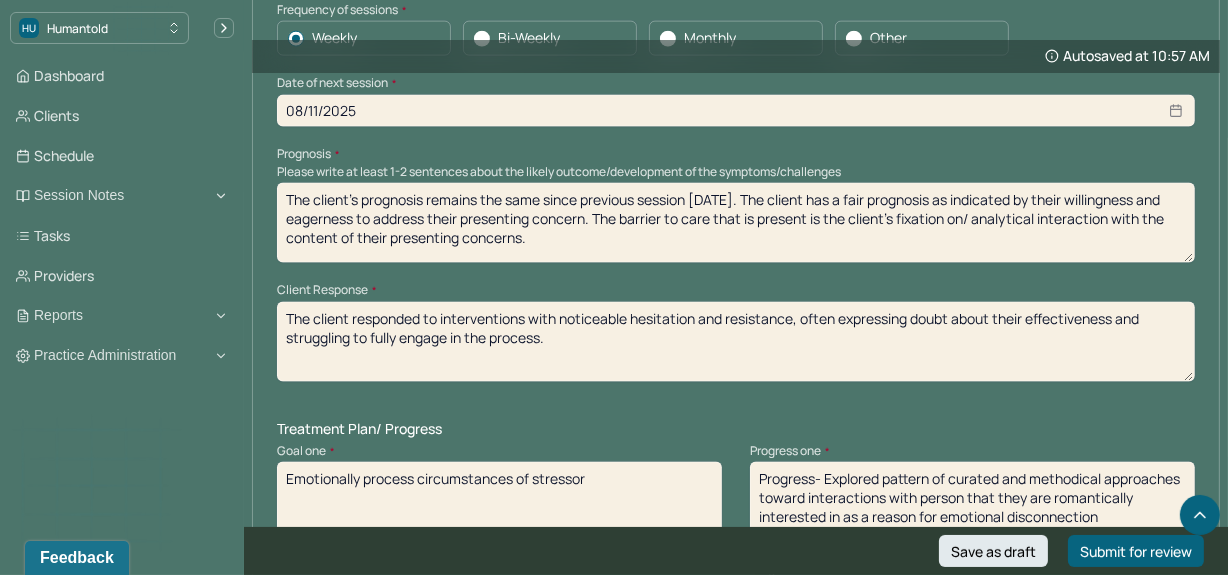 drag, startPoint x: 594, startPoint y: 351, endPoint x: 241, endPoint y: 329, distance: 353.68488 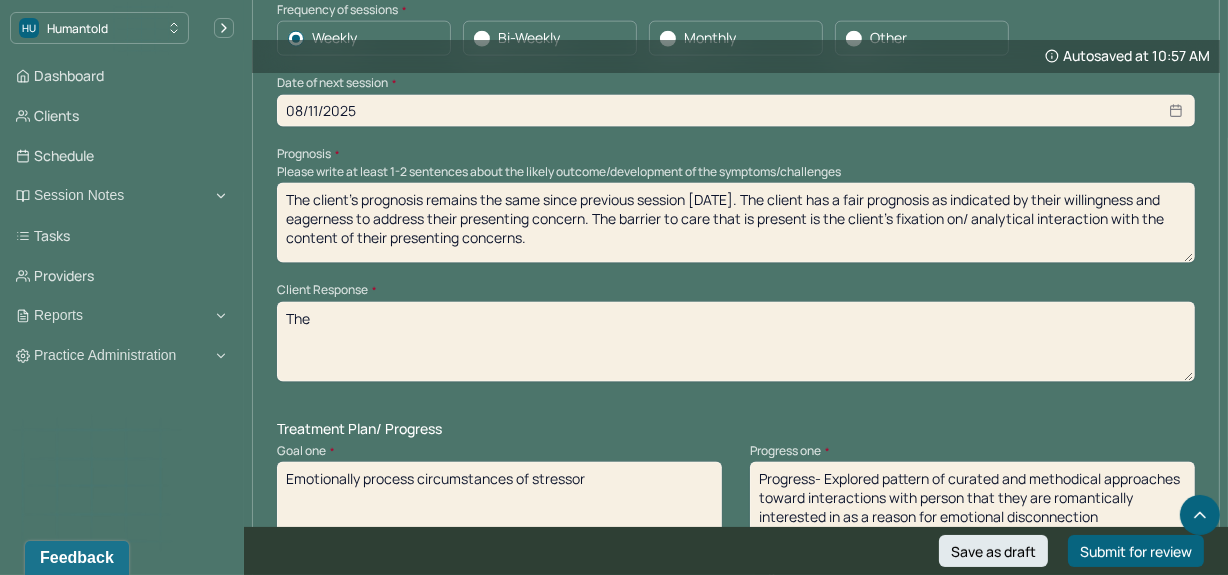 drag, startPoint x: 1163, startPoint y: 320, endPoint x: 315, endPoint y: 340, distance: 848.23584 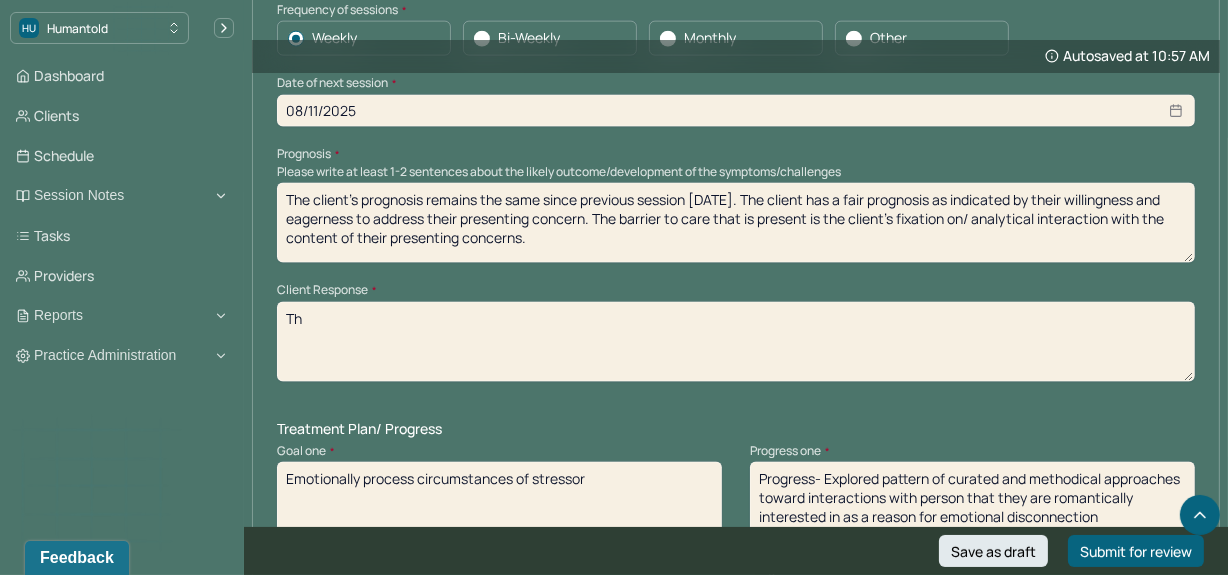 type on "T" 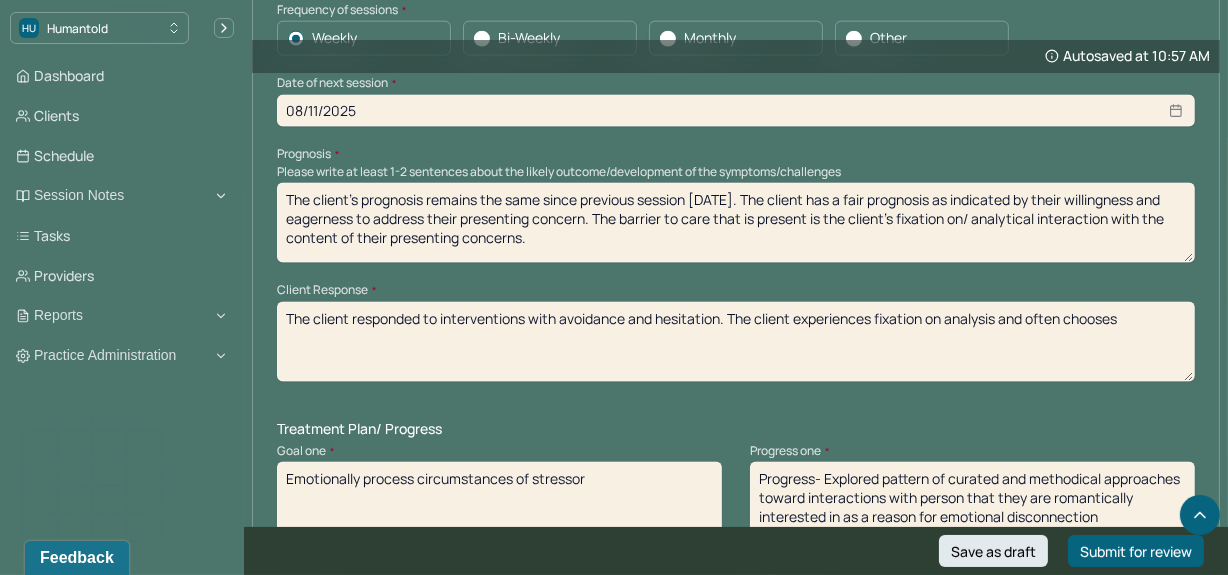 click on "Instructions The fields marked with an asterisk ( * ) are required before you can submit your notes. Before you can submit your session notes, they must be signed. You have the option to save your notes as a draft before making a submission. Appointment location * Teletherapy Client Teletherapy Location here Home Office Other Provider Teletherapy Location Home Office Other Consent was received for the teletherapy session The teletherapy session was conducted via video Primary diagnosis * F43.23 ADJUST D/O MIXED ANX & DEPRESS MOOD Secondary diagnosis (optional) Secondary diagnosis Tertiary diagnosis (optional) Tertiary diagnosis Emotional / Behavioural symptoms demonstrated * Client displayed fixation, avoidance, and distress. Causing * Maladaptive Functioning Intention for Session * Encourage personality growth and development Session Note Subjective Objective How did they present themselves? Was there nervous talking or lack of eye contact? Assessment Therapy Intervention Techniques Trauma-focused CBT EDMR *" at bounding box center [736, -412] 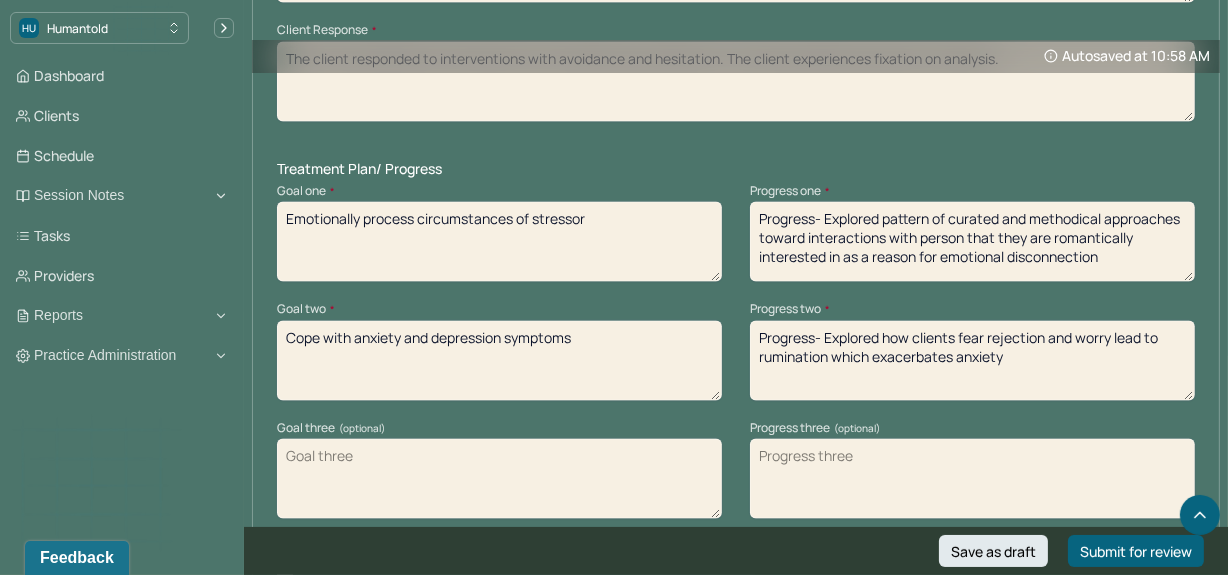 scroll, scrollTop: 2780, scrollLeft: 0, axis: vertical 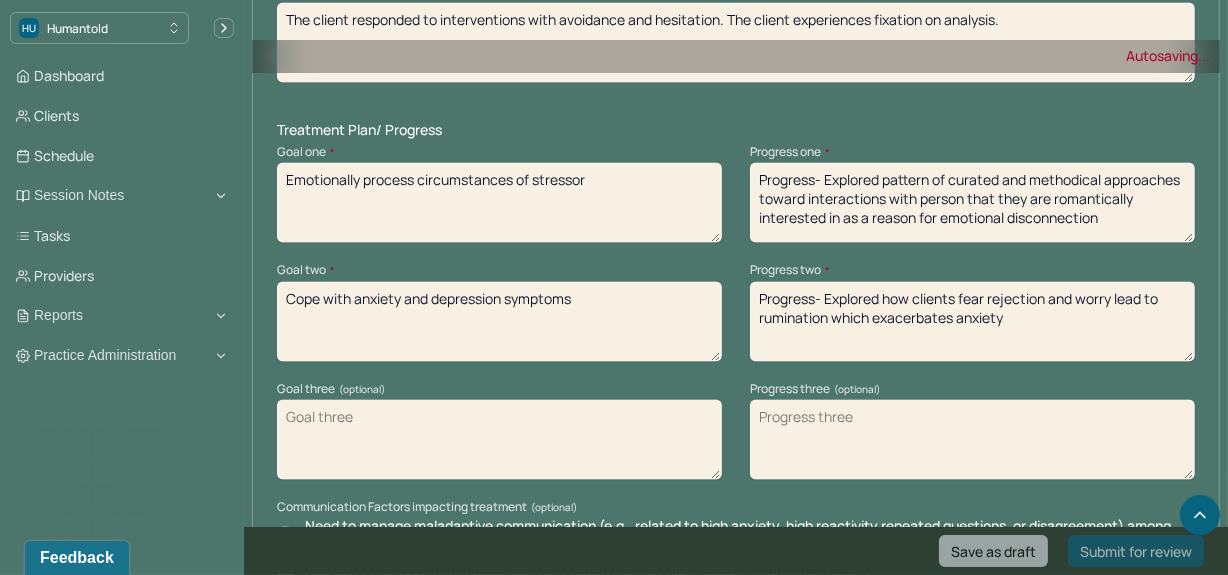 type on "The client responded to interventions with avoidance and hesitation. The client experiences fixation on analysis." 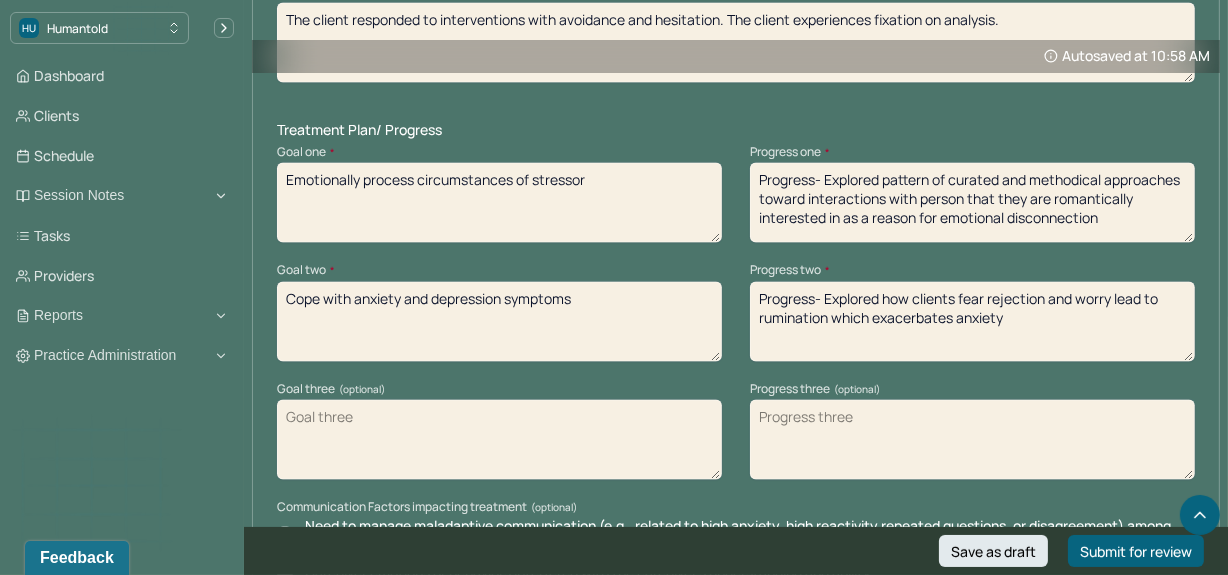 drag, startPoint x: 1145, startPoint y: 229, endPoint x: 898, endPoint y: 180, distance: 251.81342 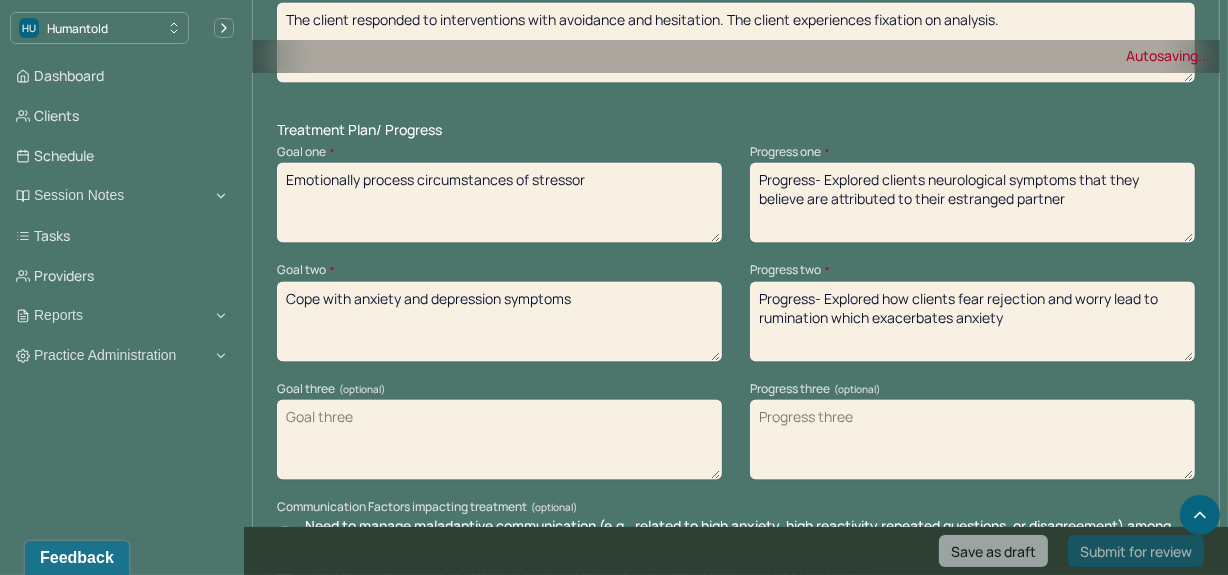 type on "Progress- Explored clients neurological symptoms that they believe are attributed to their estranged partner" 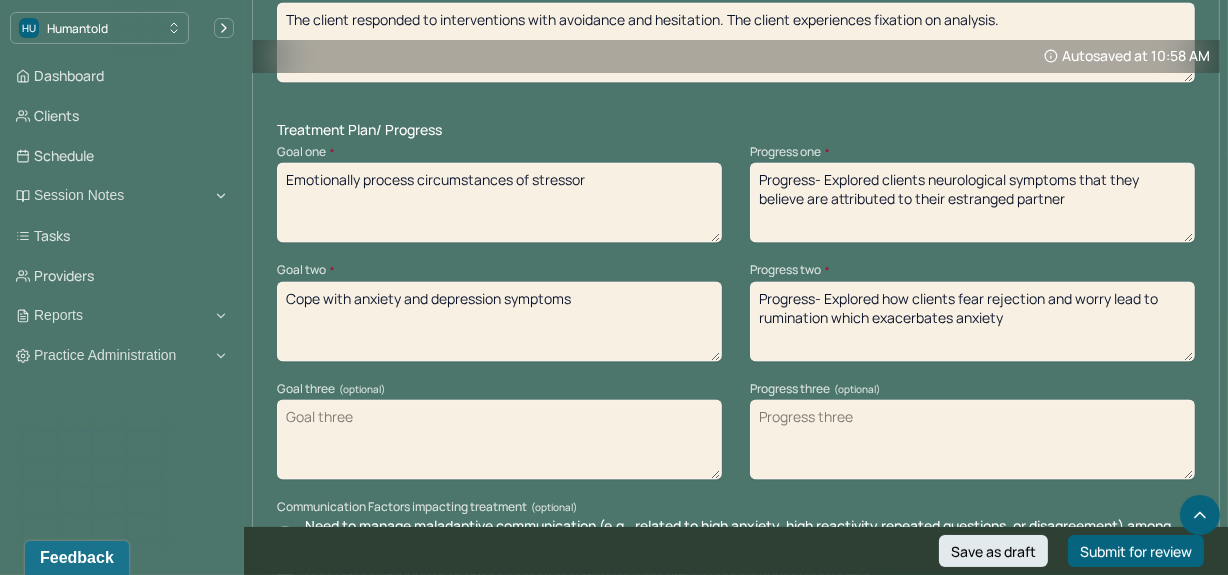 drag, startPoint x: 1021, startPoint y: 320, endPoint x: 885, endPoint y: 300, distance: 137.46272 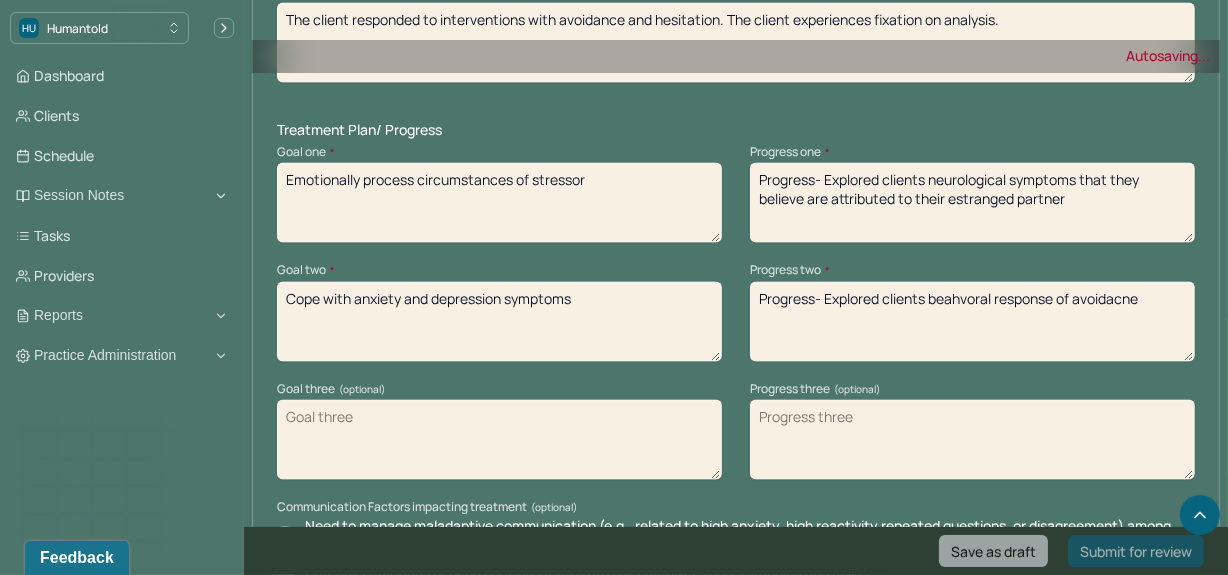 click on "Progress- Explored how clients fear rejection and worry lead to rumination which exacerbates anxiety" at bounding box center (972, 322) 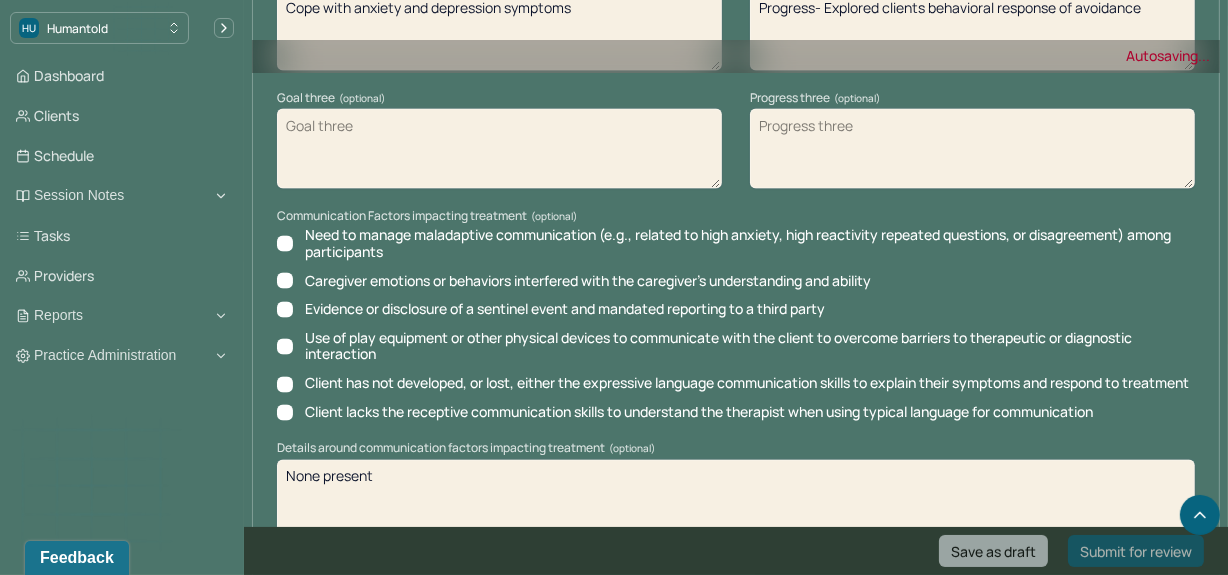 scroll, scrollTop: 3268, scrollLeft: 0, axis: vertical 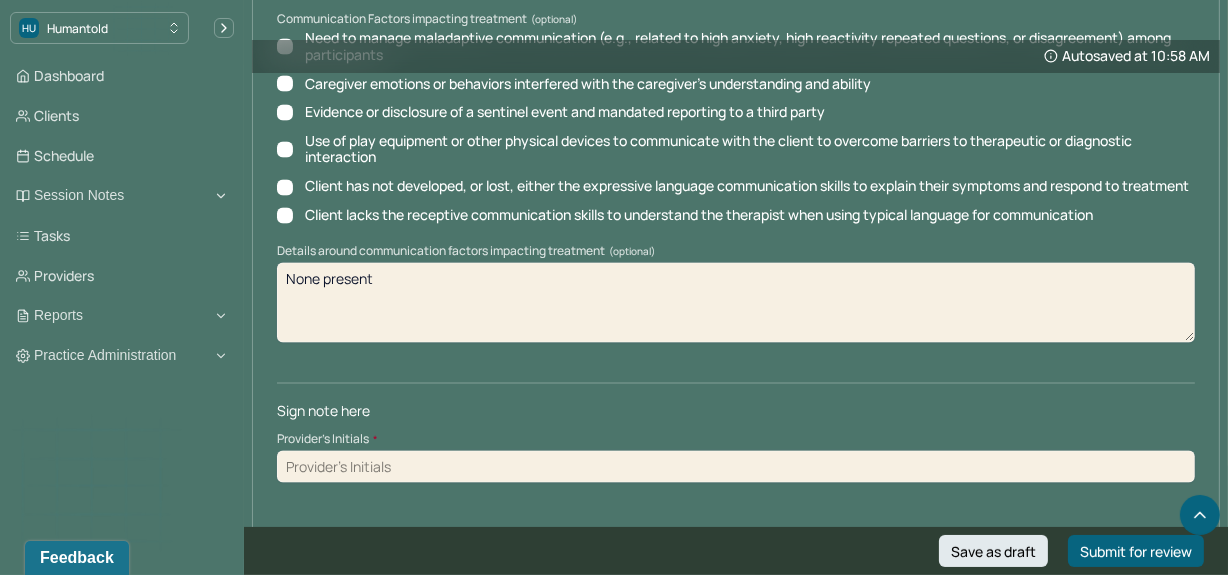 type on "Progress- Explored clients behavioral response of avoidance" 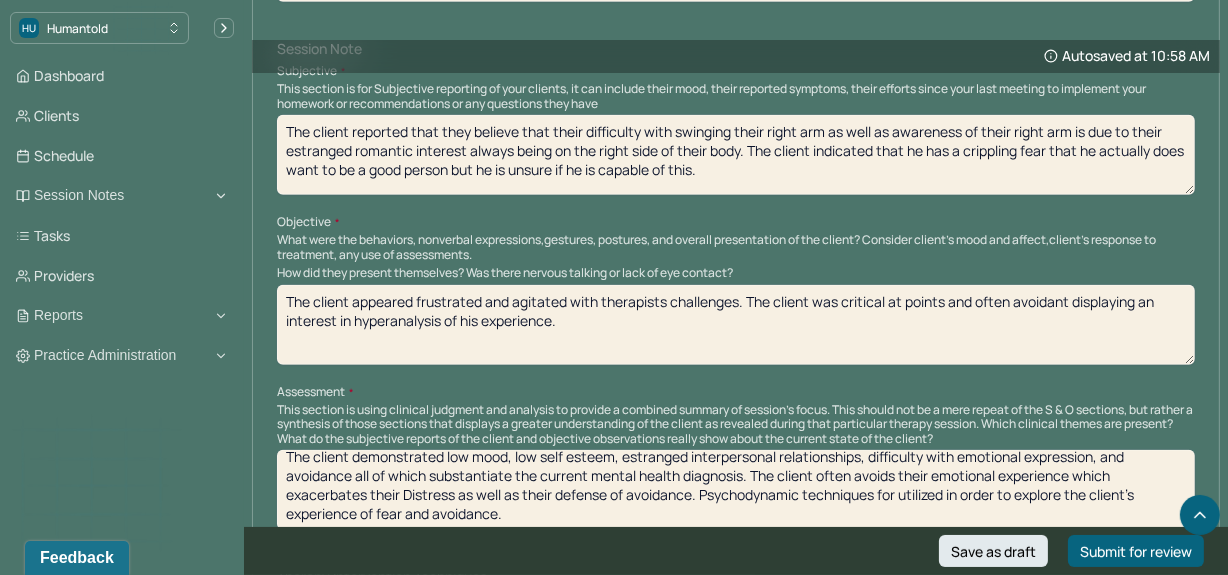 scroll, scrollTop: 1233, scrollLeft: 0, axis: vertical 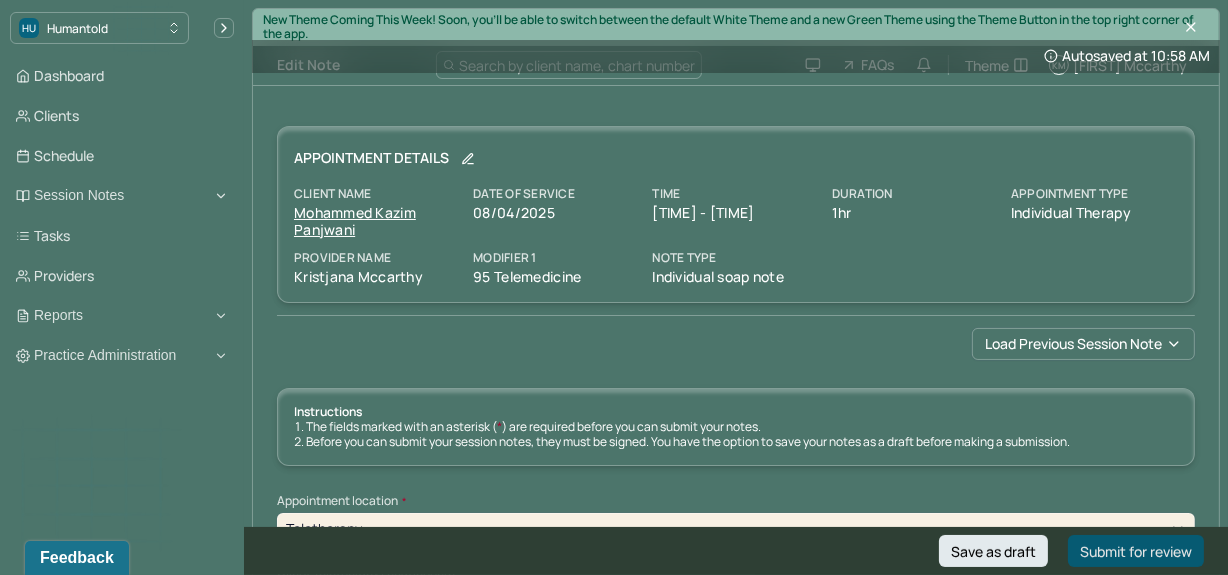 type on "kem" 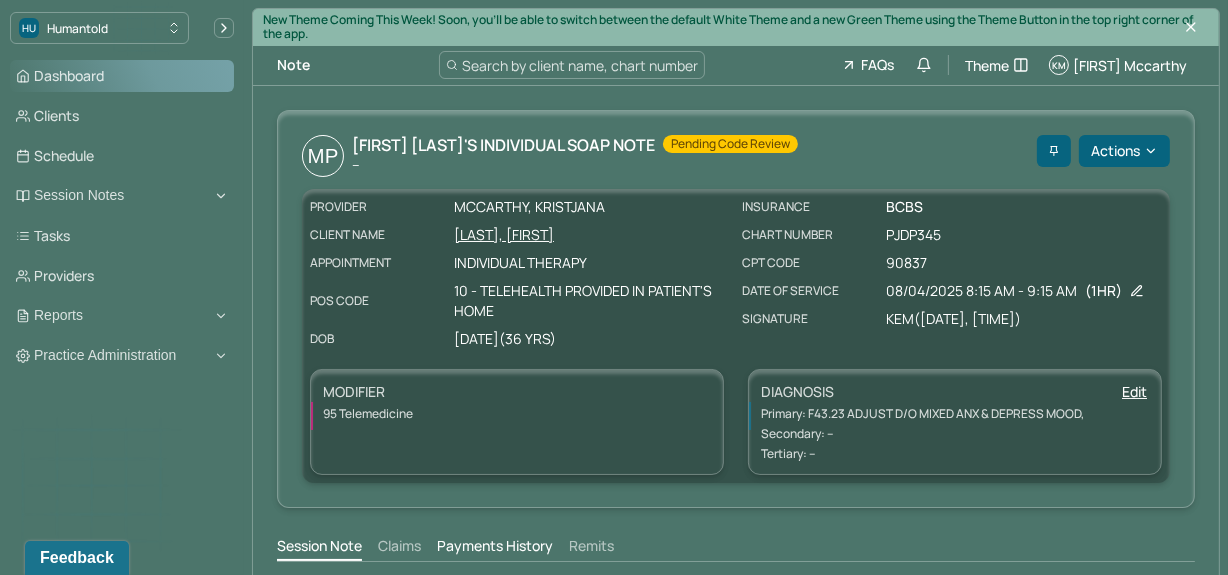 click on "Dashboard" at bounding box center [122, 76] 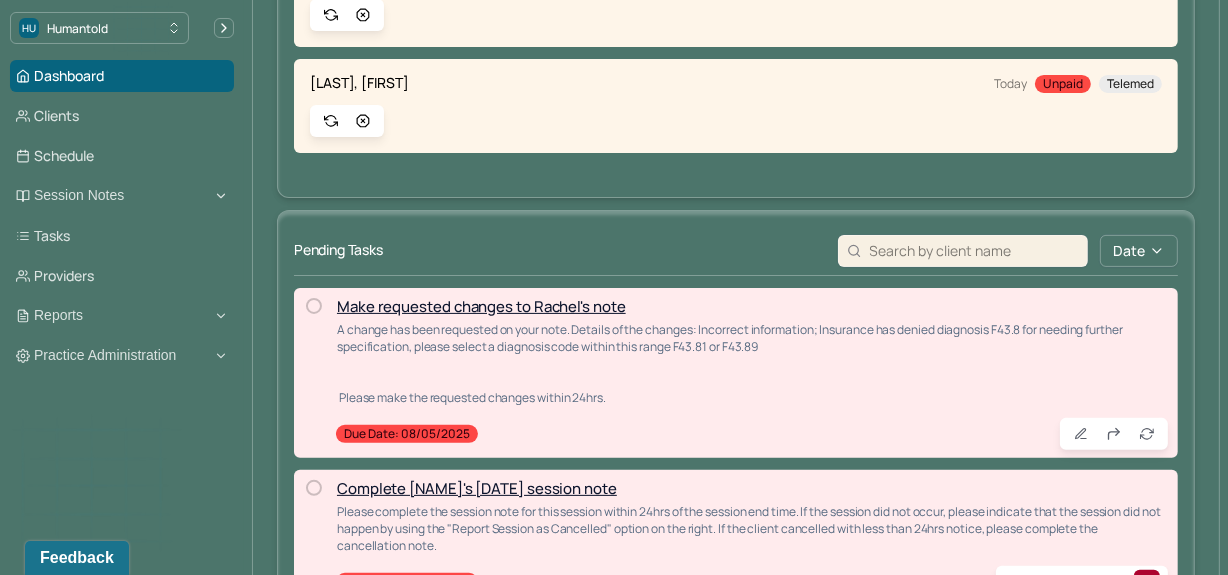 scroll, scrollTop: 649, scrollLeft: 0, axis: vertical 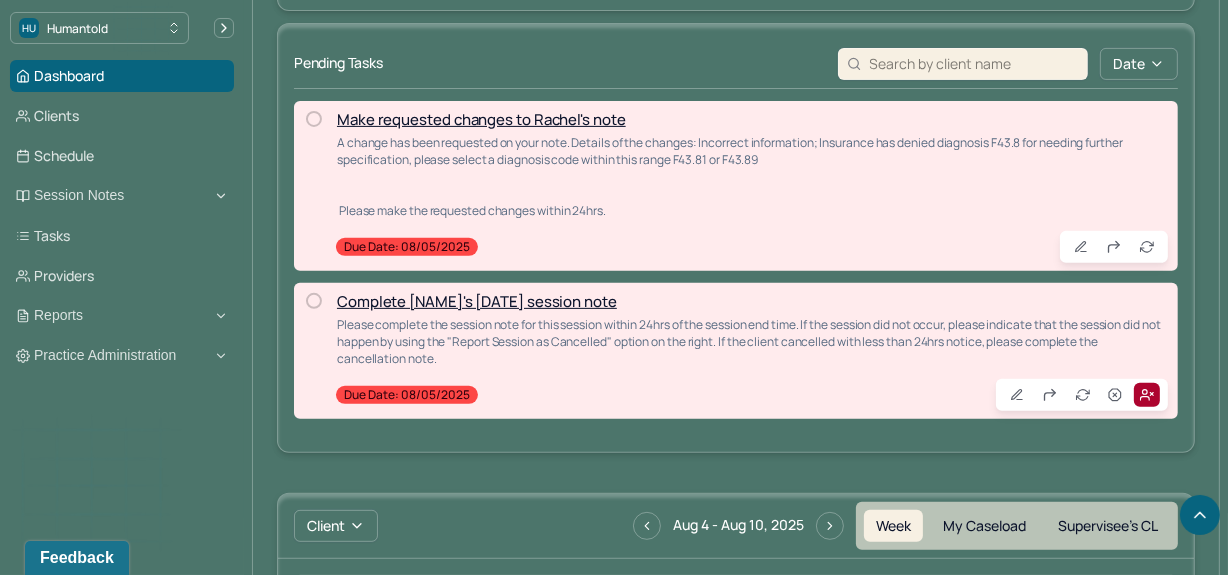 click on "Complete [NAME]'s [DATE] session note" at bounding box center [477, 301] 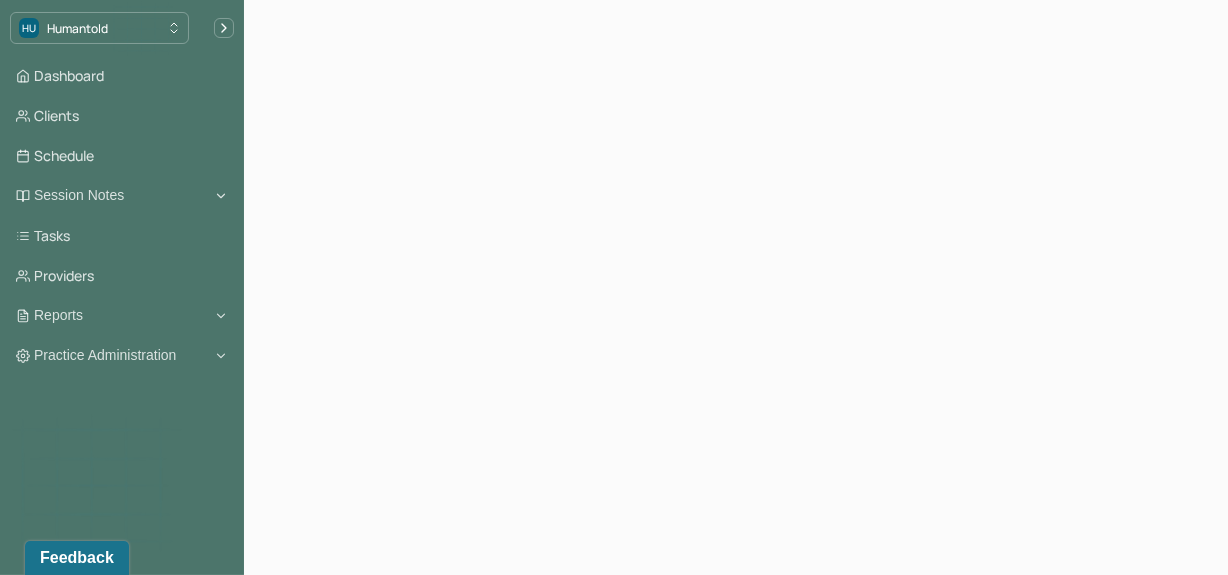 scroll, scrollTop: 0, scrollLeft: 0, axis: both 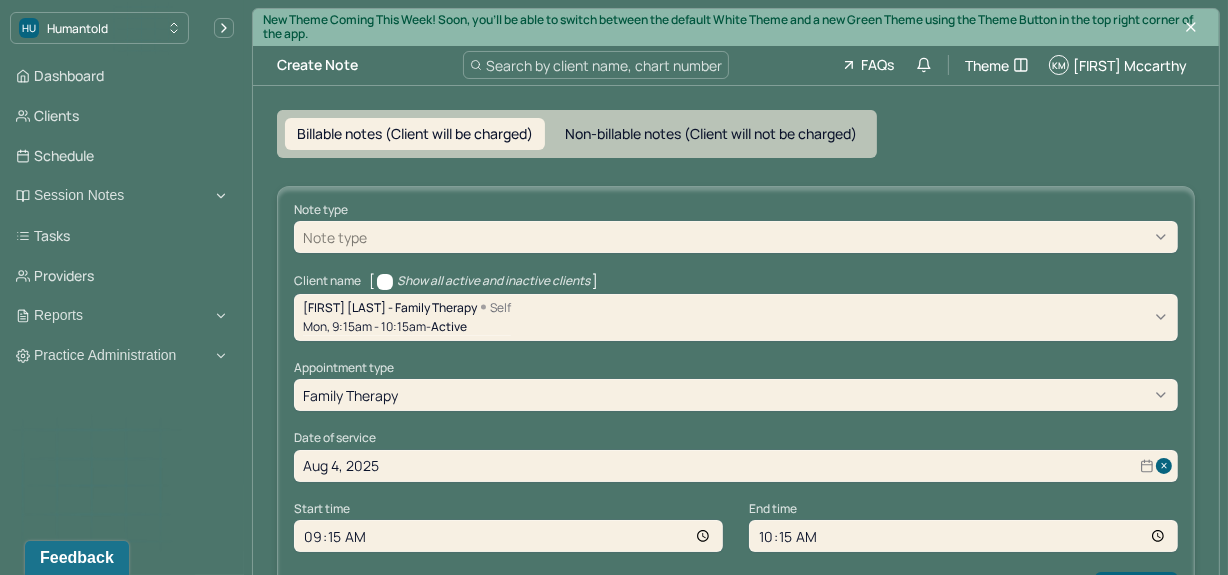 click at bounding box center [770, 237] 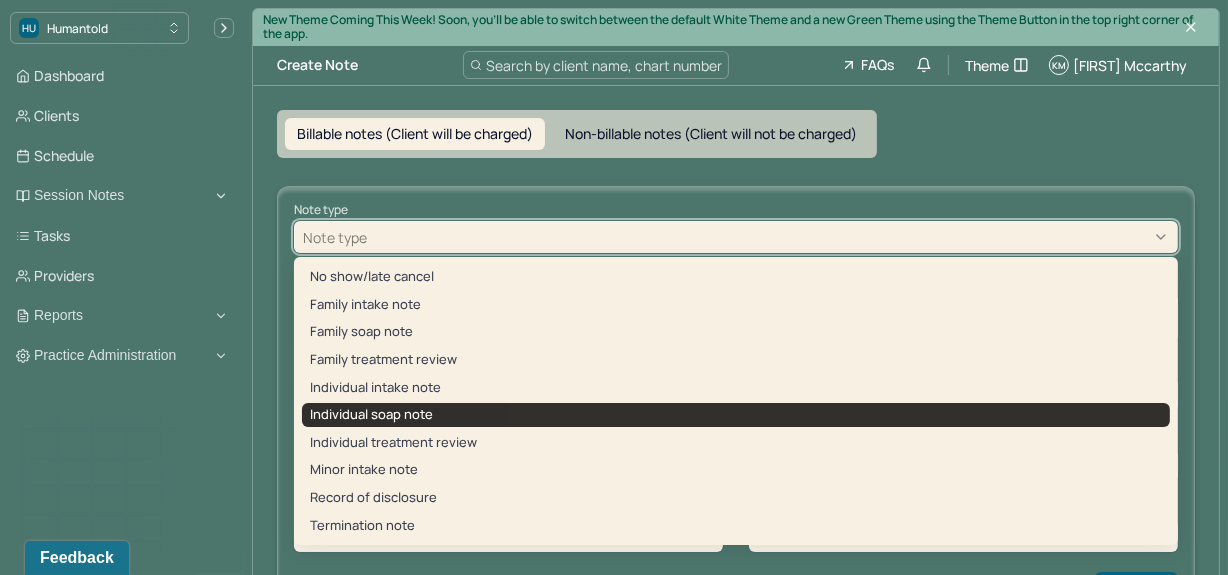 click on "Individual soap note" at bounding box center (736, 415) 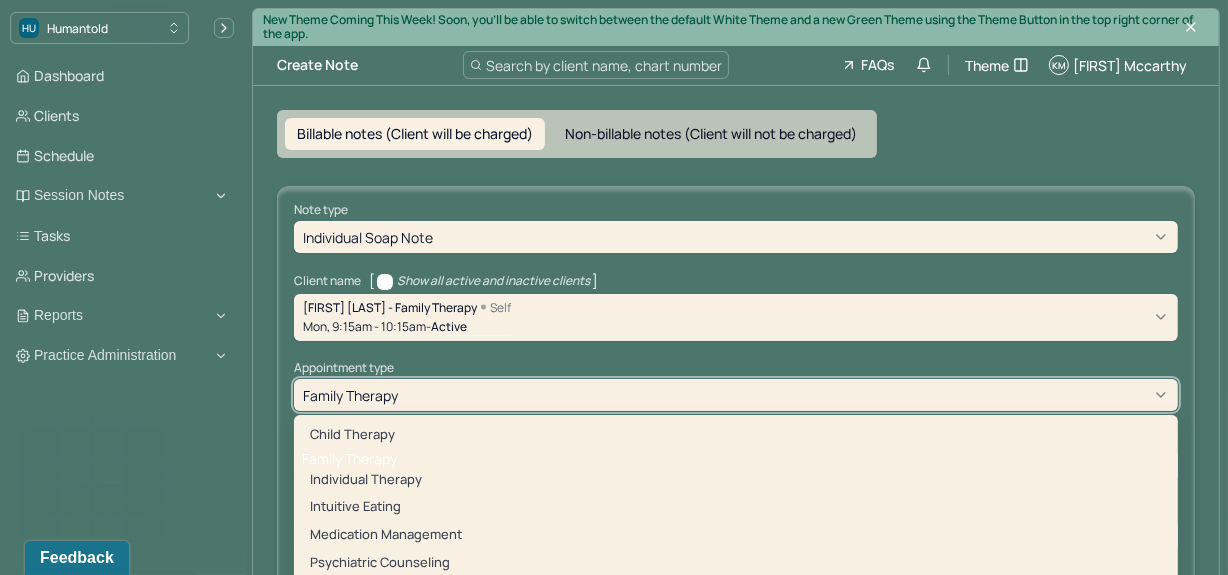 click on "8 results available. Use Up and Down to choose options, press Enter to select the currently focused option, press Escape to exit the menu, press Tab to select the option and exit the menu. family therapy child therapy family therapy individual therapy intuitive eating medication management psychiatric counseling mental health assessment teletherapy" at bounding box center [736, 395] 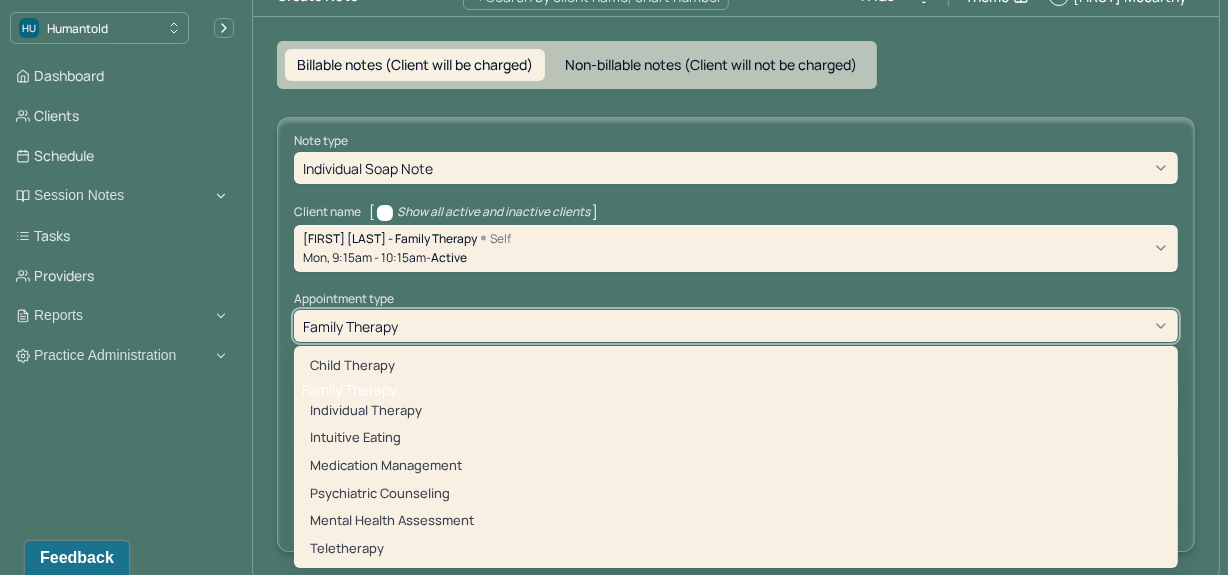 scroll, scrollTop: 76, scrollLeft: 0, axis: vertical 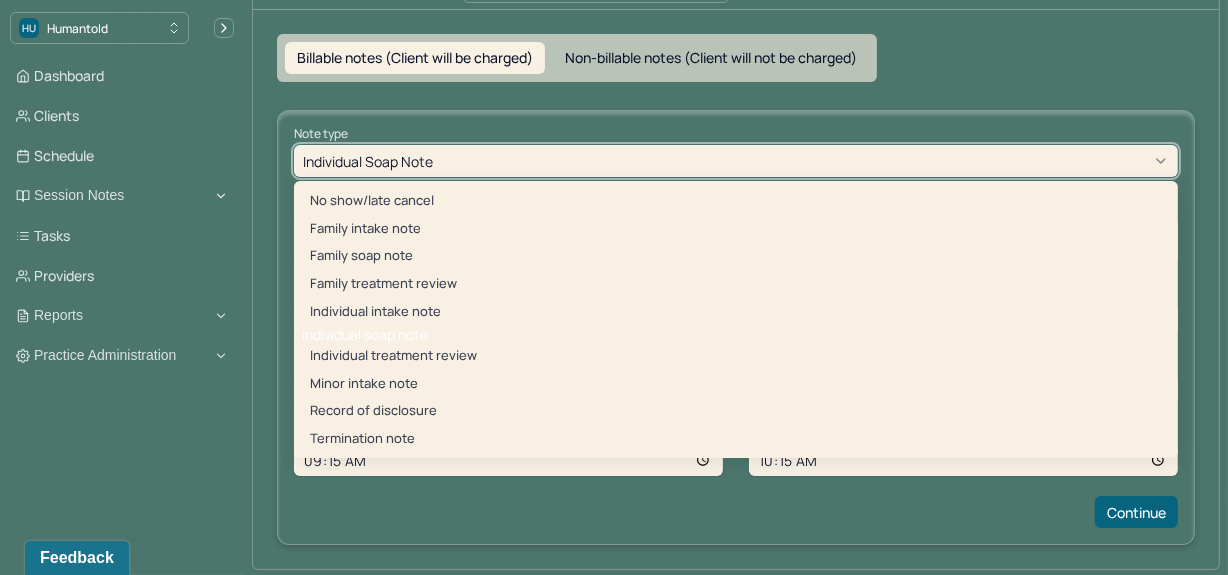 click on "Individual soap note" at bounding box center (736, 161) 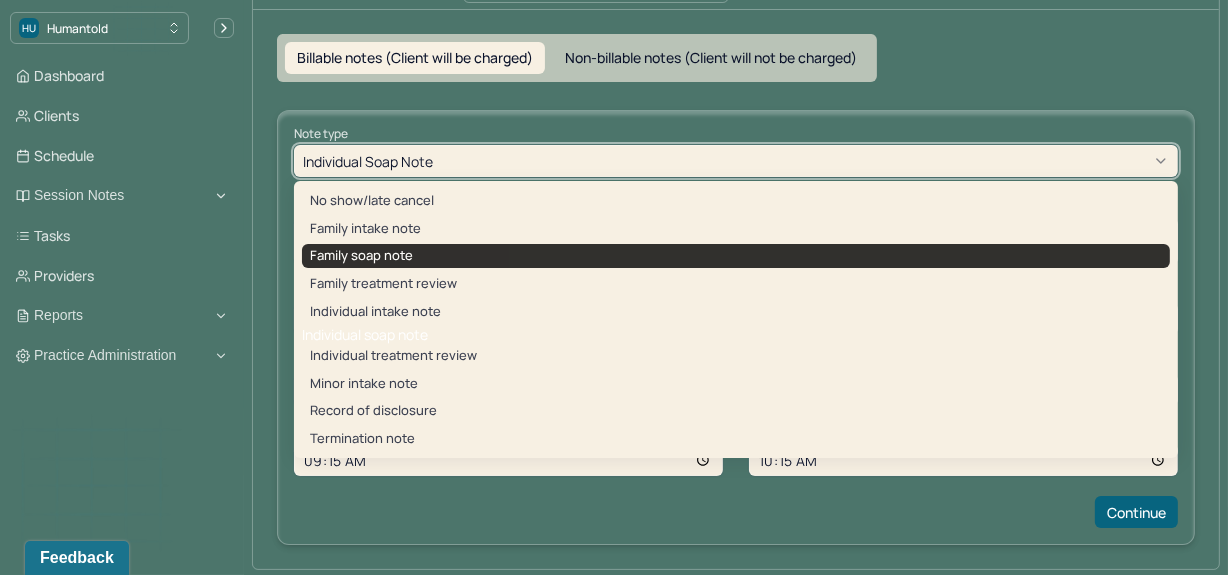 click on "Family soap note" at bounding box center (736, 256) 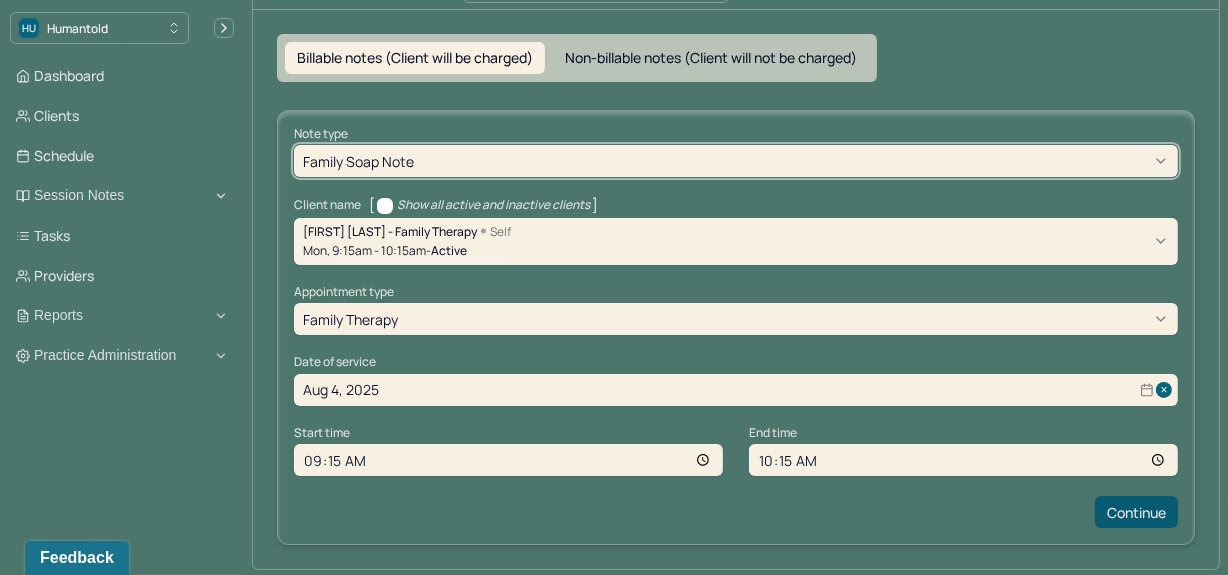 click on "Continue" at bounding box center [1136, 512] 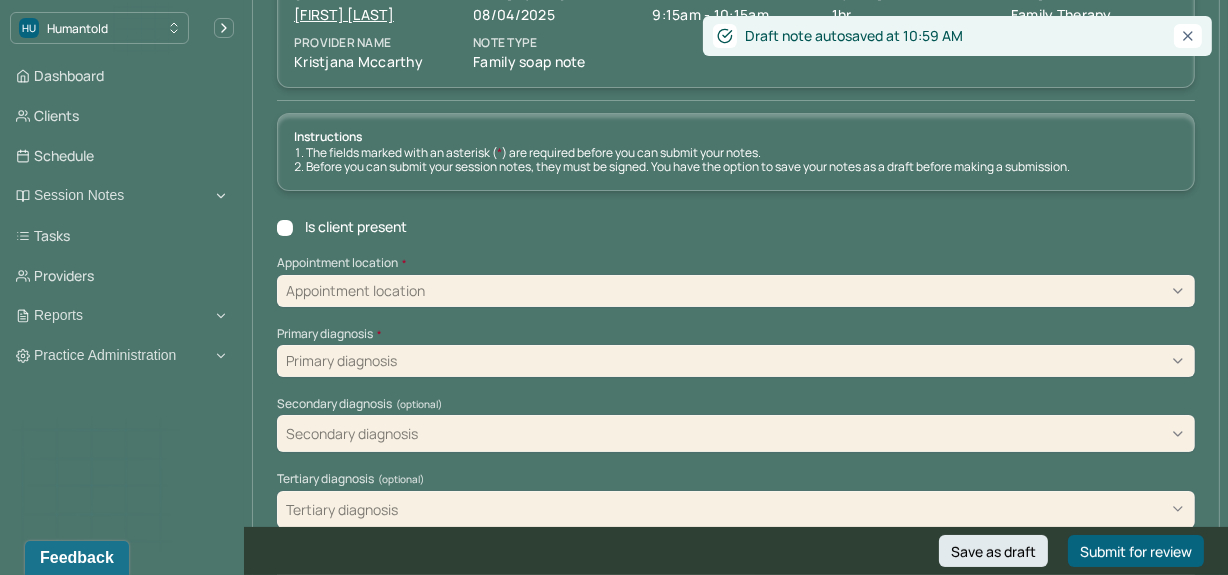 scroll, scrollTop: 199, scrollLeft: 0, axis: vertical 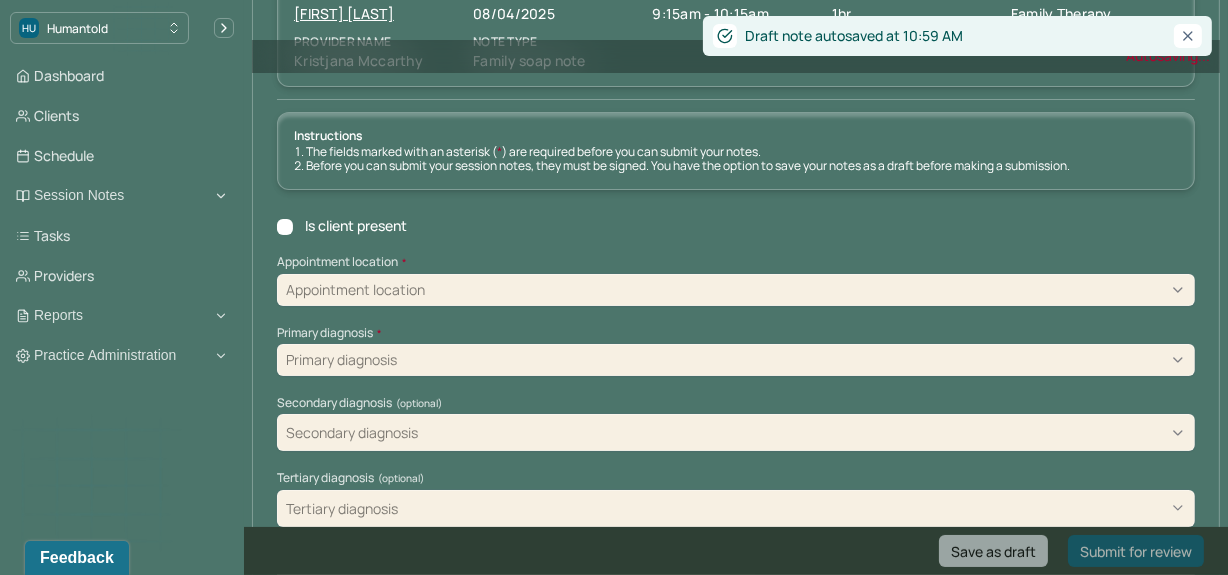 click on "Is client present" at bounding box center (356, 226) 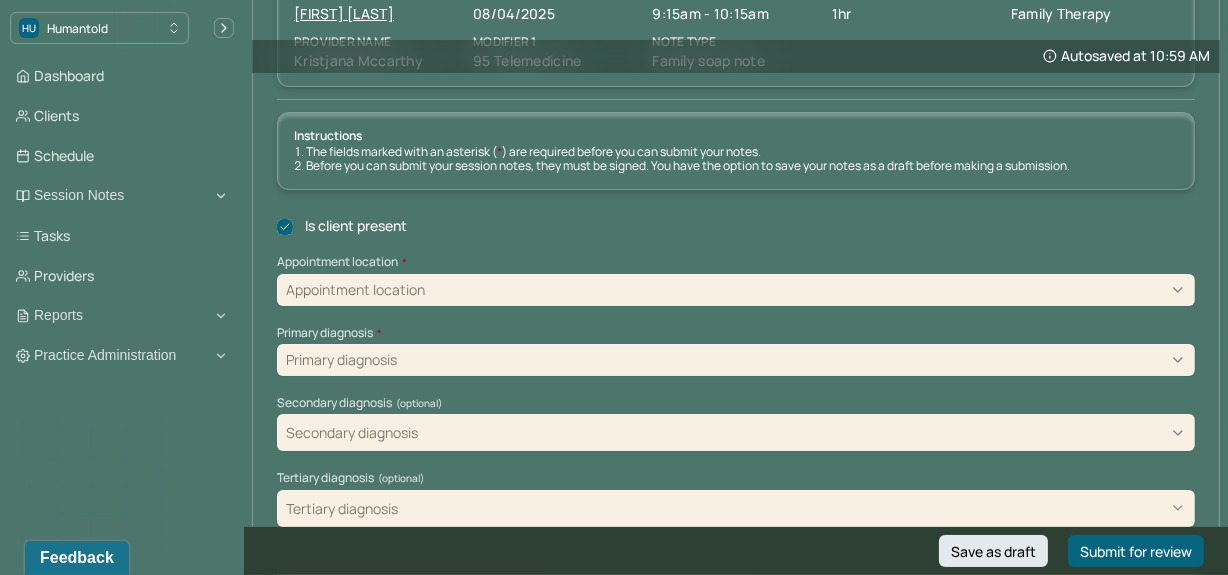 click on "Appointment location" at bounding box center [736, 290] 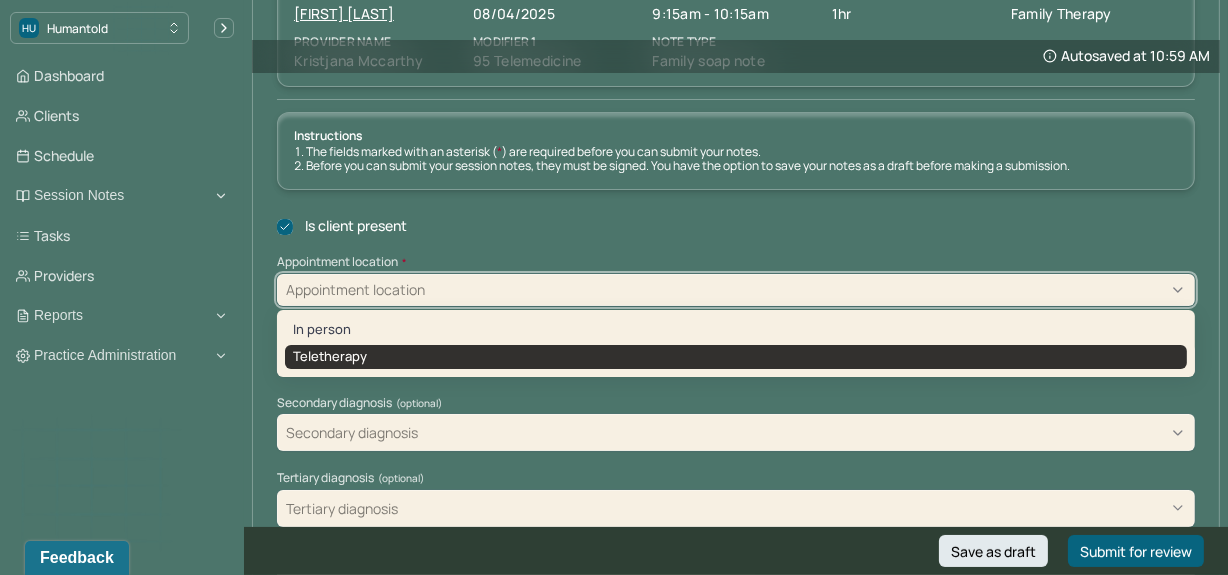 click on "Teletherapy" at bounding box center (736, 357) 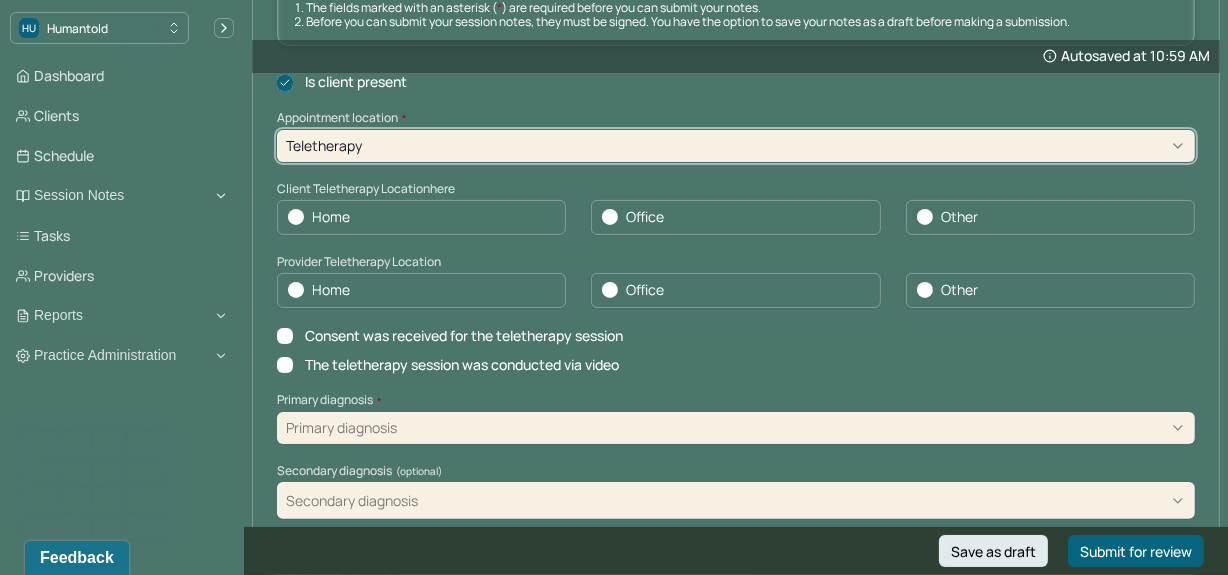 scroll, scrollTop: 348, scrollLeft: 0, axis: vertical 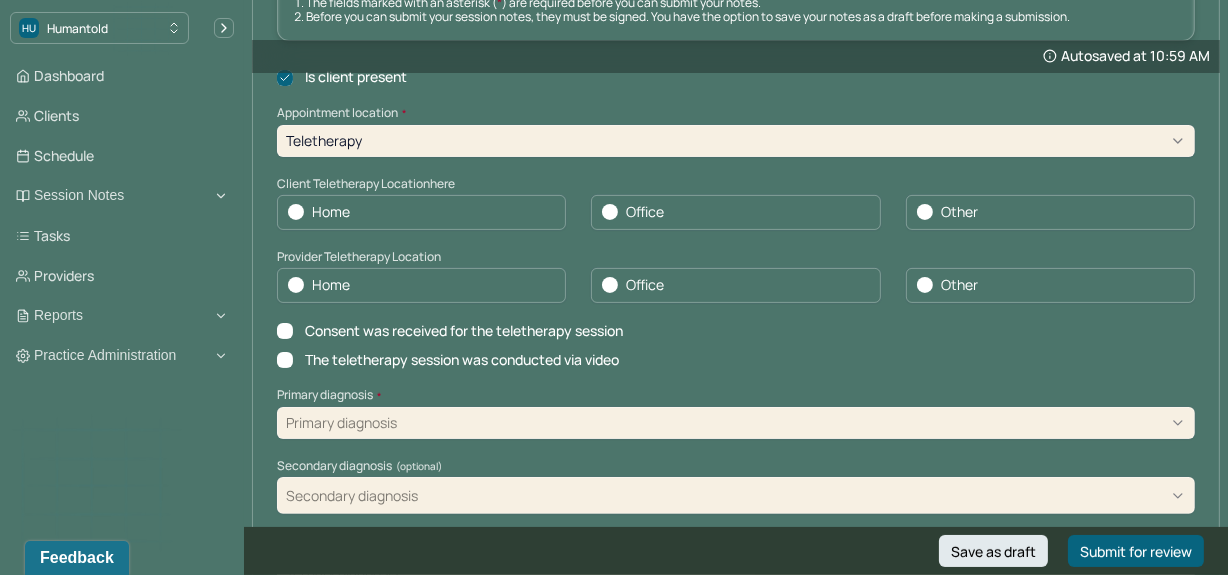 click on "Home" at bounding box center [421, 212] 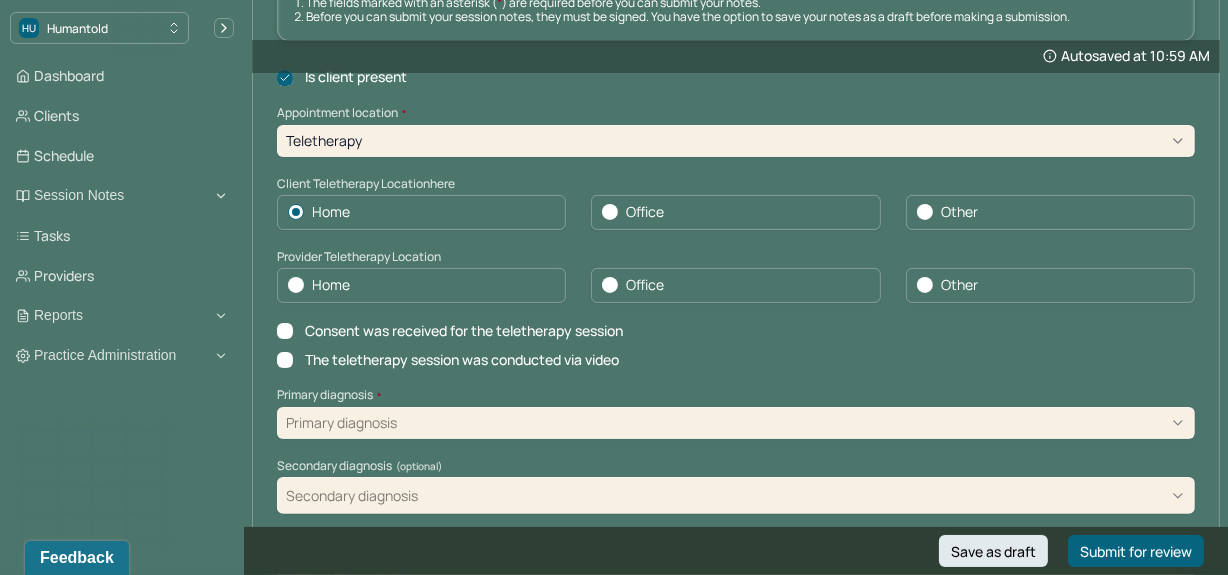 click on "Home" at bounding box center [421, 285] 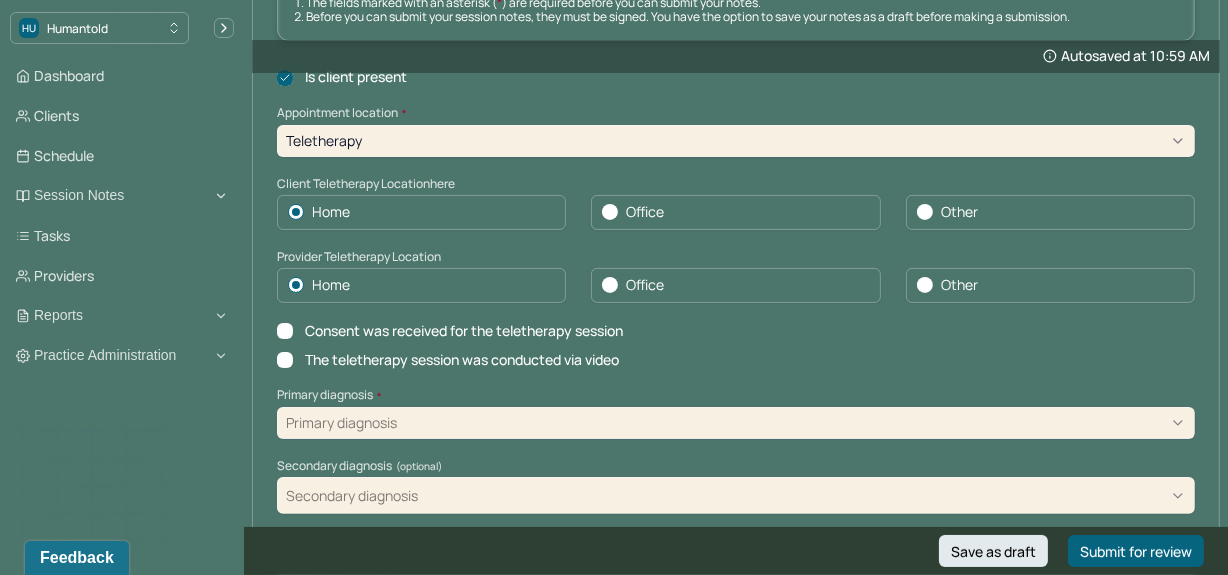 click on "Consent was received for the teletherapy session" at bounding box center [464, 331] 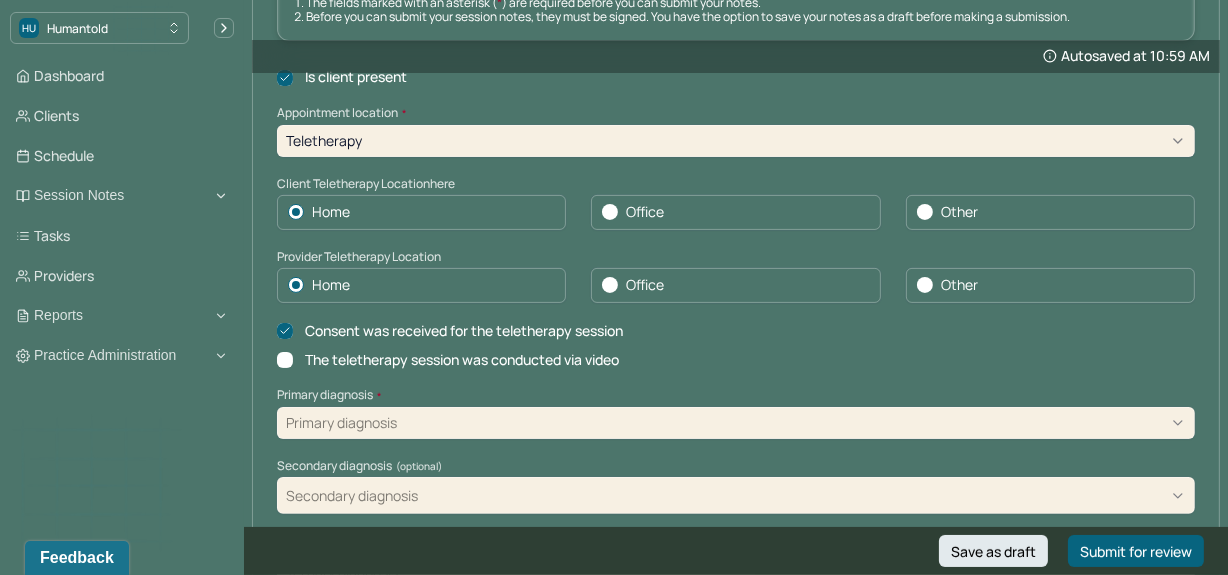 click on "The teletherapy session was conducted via video" at bounding box center [462, 360] 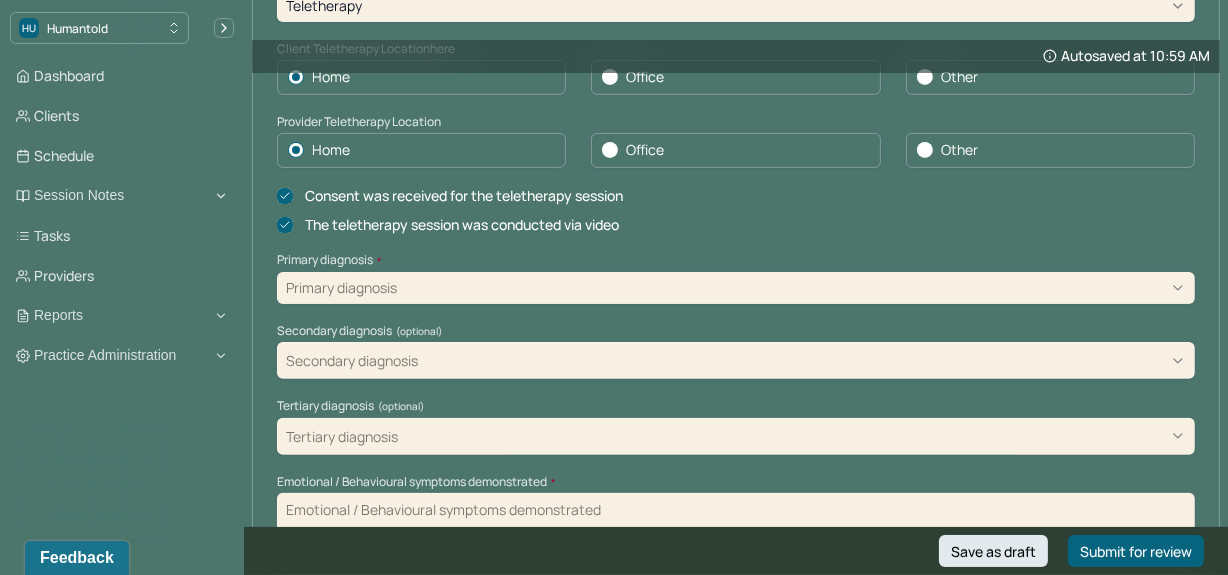scroll, scrollTop: 484, scrollLeft: 0, axis: vertical 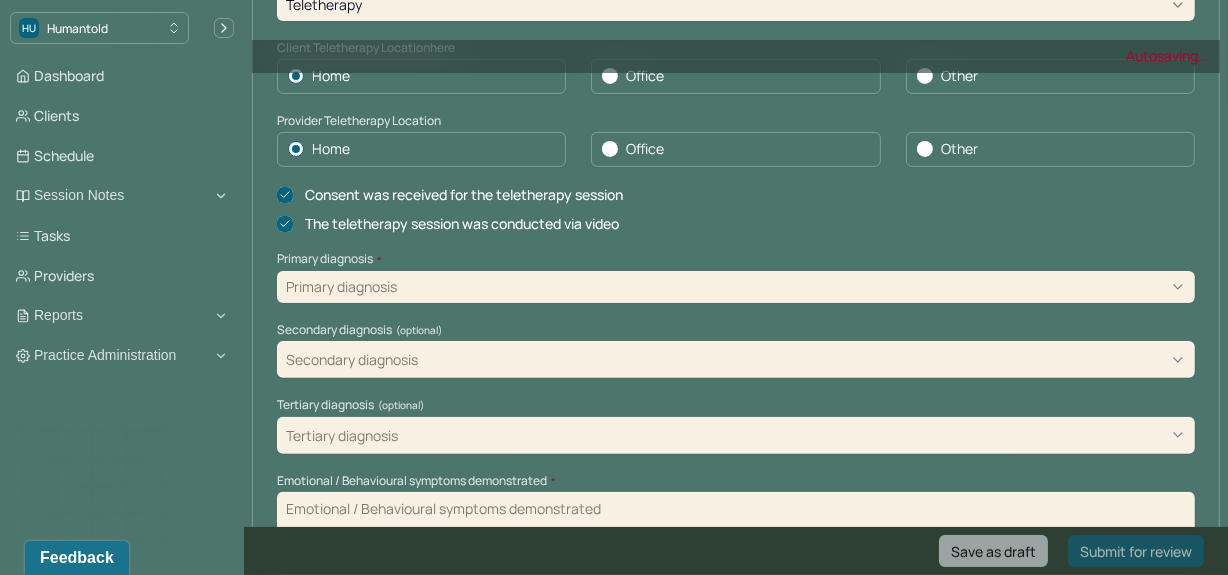 click at bounding box center [404, 286] 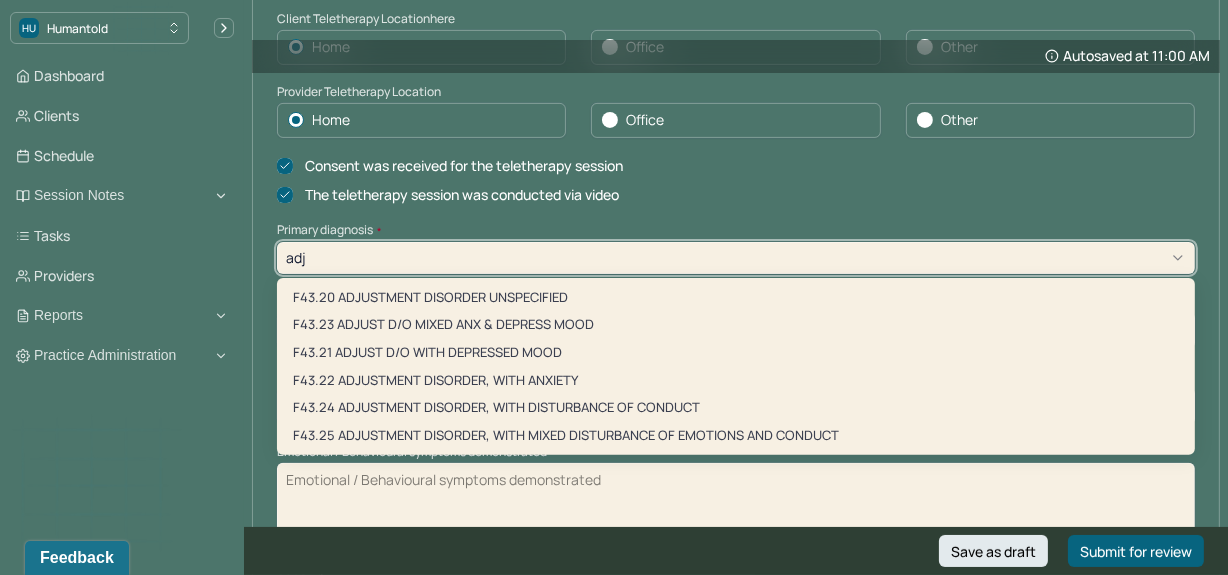 scroll, scrollTop: 522, scrollLeft: 0, axis: vertical 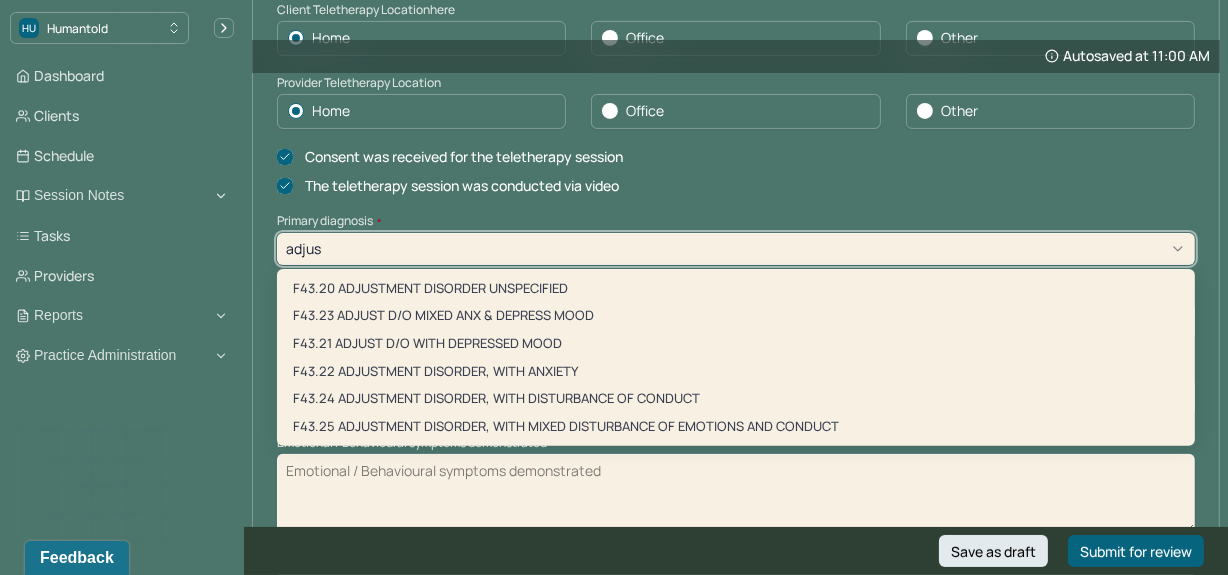 type on "adjust" 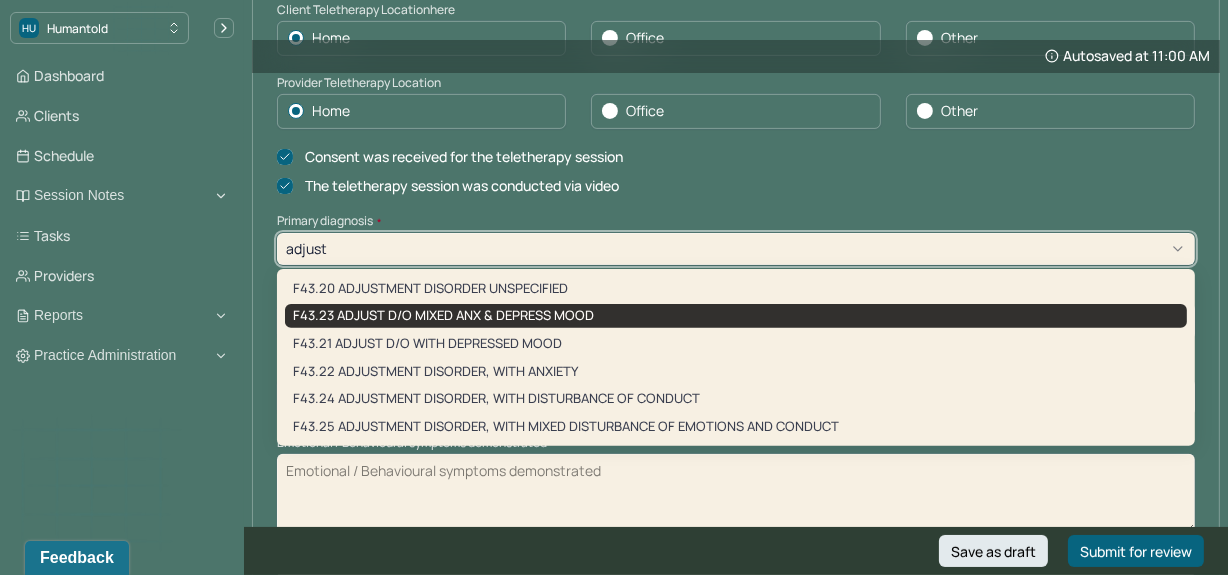click on "F43.23 ADJUST D/O MIXED ANX & DEPRESS MOOD" at bounding box center [736, 316] 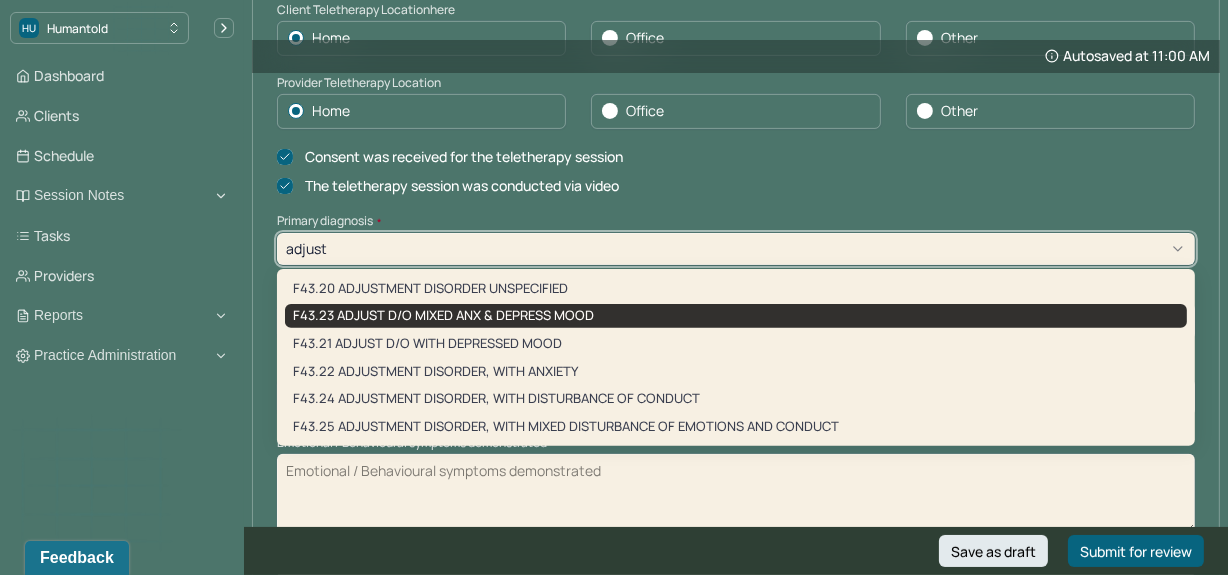 type 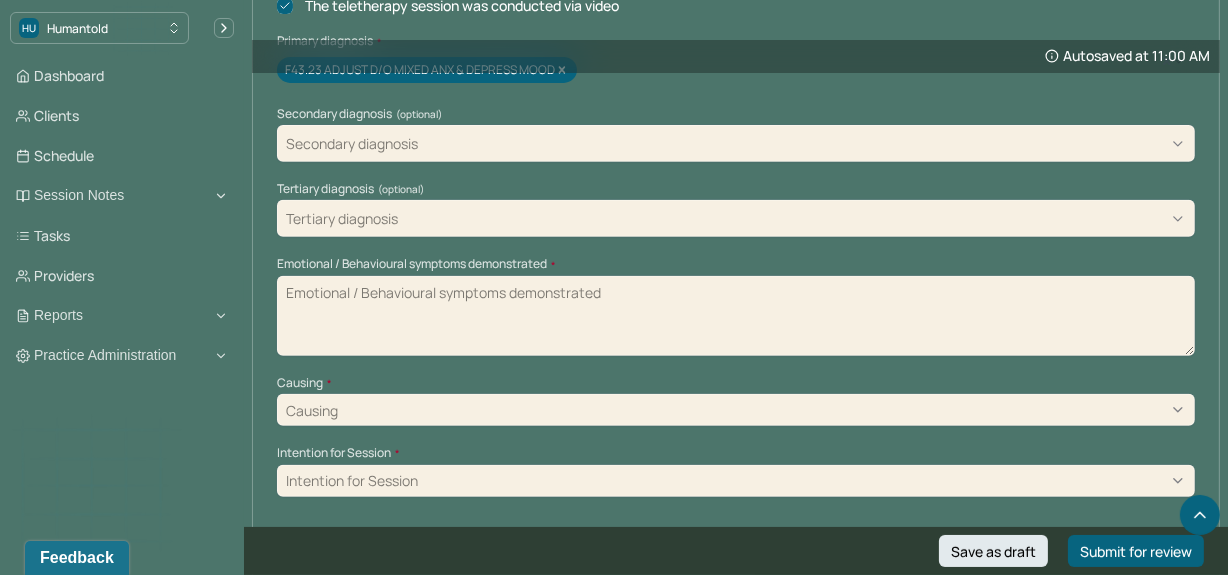 scroll, scrollTop: 703, scrollLeft: 0, axis: vertical 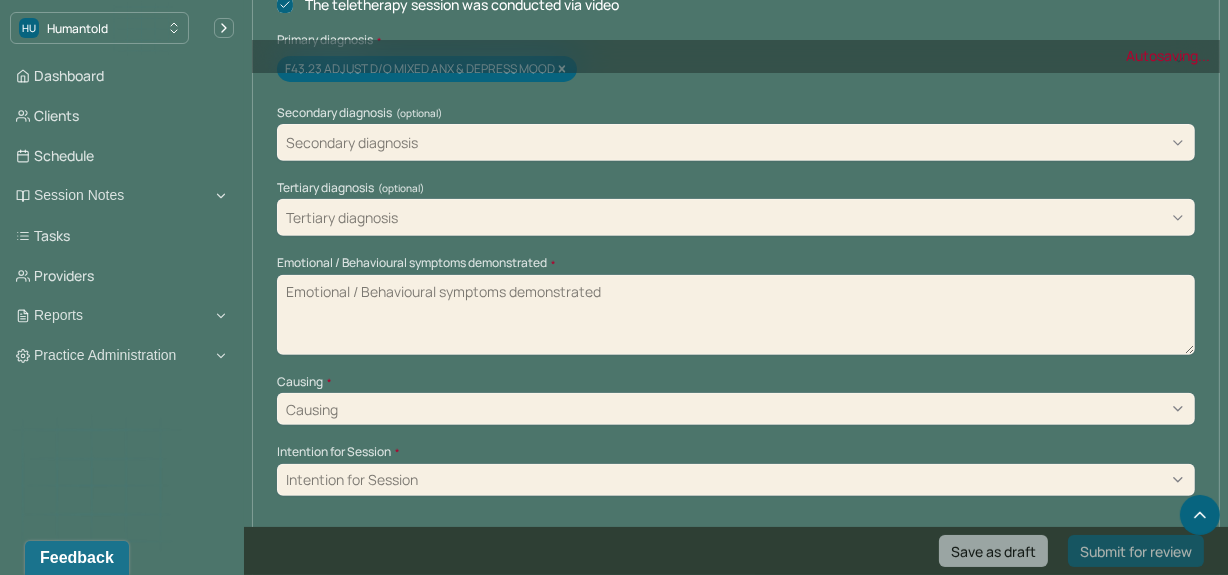 click on "Emotional / Behavioural symptoms demonstrated *" at bounding box center (736, 315) 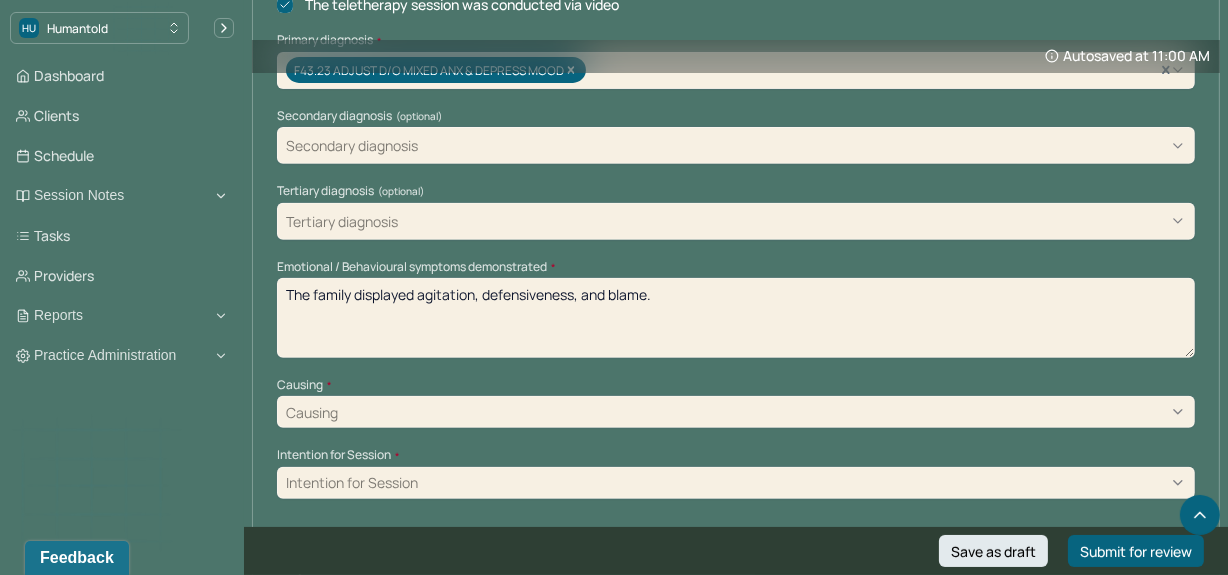 click on "The family displayed agitation, defensiveness, and blame.." at bounding box center [736, 318] 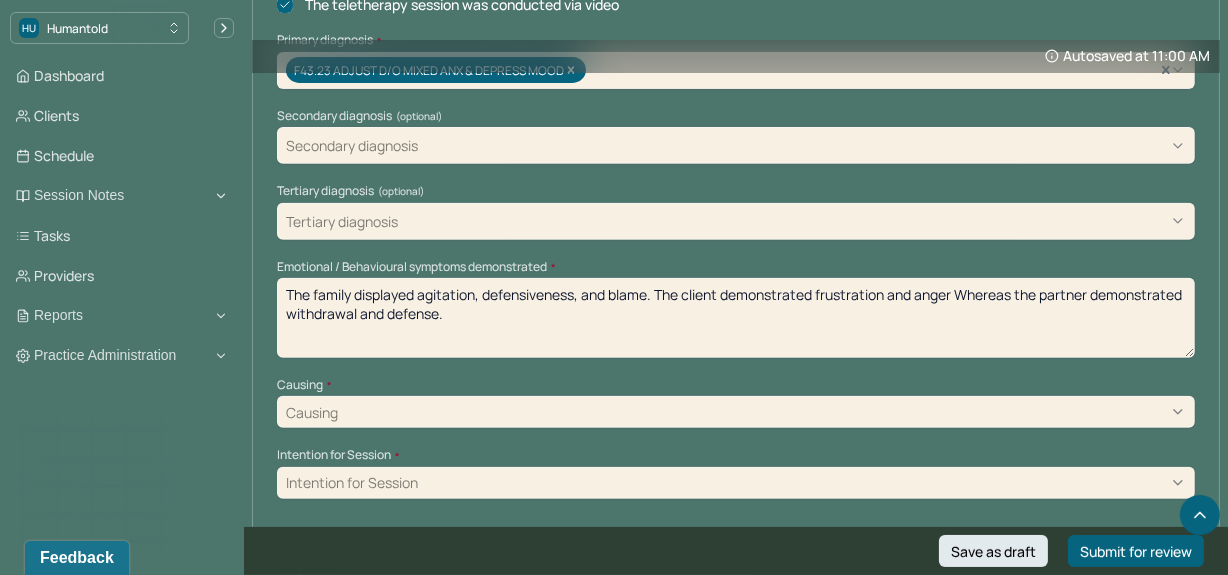 click on "The family displayed agitation, defensiveness, and blame. The client demonstrated frustration and anger Whereas the partner demonstrated withdrawal and defense." at bounding box center (736, 318) 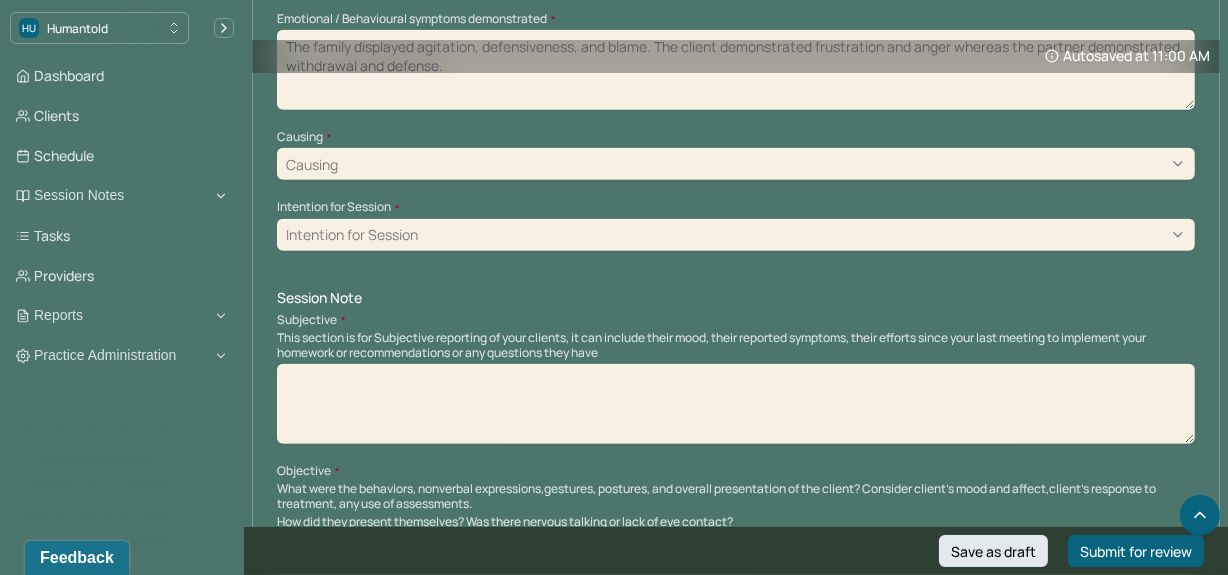 scroll, scrollTop: 952, scrollLeft: 0, axis: vertical 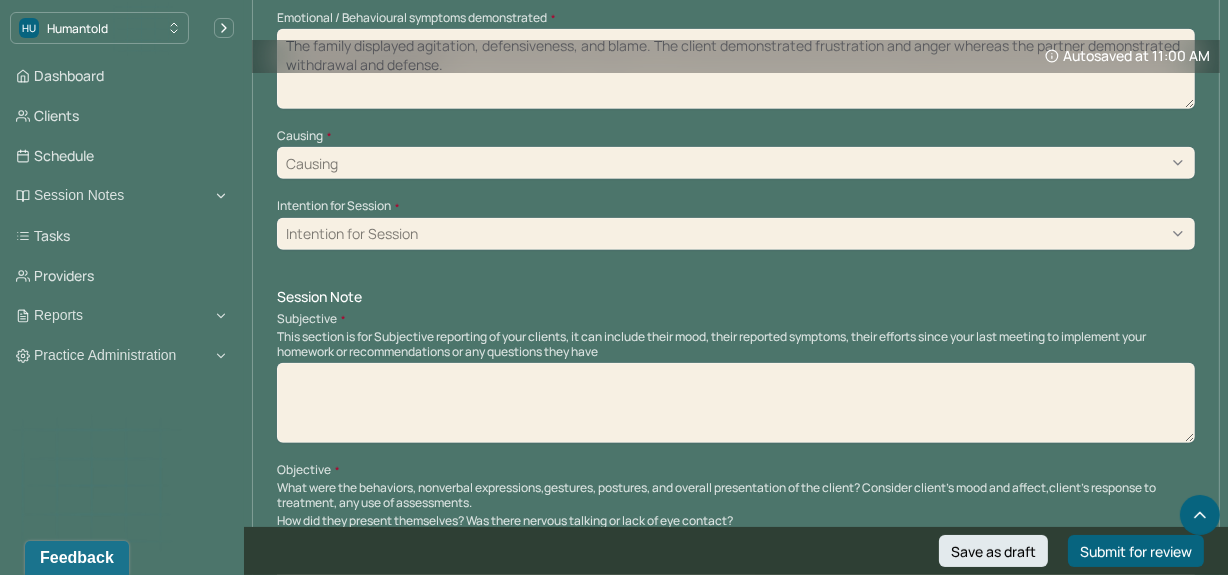 type on "The family displayed agitation, defensiveness, and blame. The client demonstrated frustration and anger whereas the partner demonstrated withdrawal and defense." 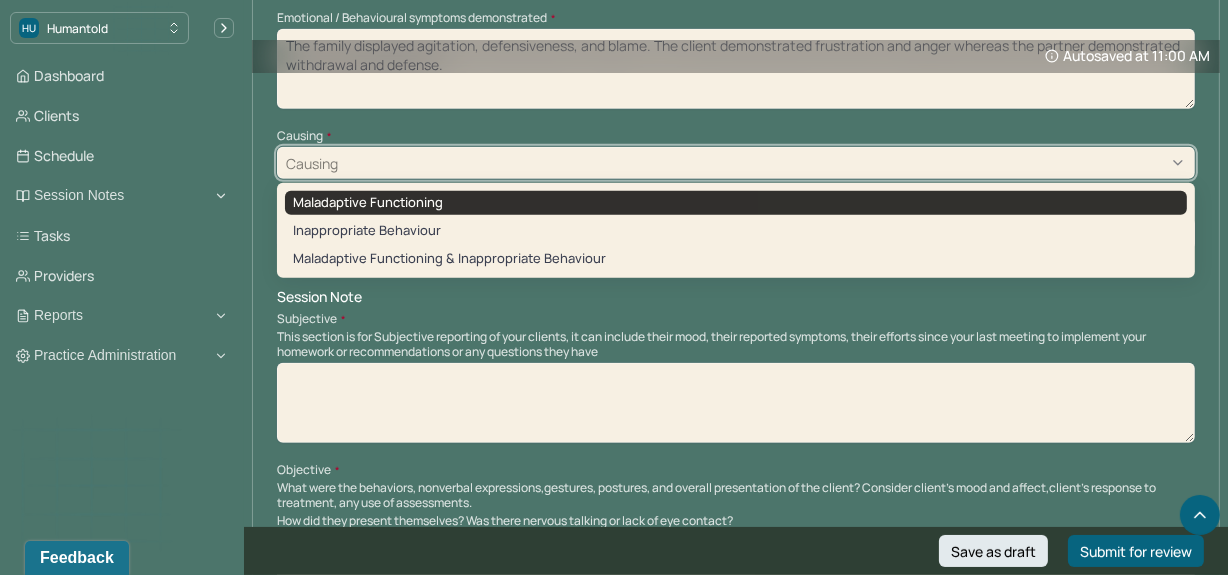 click on "Maladaptive Functioning" at bounding box center (736, 203) 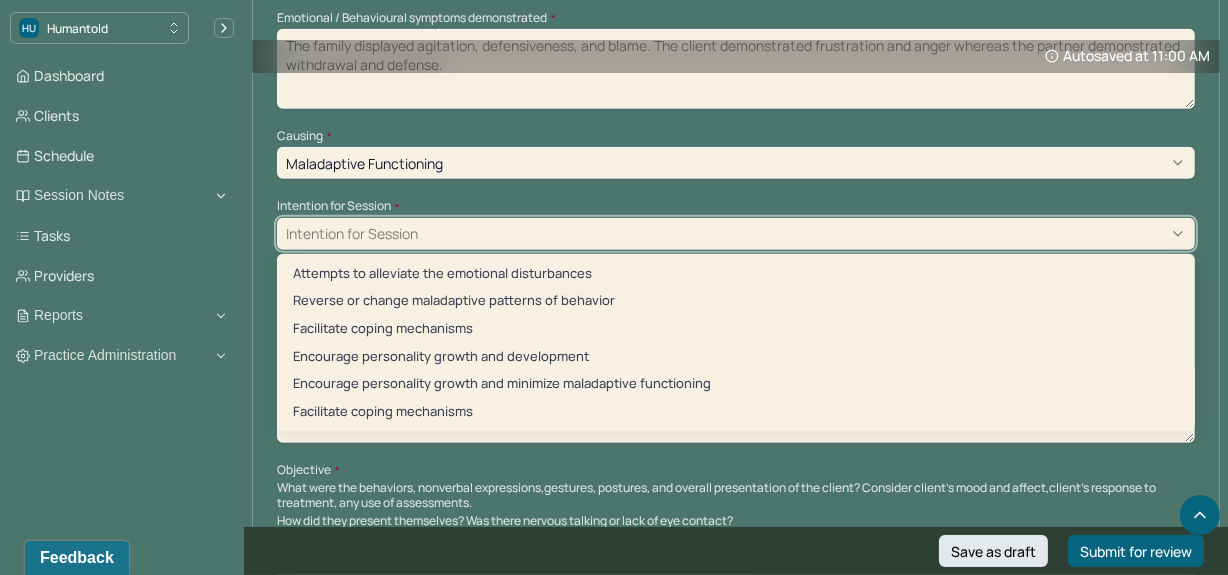 click on "Intention for Session" at bounding box center [736, 234] 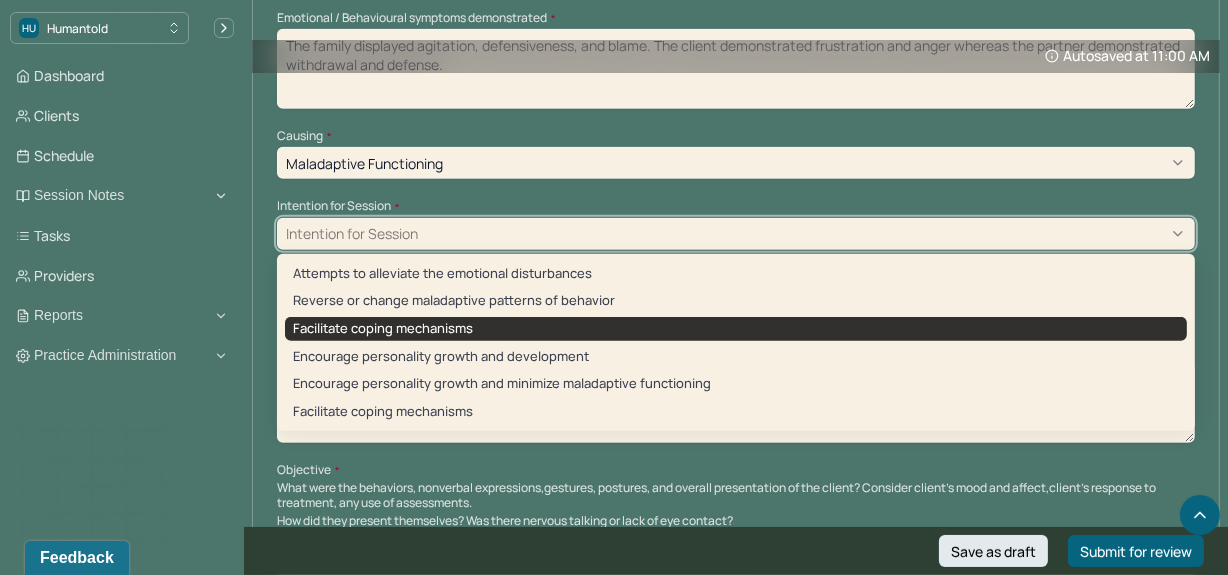 click on "Facilitate coping mechanisms" at bounding box center [736, 329] 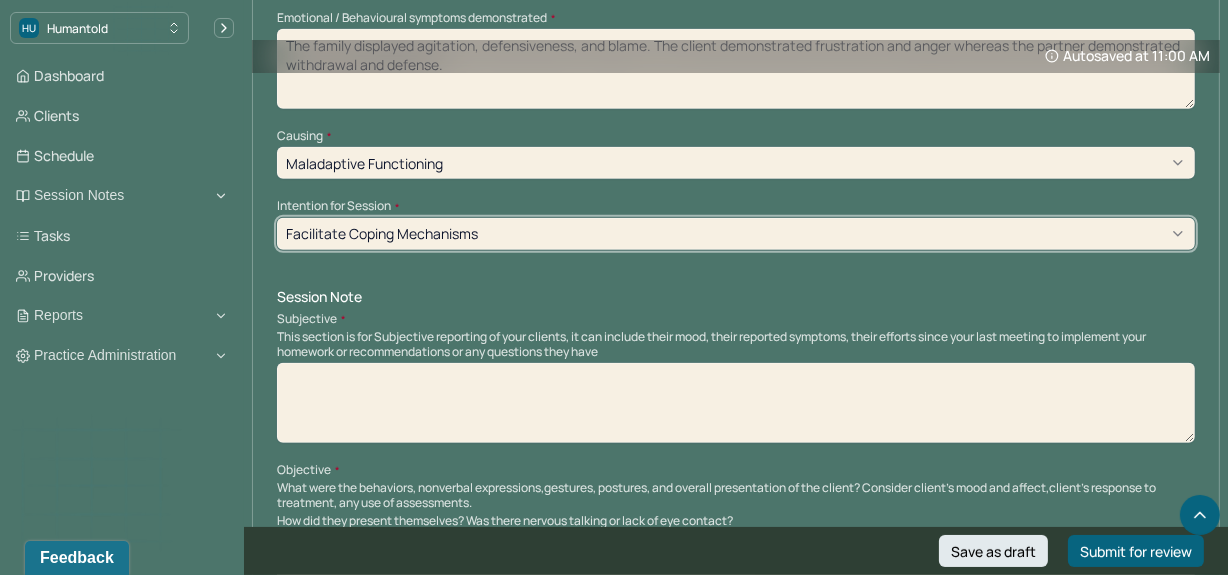 click at bounding box center [736, 403] 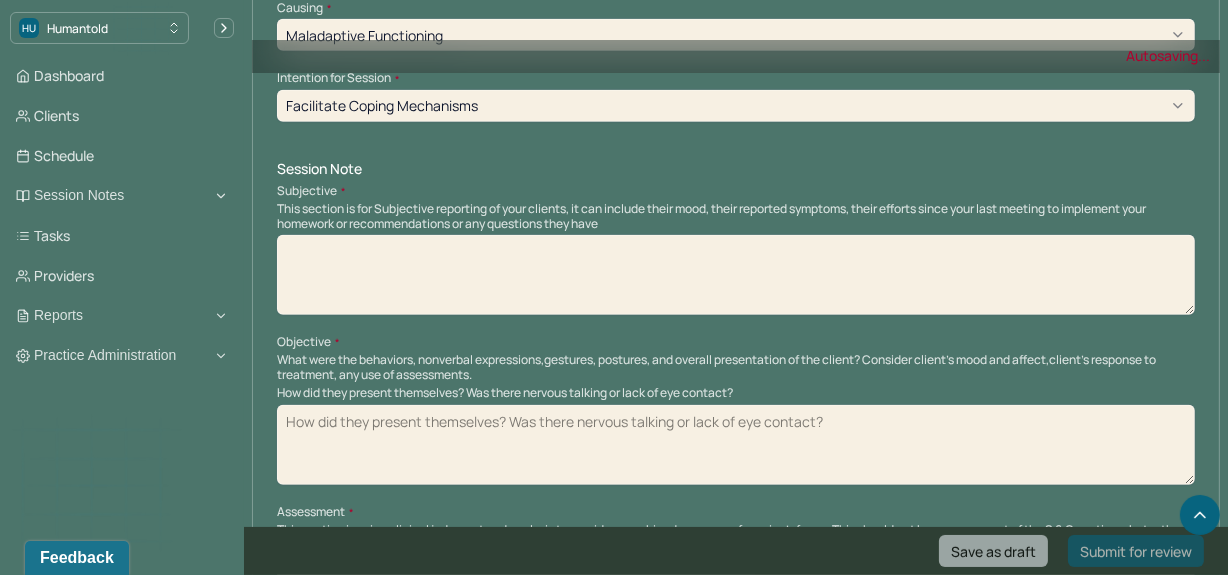 scroll, scrollTop: 1080, scrollLeft: 0, axis: vertical 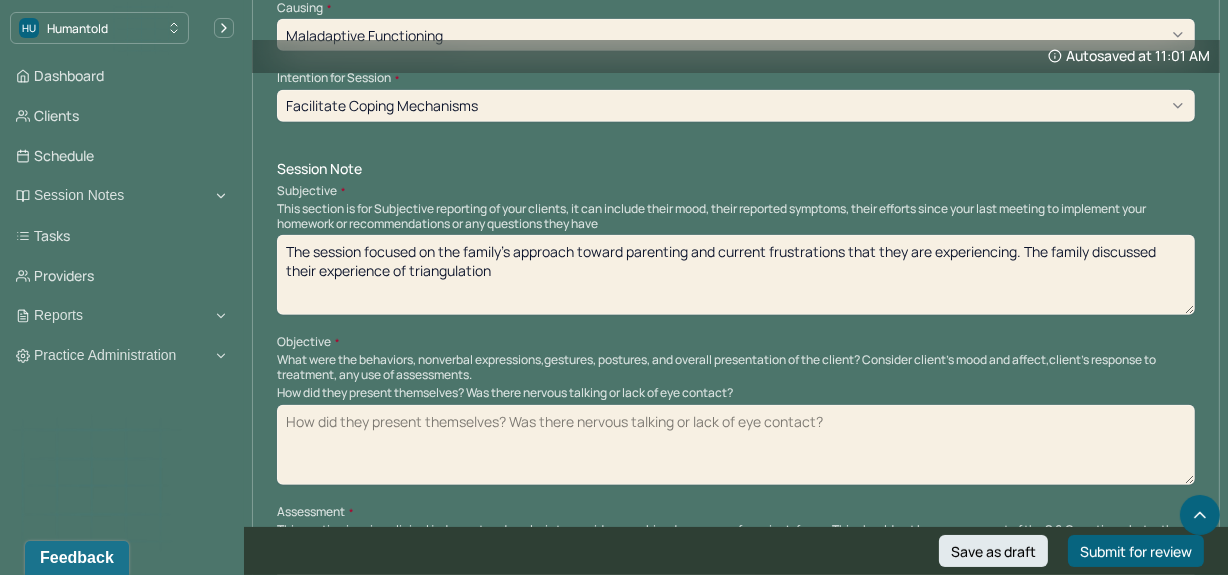 click on "How did they present themselves? Was there nervous talking or lack of eye contact?" at bounding box center [736, 445] 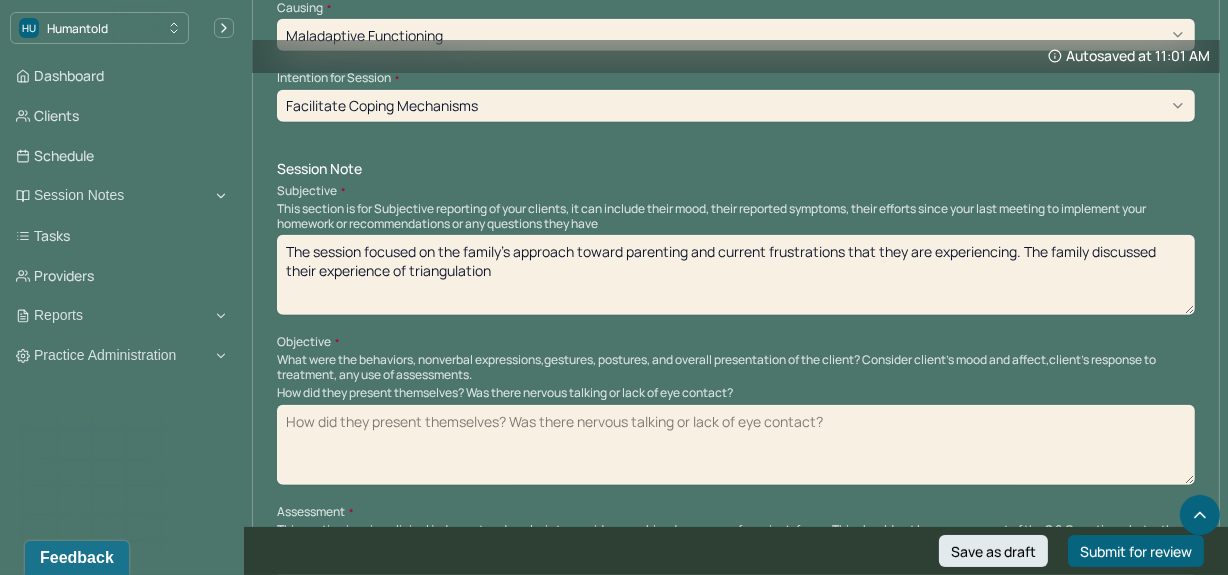 click on "The session focused on the family's approach toward parenting and current frustrations that they are experiencing. The family discussed their experience of triangulation as well as their approach towards consequences and rewards" at bounding box center [736, 275] 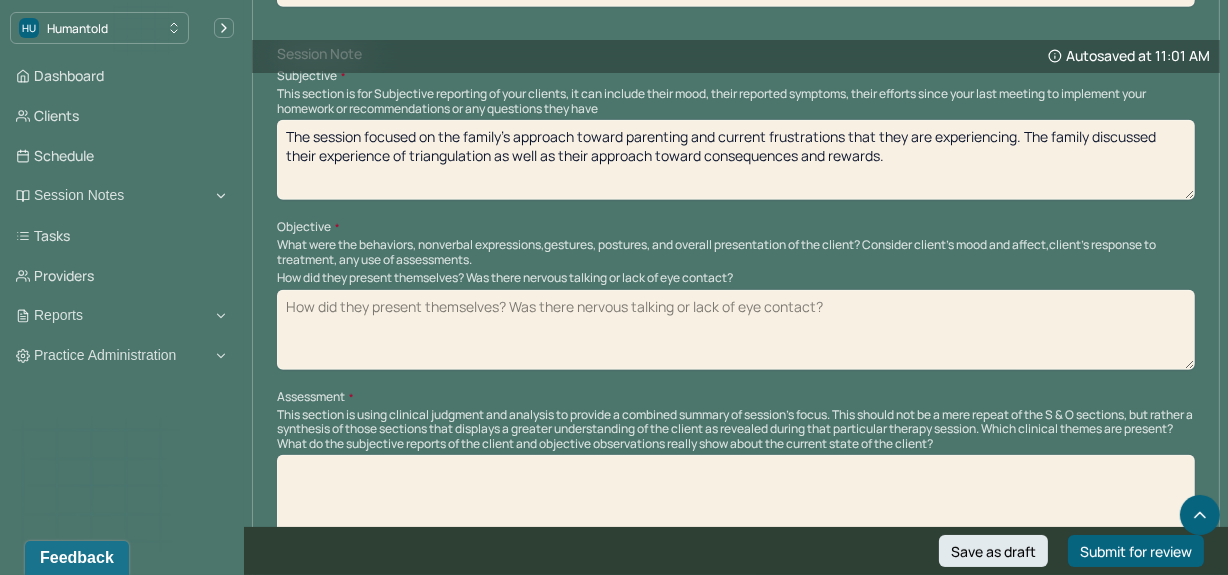 scroll, scrollTop: 1196, scrollLeft: 0, axis: vertical 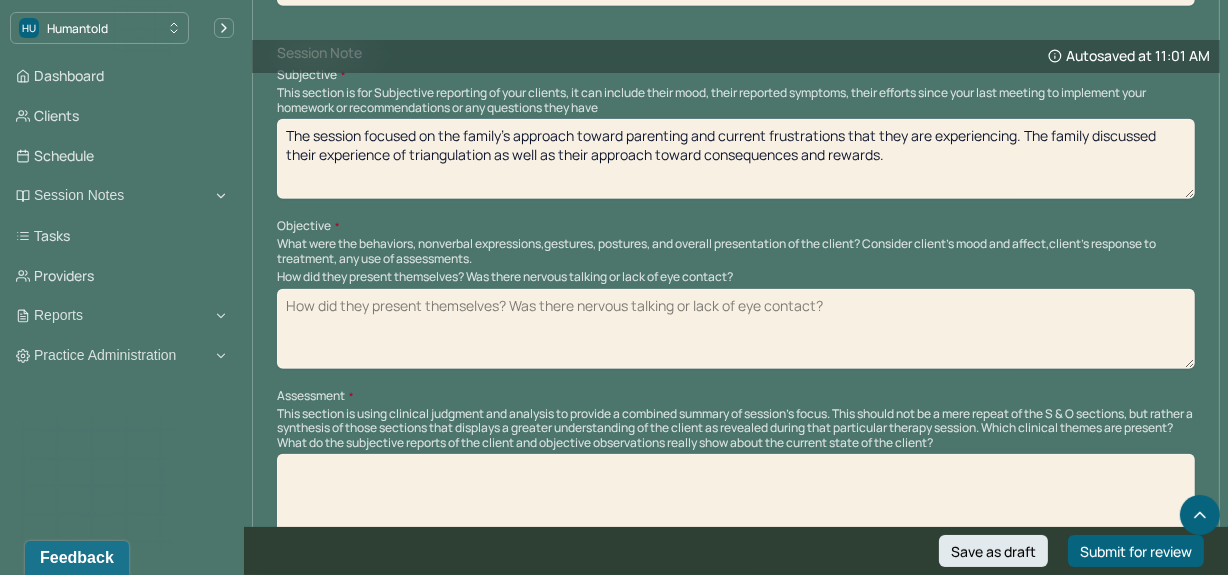 type on "The session focused on the family's approach toward parenting and current frustrations that they are experiencing. The family discussed their experience of triangulation as well as their approach toward consequences and rewards." 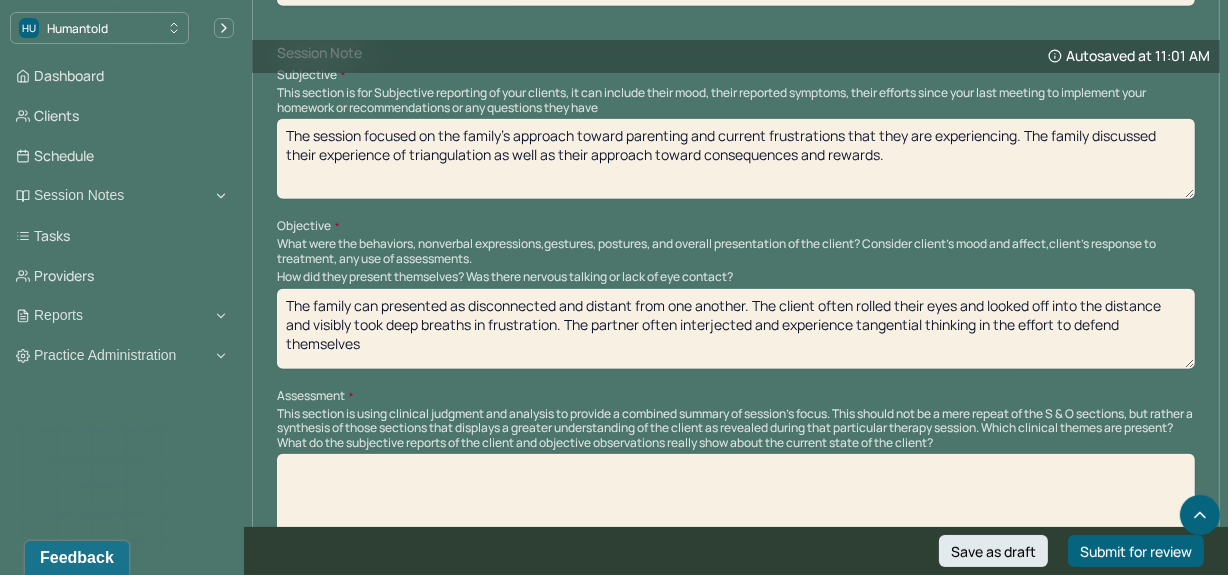 click on "The family can presented as disconnected and distant from one another. The client often rolled their eyes and looked off into the distance and visibly took deep breaths in frustration. The partner often interjected and experience tangential thinking" at bounding box center [736, 329] 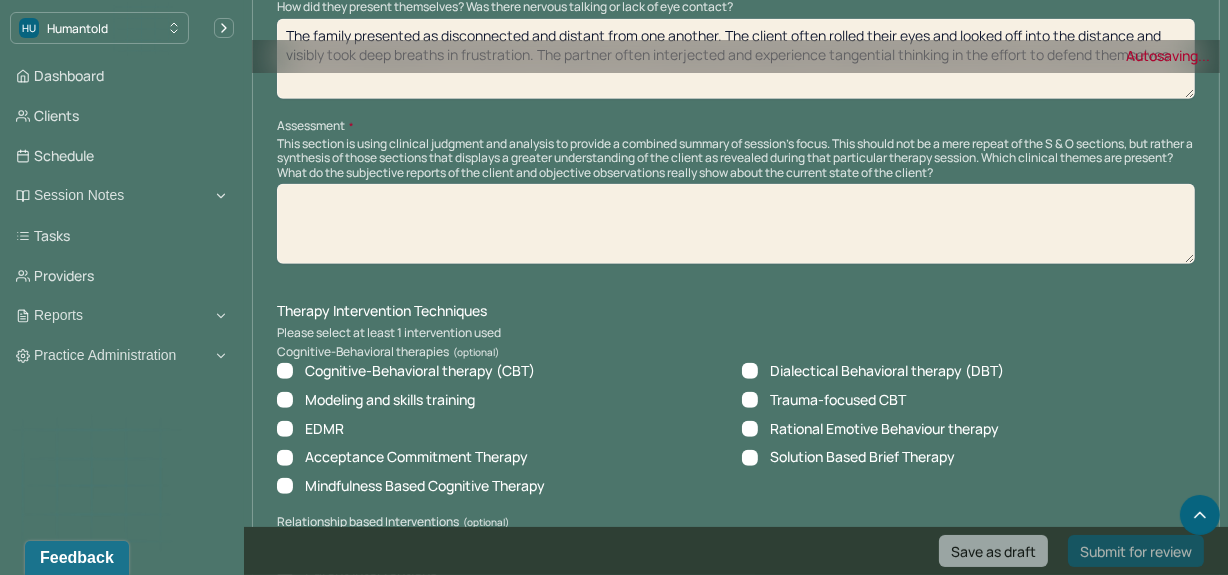 scroll, scrollTop: 1472, scrollLeft: 0, axis: vertical 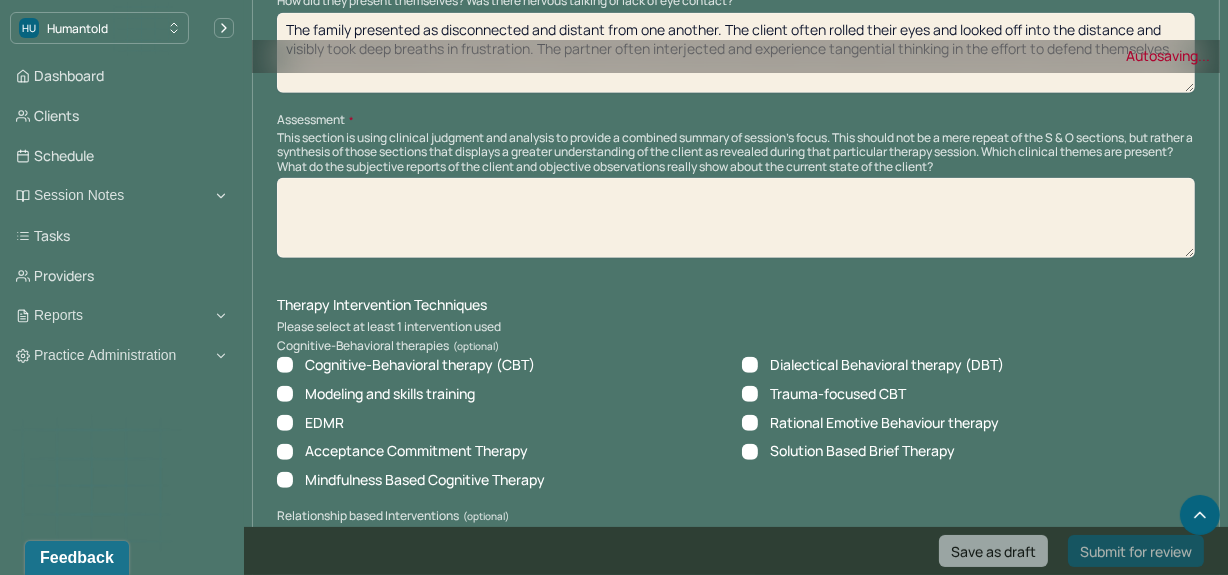 type on "The family presented as disconnected and distant from one another. The client often rolled their eyes and looked off into the distance and visibly took deep breaths in frustration. The partner often interjected and experience tangential thinking in the effort to defend themselves" 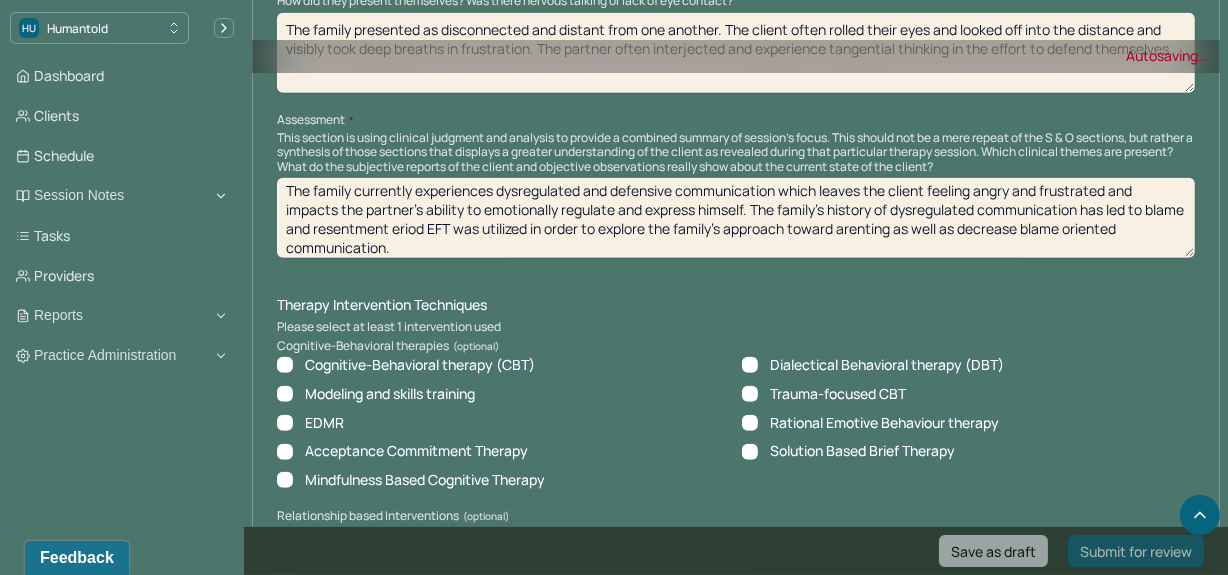 scroll, scrollTop: 0, scrollLeft: 0, axis: both 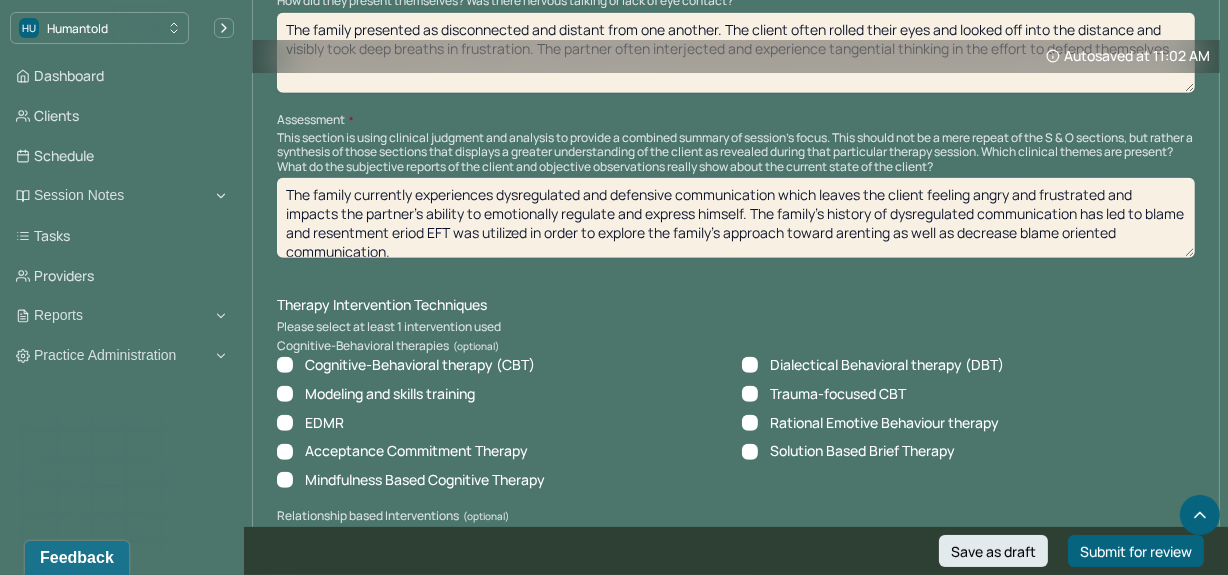 click on "The family currently experiences dysregulated and defensive communication which leaves the client feeling angry and frustrated and impacts the partner's ability to emotionally regulate and express himself. The family's history of dysregulated communication has led to blame and resentment eriod EFT was utilized in order to explore the family's approach toward arenting as well as Decrease blame oriented communication" at bounding box center [736, 218] 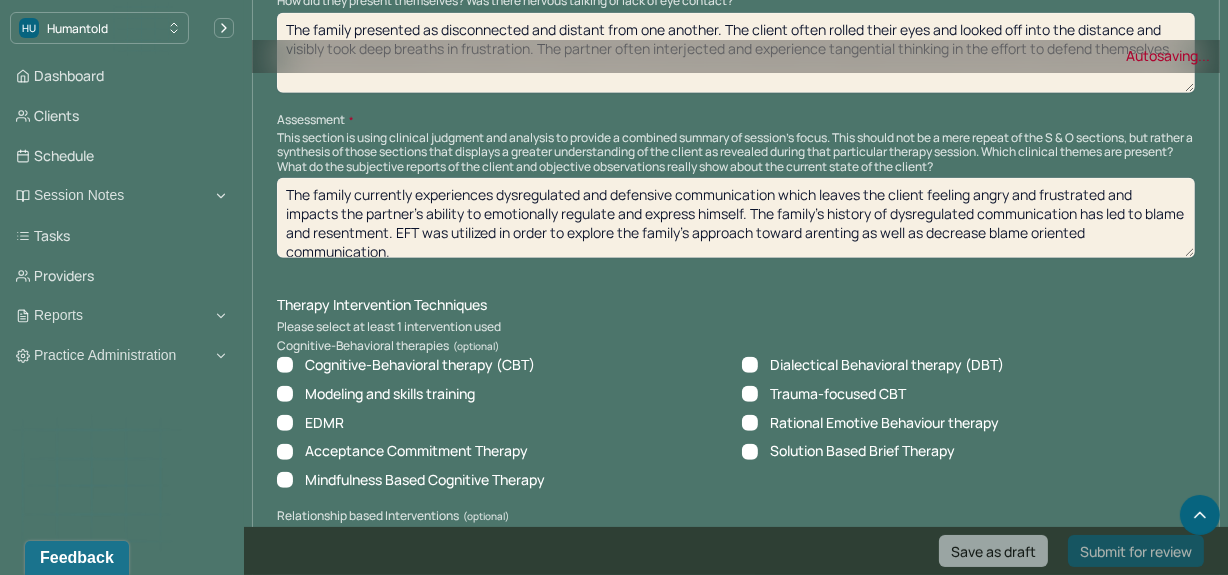 click on "The family currently experiences dysregulated and defensive communication which leaves the client feeling angry and frustrated and impacts the partner's ability to emotionally regulate and express himself. The family's history of dysregulated communication has led to blame and resentment eriod EFT was utilized in order to explore the family's approach toward arenting as well as Decrease blame oriented communication" at bounding box center (736, 218) 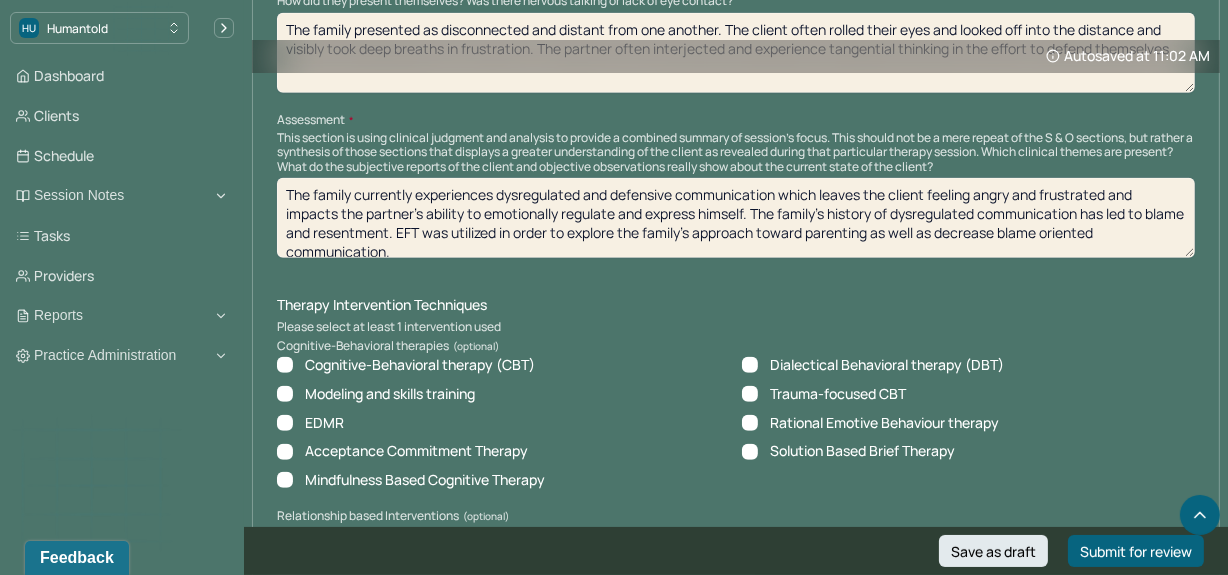 scroll, scrollTop: 10, scrollLeft: 0, axis: vertical 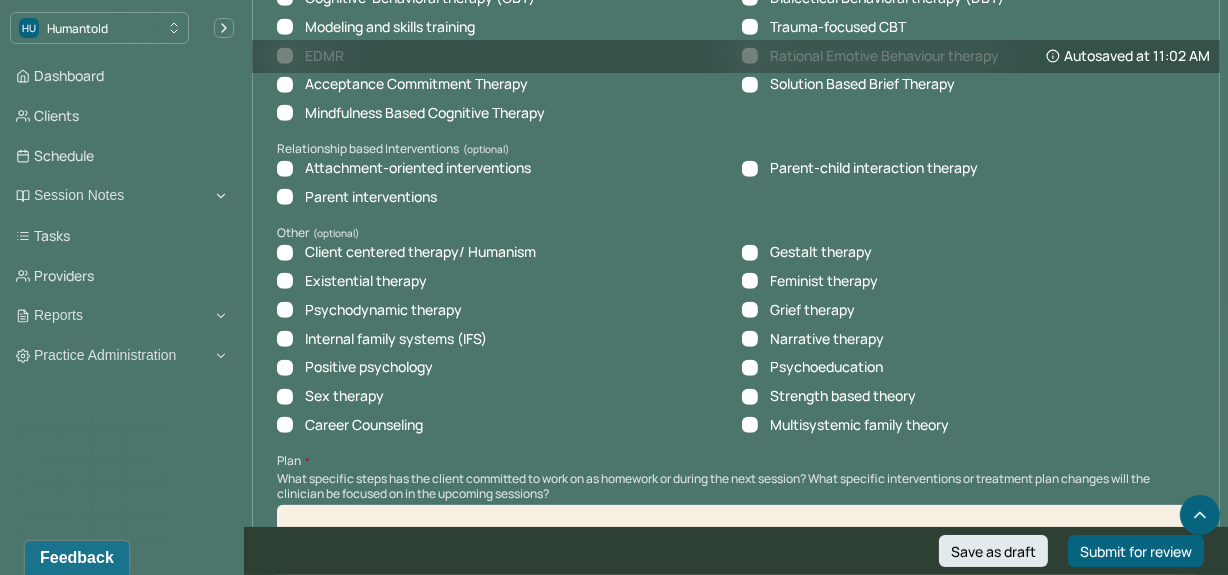 type on "The family currently experiences dysregulated and defensive communication which leaves the client feeling angry and frustrated and impacts the partner's ability to emotionally regulate and express himself. The family's history of dysregulated communication has led to blame and resentment. EFT was utilized in order to explore the family's approach toward parenting as well as decrease blame oriented communication." 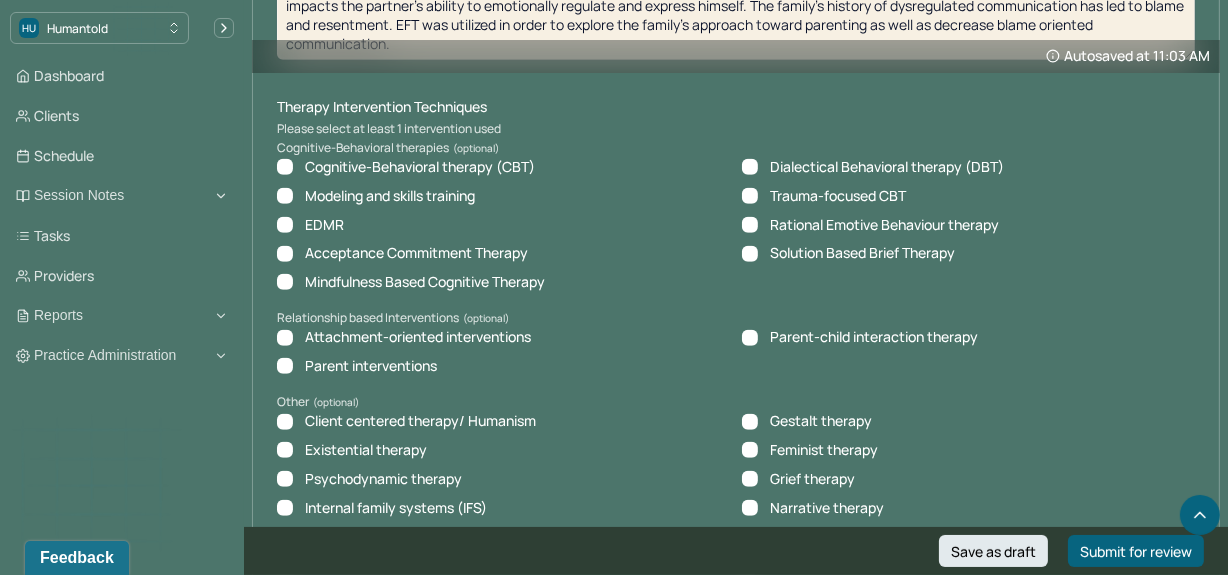 scroll, scrollTop: 1670, scrollLeft: 0, axis: vertical 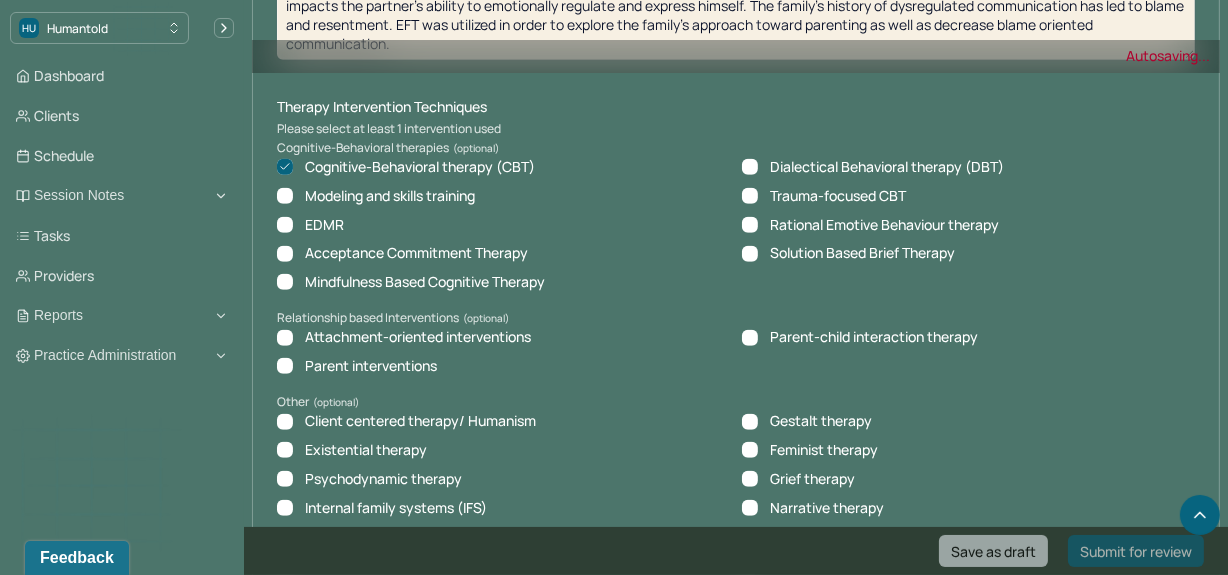 click on "Modeling and skills training" at bounding box center [390, 196] 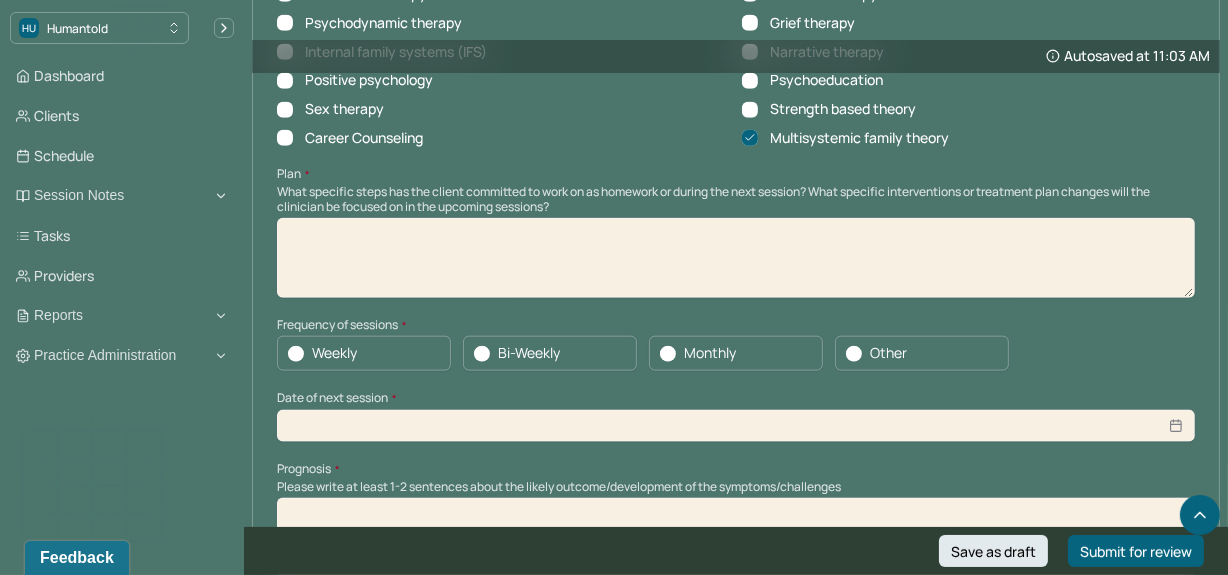 scroll, scrollTop: 2127, scrollLeft: 0, axis: vertical 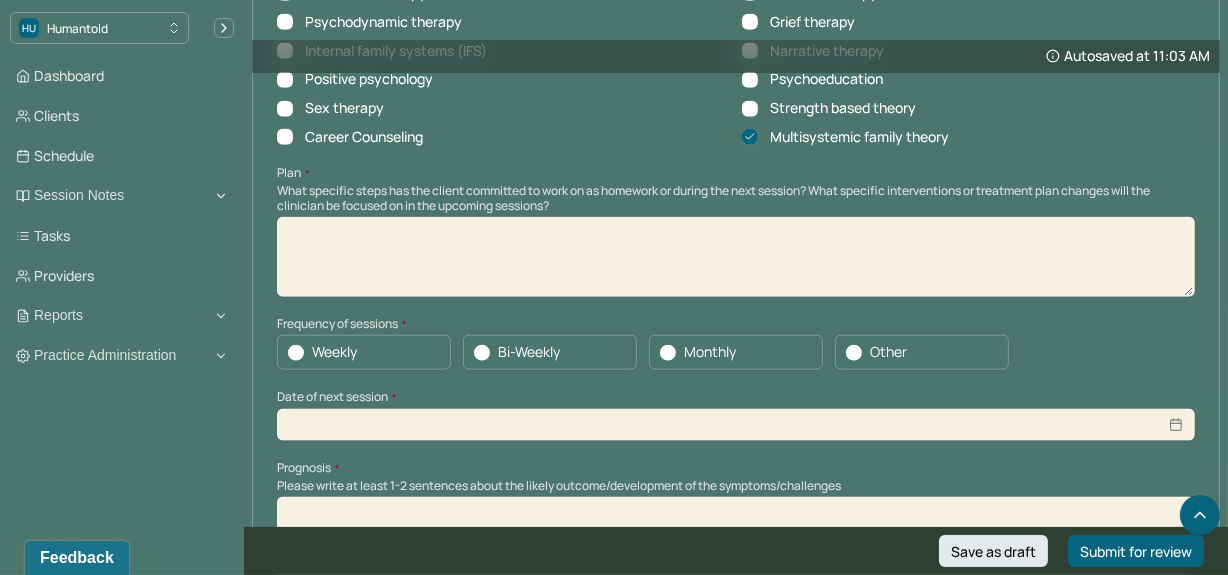 click at bounding box center (736, 257) 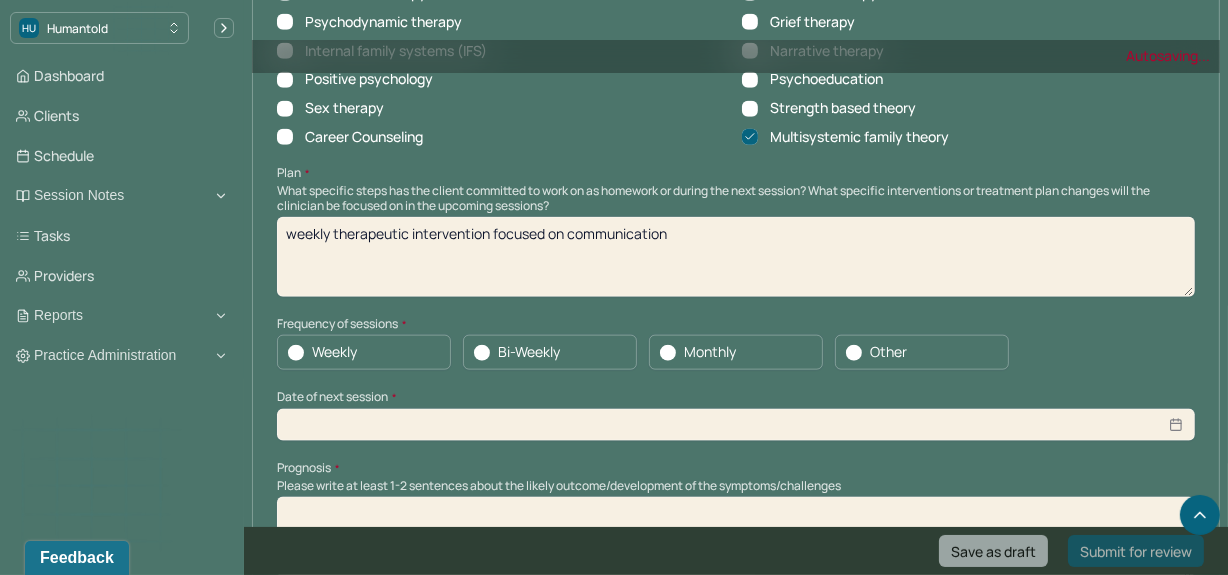 type on "weekly therapeutic intervention focused on communication" 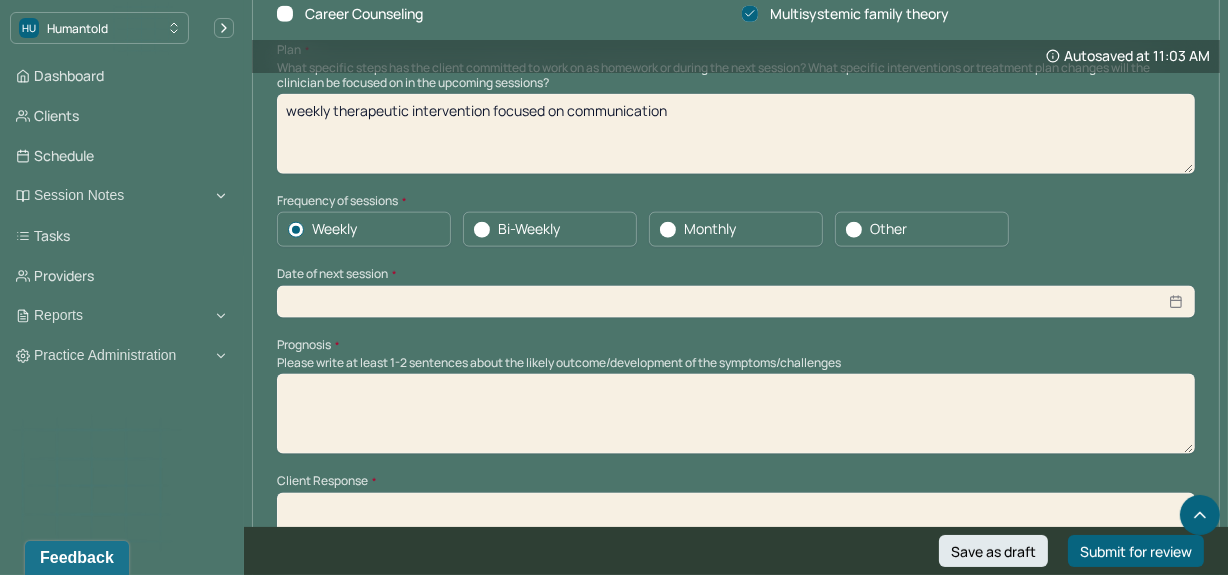 scroll, scrollTop: 2251, scrollLeft: 0, axis: vertical 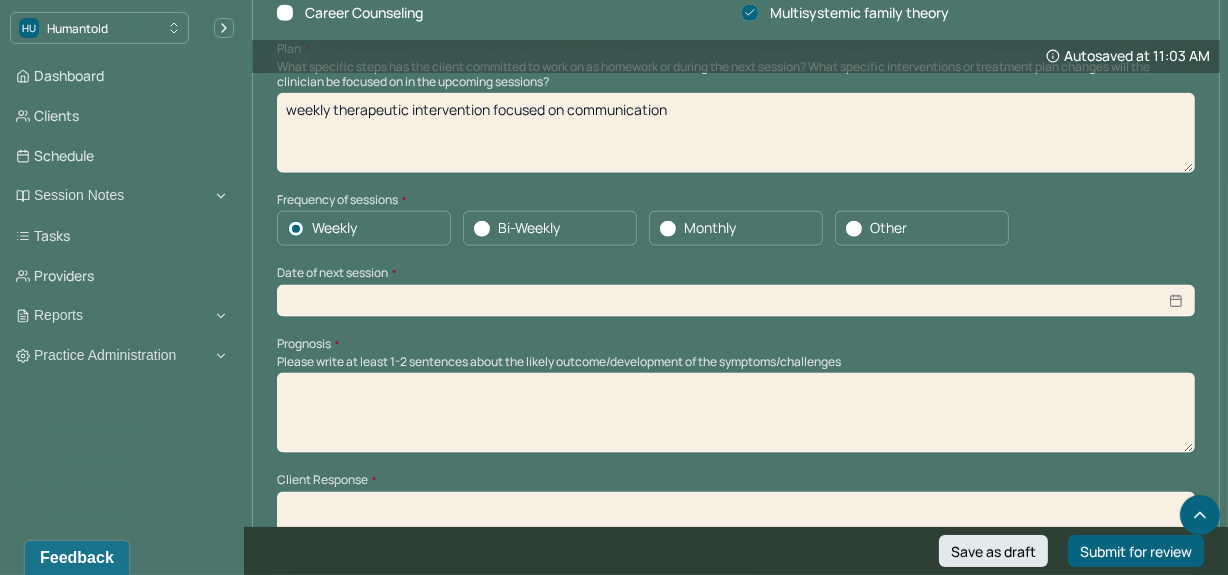 click at bounding box center [736, 301] 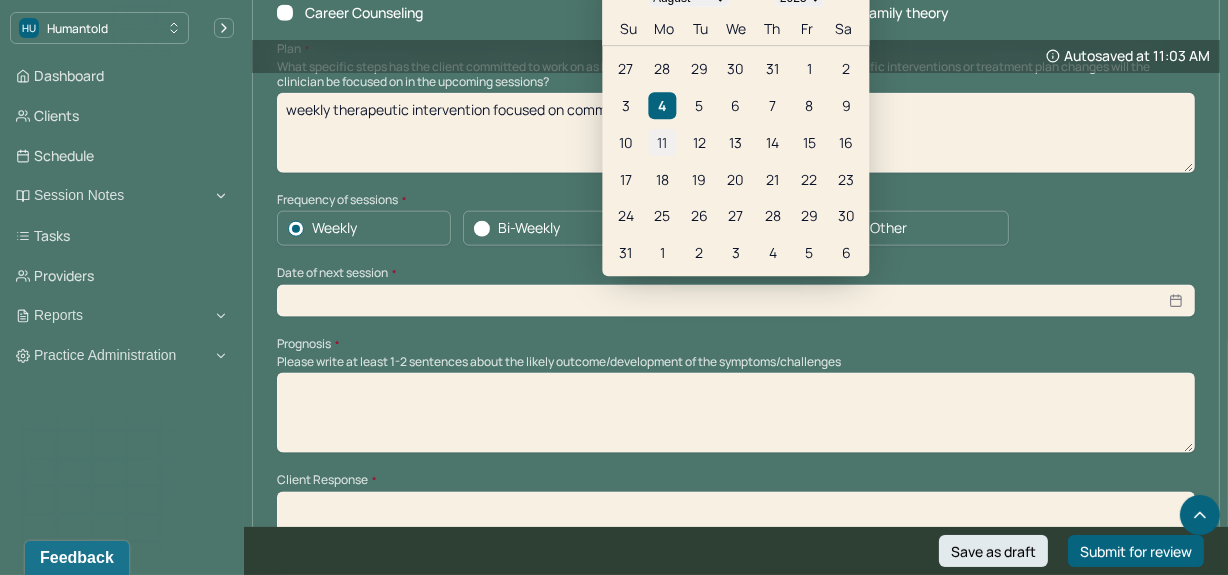 click on "11" at bounding box center (662, 142) 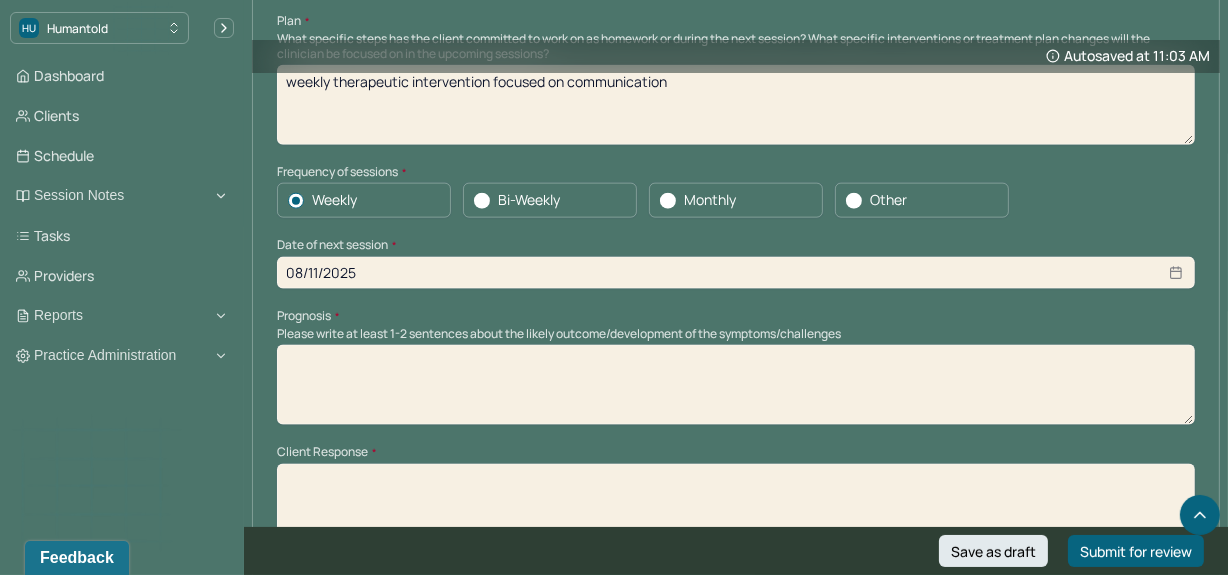 scroll, scrollTop: 2357, scrollLeft: 0, axis: vertical 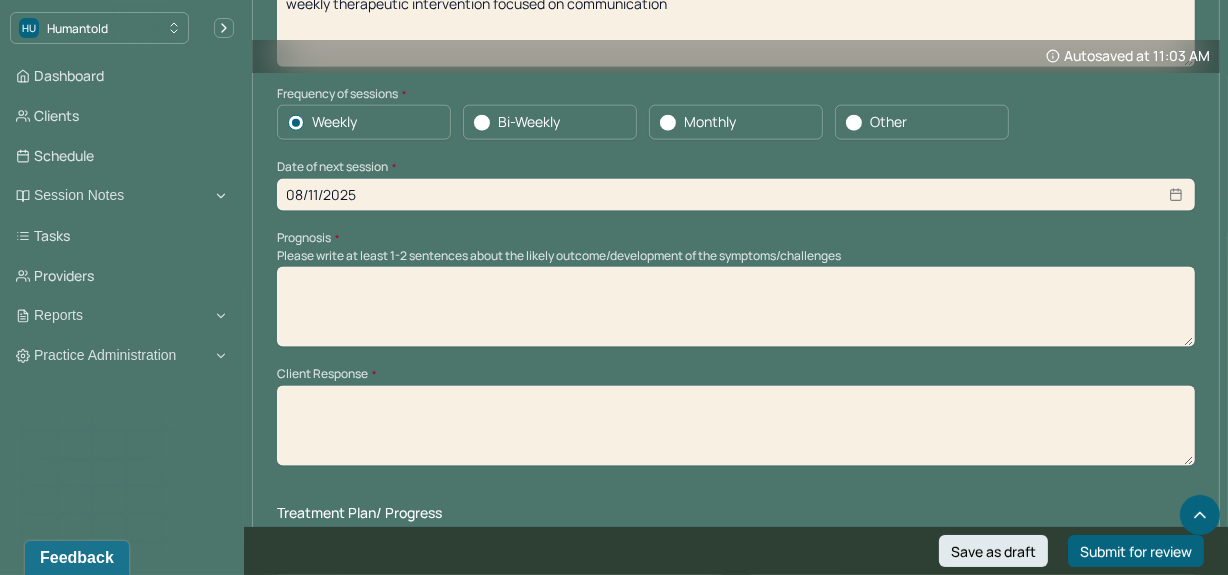 click at bounding box center (736, 307) 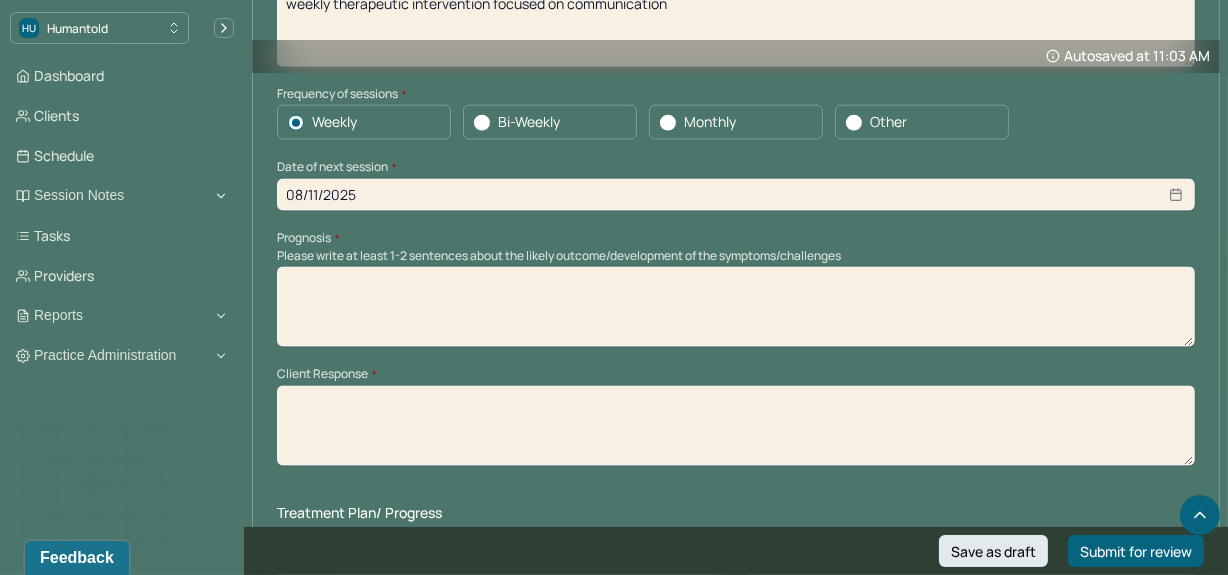 paste on "The prognosis for the family is guarded, as significant resentment and emotional detachment between members present substantial barriers to effective communication and relational repair." 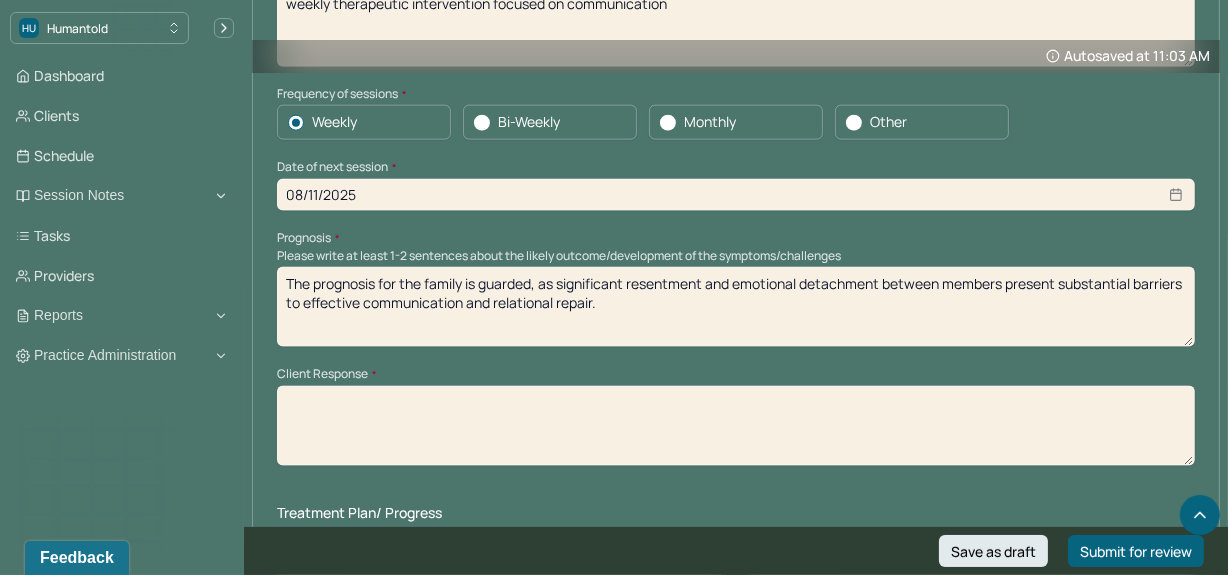 click on "The prognosis for the family is guarded, as significant resentment and emotional detachment between members present substantial barriers to effective communication and relational repair." at bounding box center (736, 307) 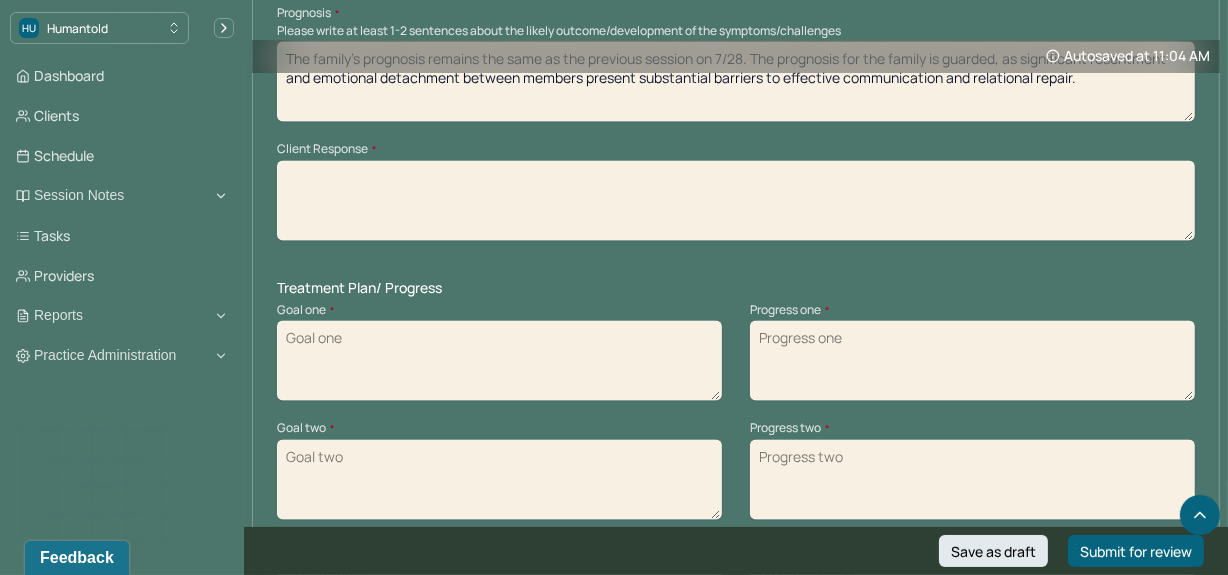 scroll, scrollTop: 2586, scrollLeft: 0, axis: vertical 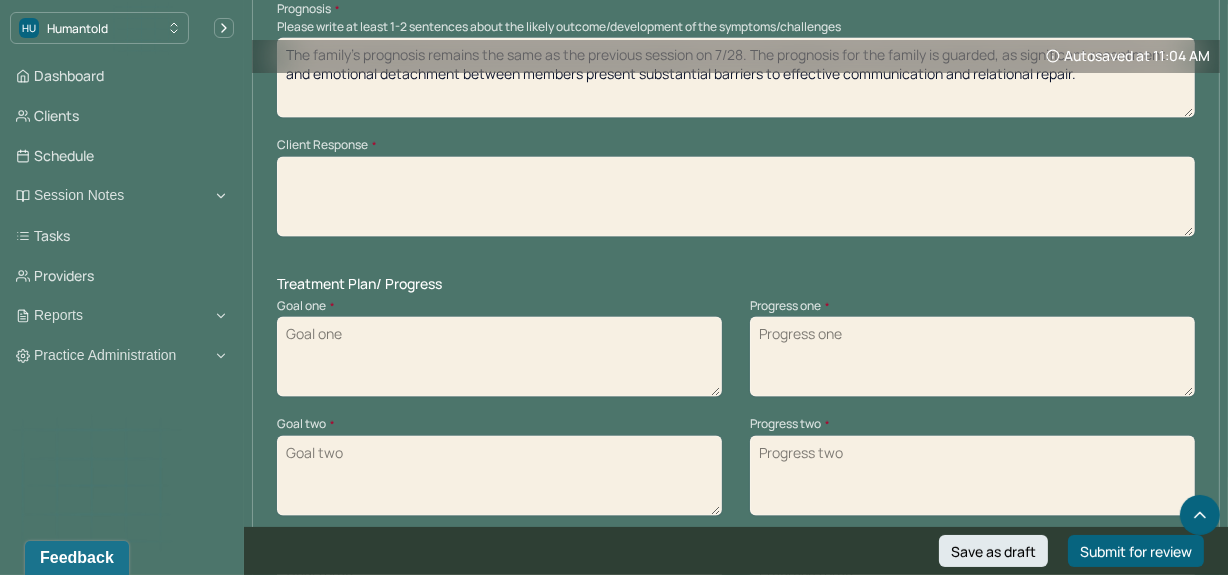 type on "The family's prognosis remains the same as the previous session on 7/28. The prognosis for the family is guarded, as significant resentment and emotional detachment between members present substantial barriers to effective communication and relational repair." 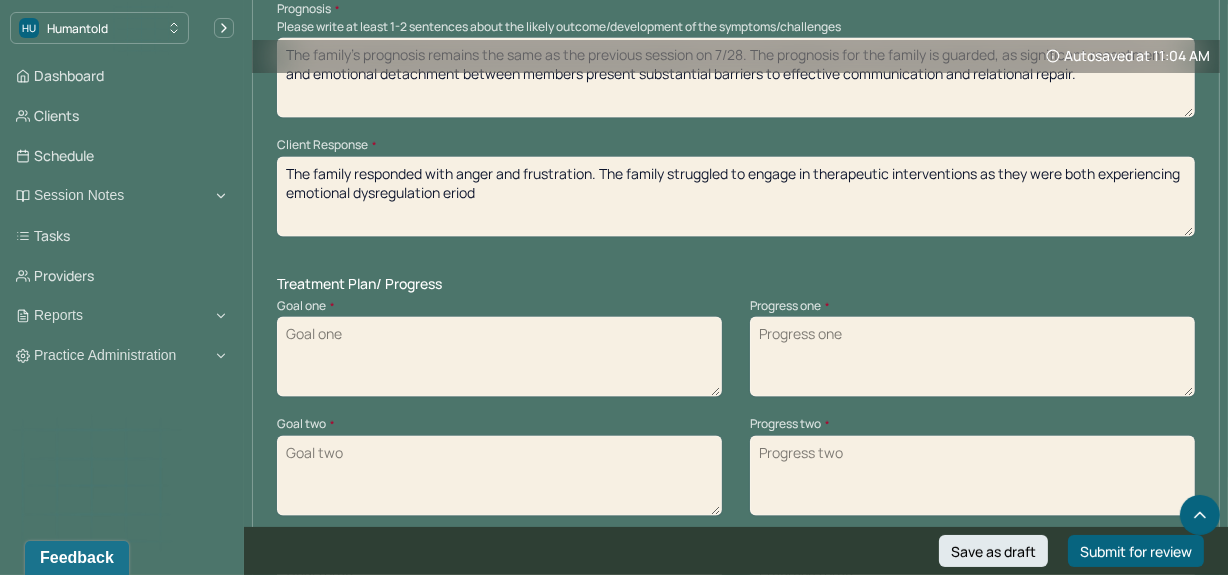 click on "The family responded with anger and frustration. The family struggled to engage in therapeutic interventions as they were both experiencing emotional dysregulation" at bounding box center (736, 197) 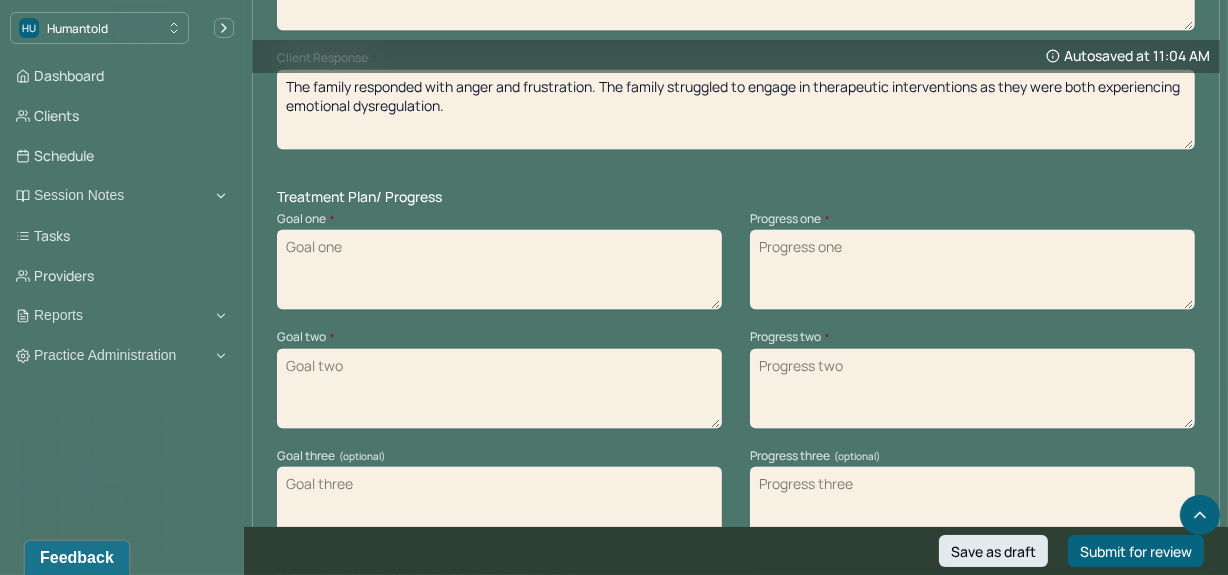 scroll, scrollTop: 2679, scrollLeft: 0, axis: vertical 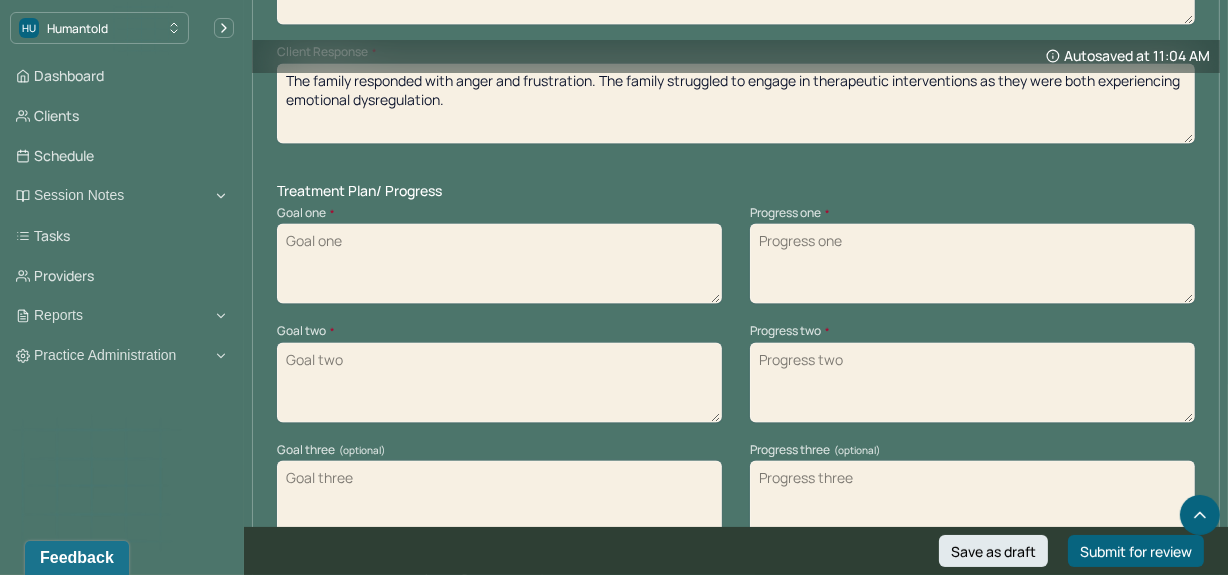 type on "The family responded with anger and frustration. The family struggled to engage in therapeutic interventions as they were both experiencing emotional dysregulation." 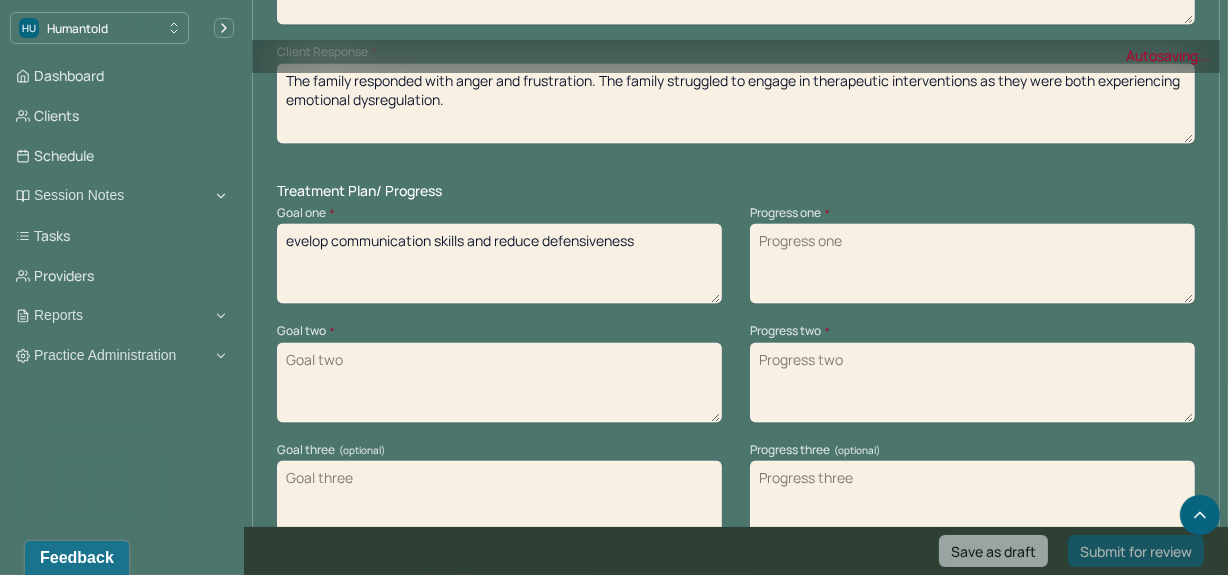 click on "evelop communication skills and reduce defensiveness" at bounding box center (499, 264) 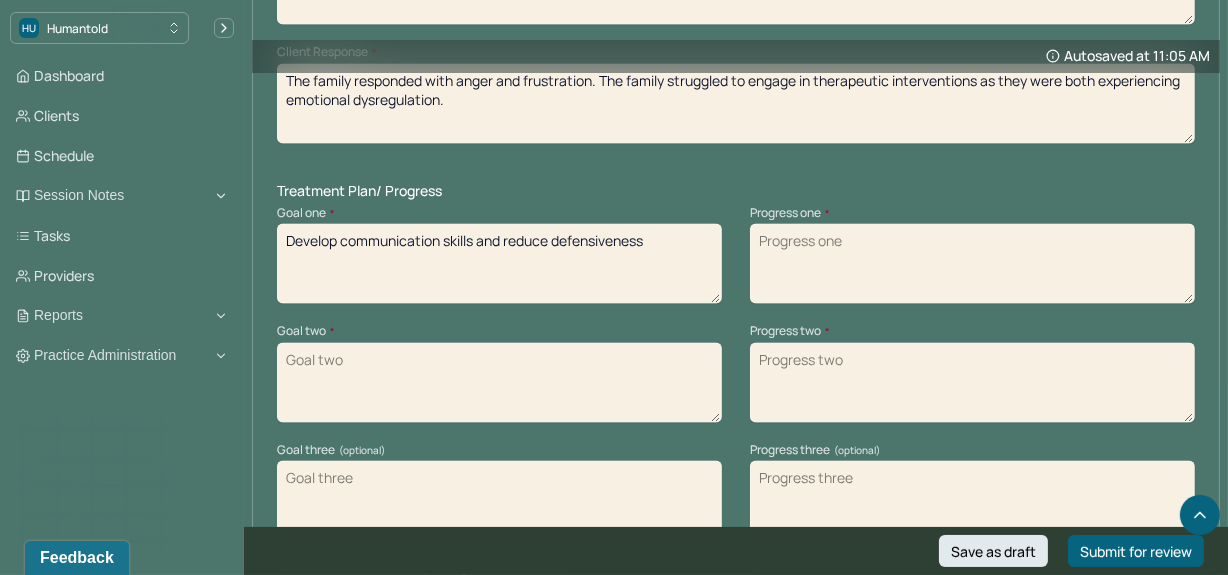 type on "Develop communication skills and reduce defensiveness" 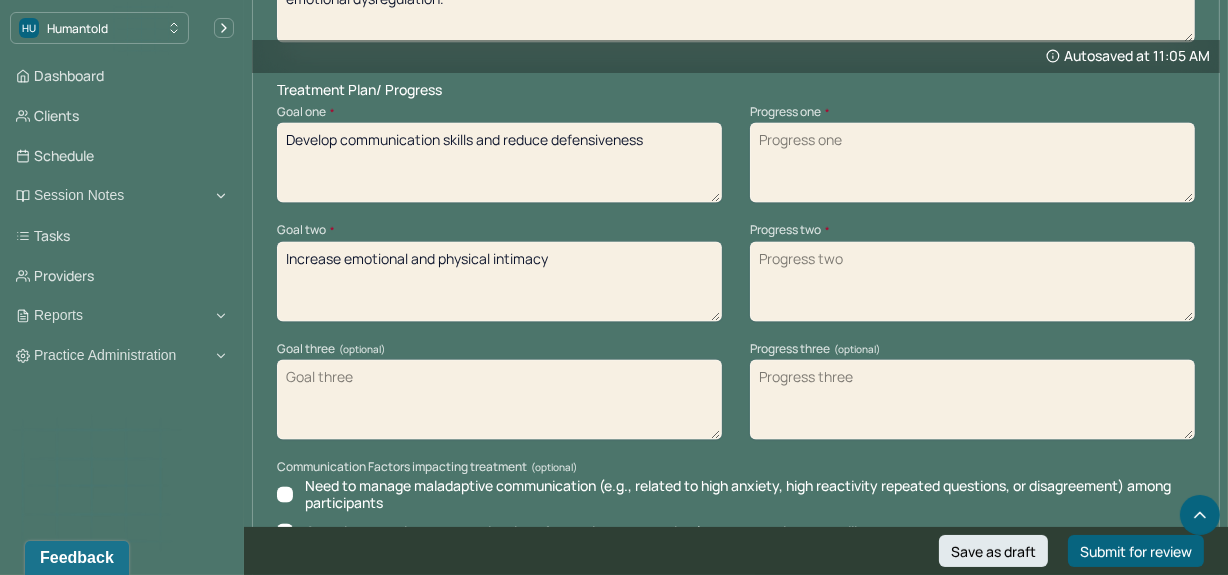 scroll, scrollTop: 2780, scrollLeft: 0, axis: vertical 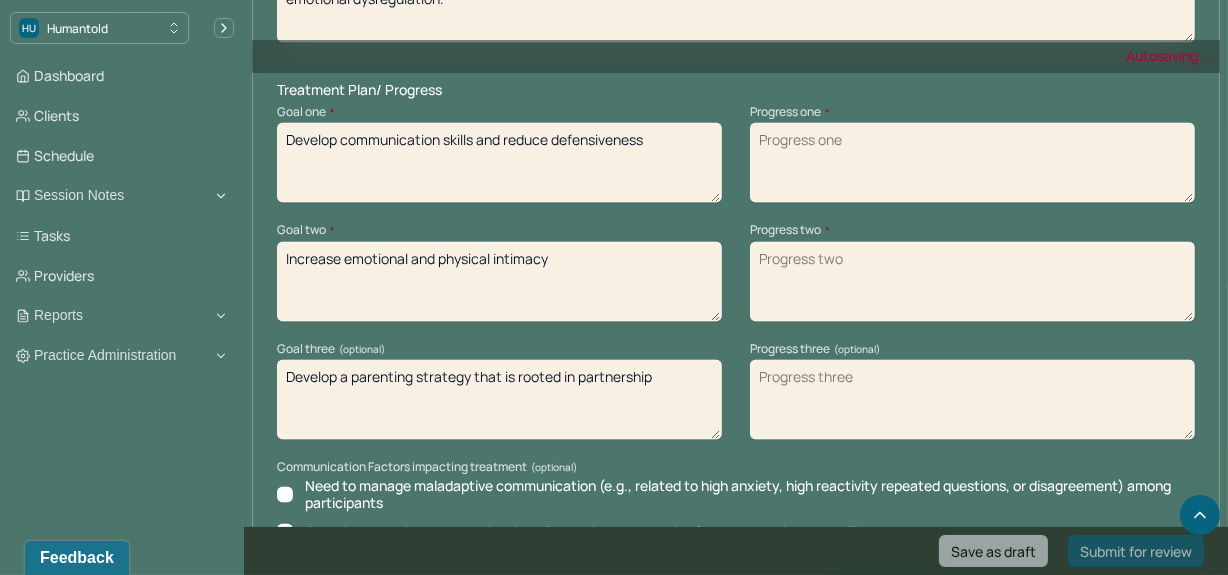 type on "Develop a parenting strategy that is rooted in partnership" 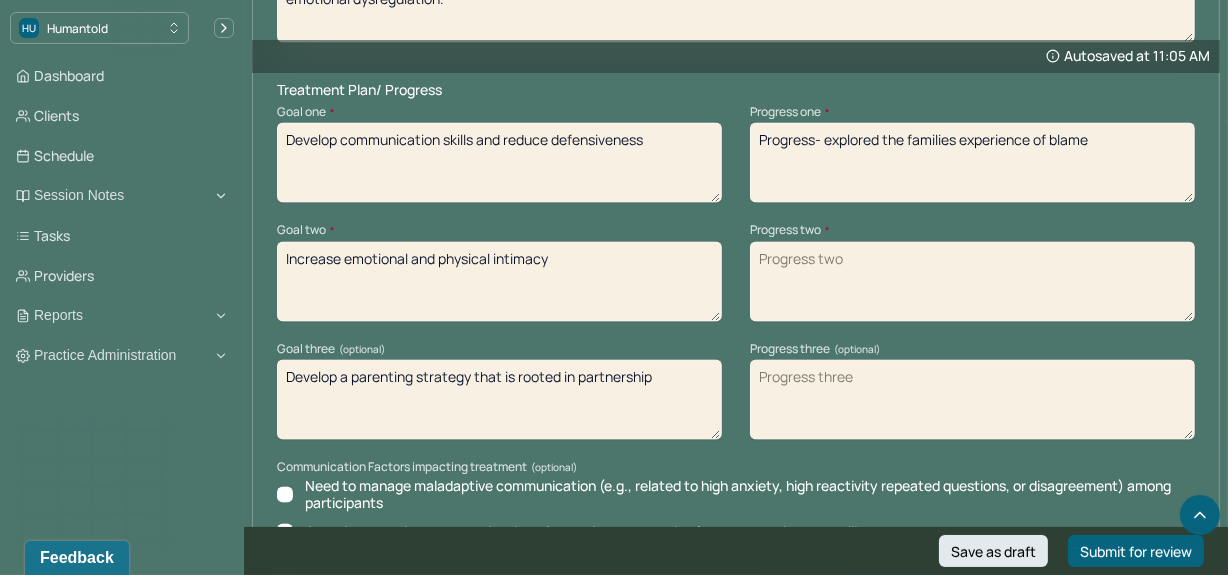 type on "Progress- explored the families experience of blame" 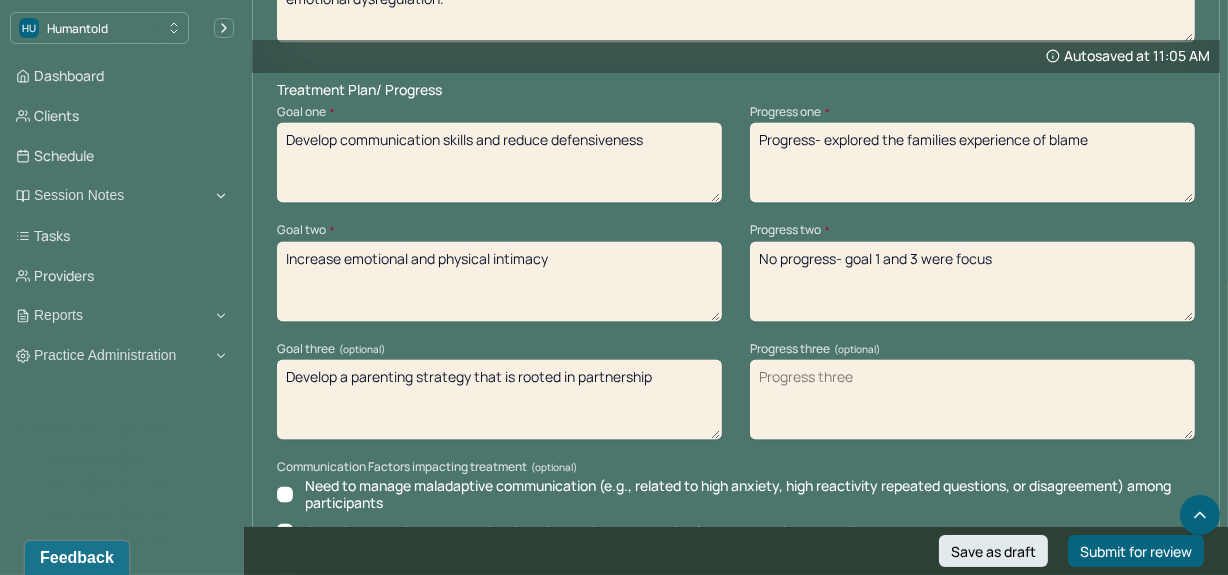 type on "No progress- goal 1 and 3 were focus" 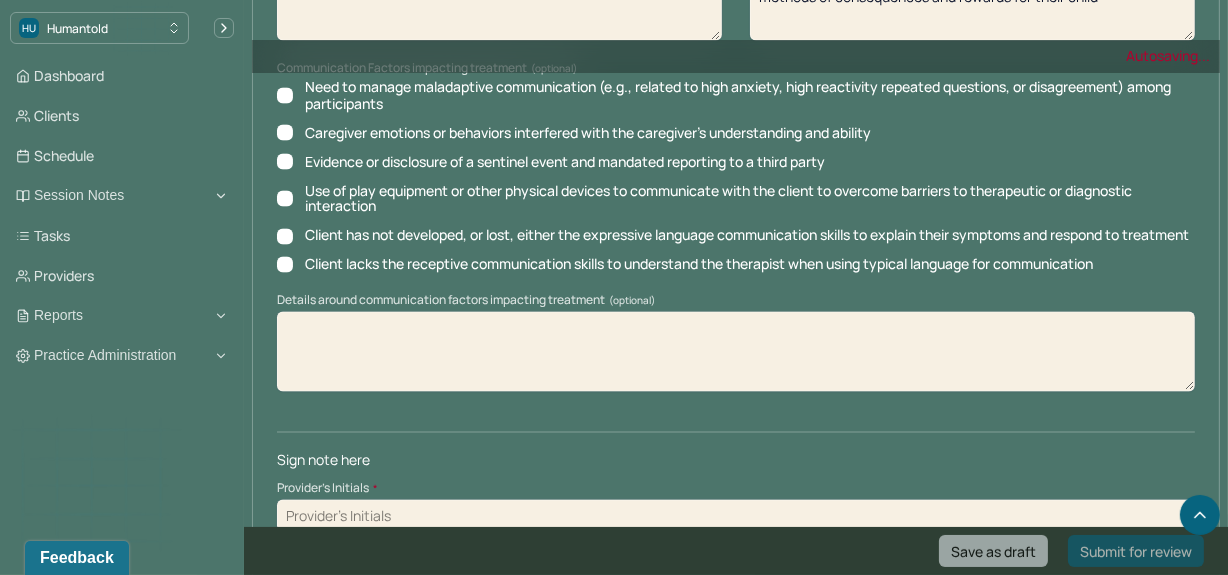 scroll, scrollTop: 3228, scrollLeft: 0, axis: vertical 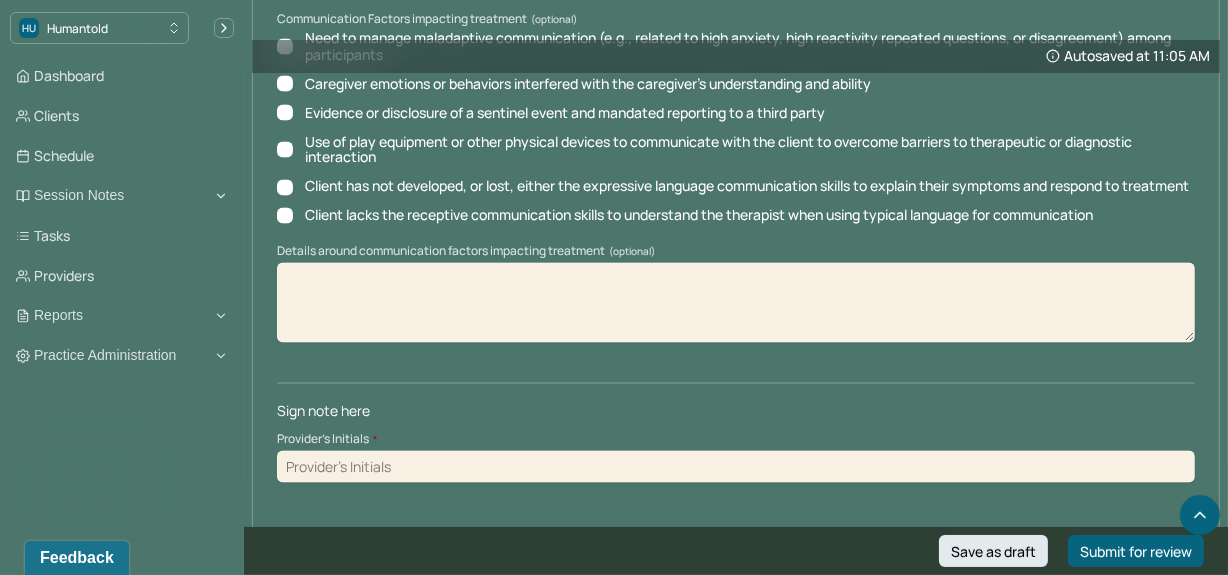 type on "Progress- explored the families experience of triangulation and methods of consequences and rewards for their child" 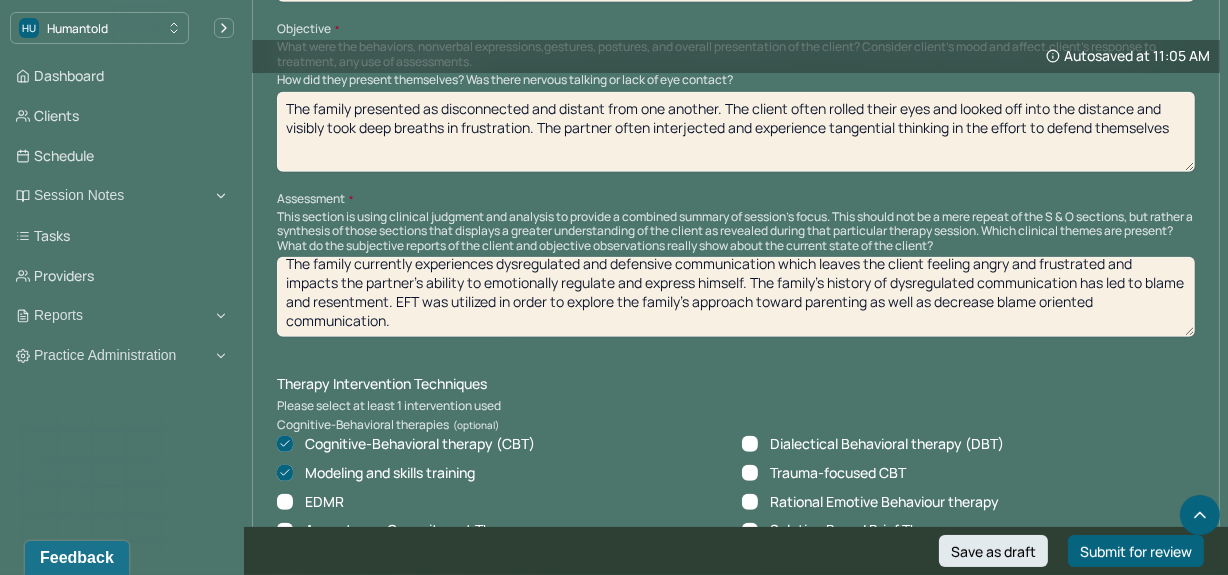 scroll, scrollTop: 1389, scrollLeft: 0, axis: vertical 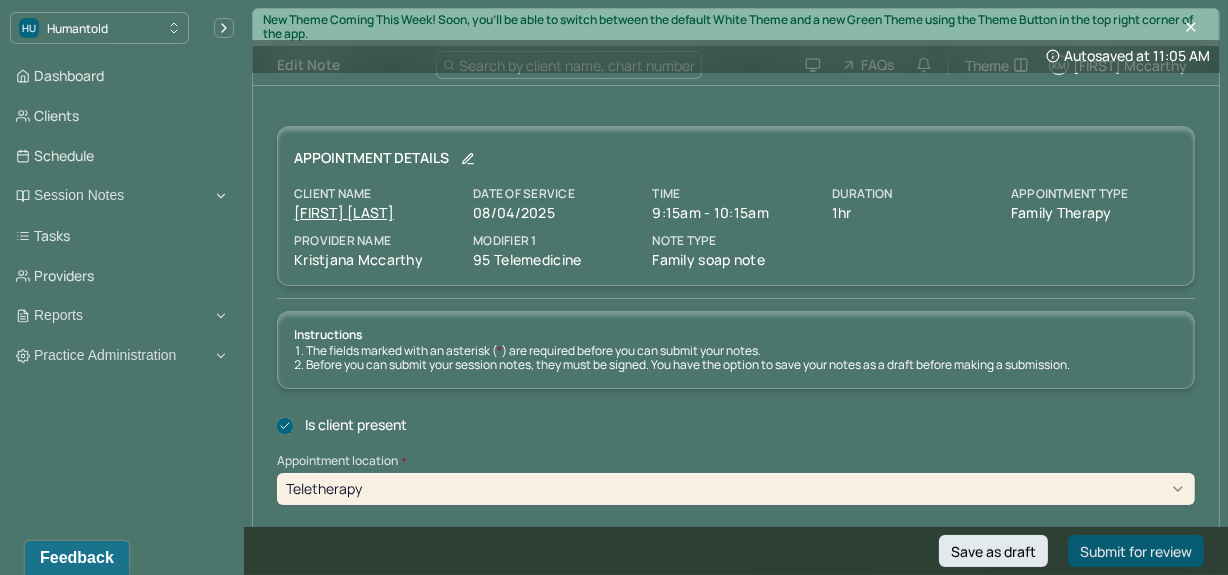 type on "kem" 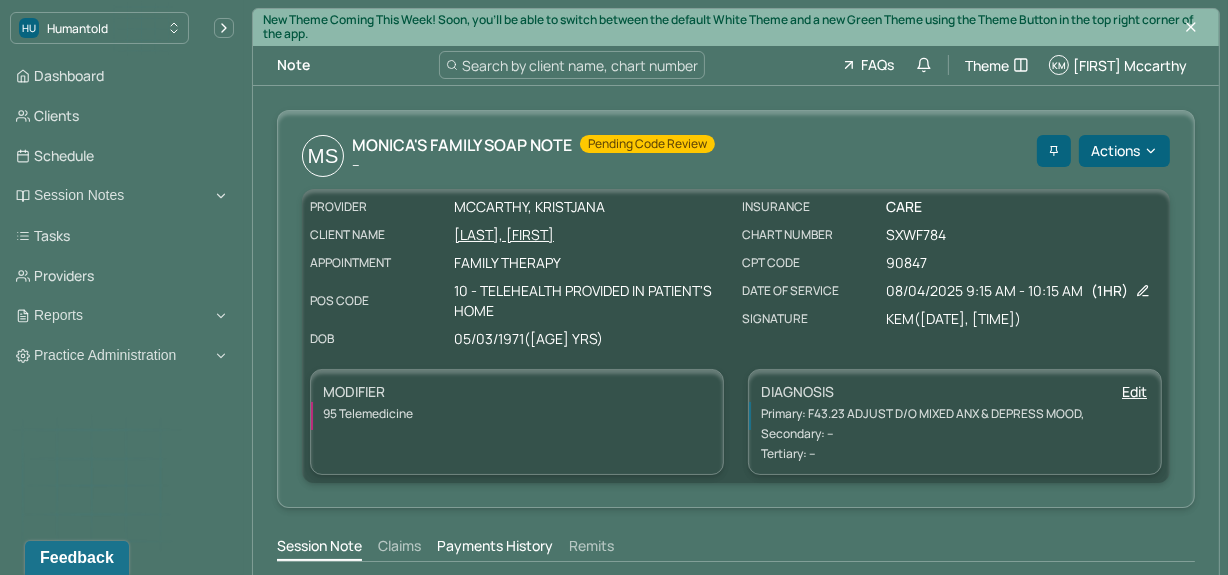 click on "Session Note Claims Payments History Remits" at bounding box center [736, 549] 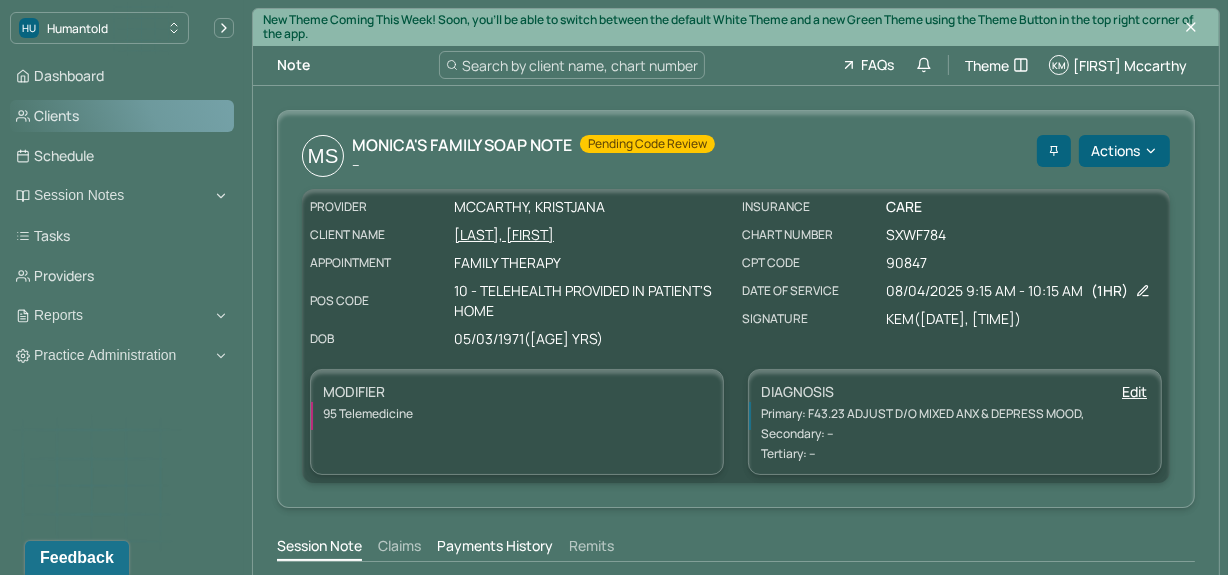 click on "Clients" at bounding box center [122, 116] 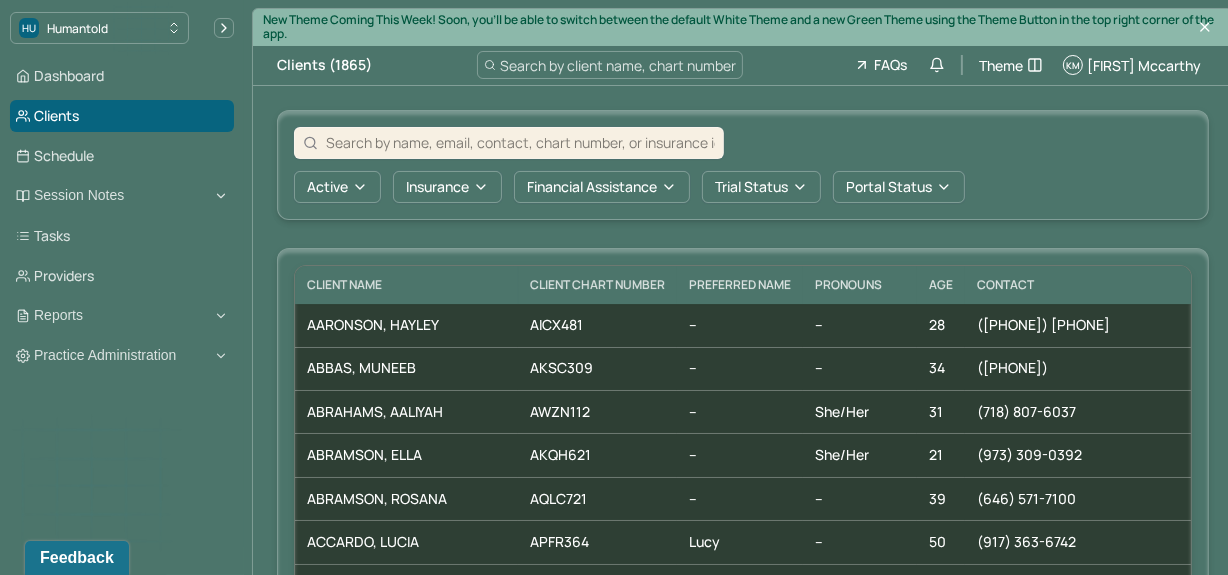 click at bounding box center (520, 142) 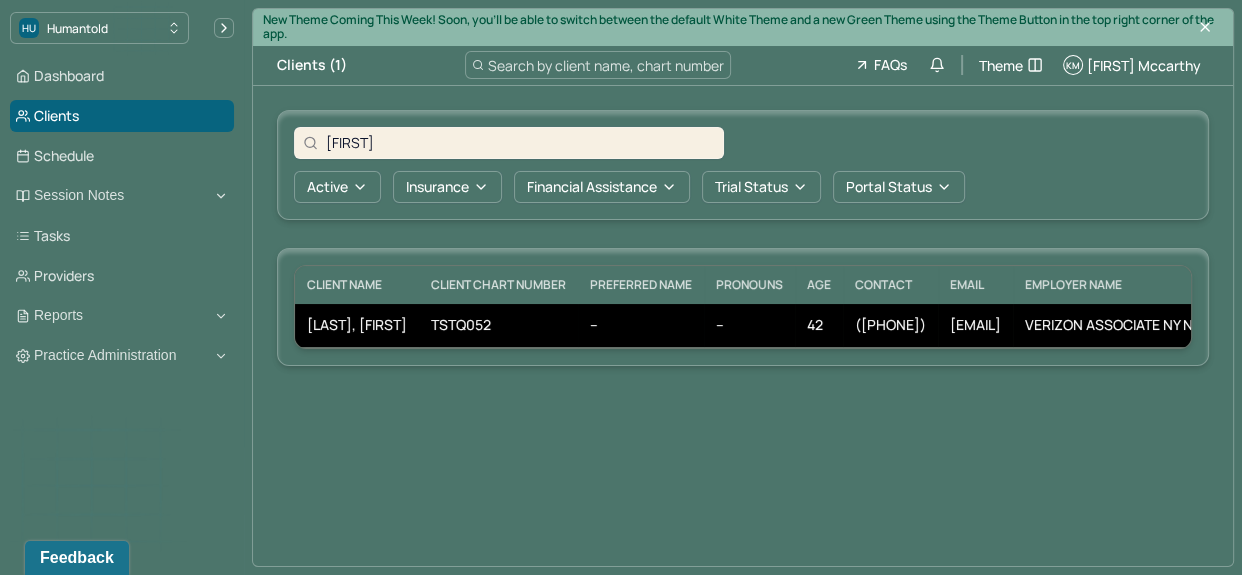 type on "[FIRST]" 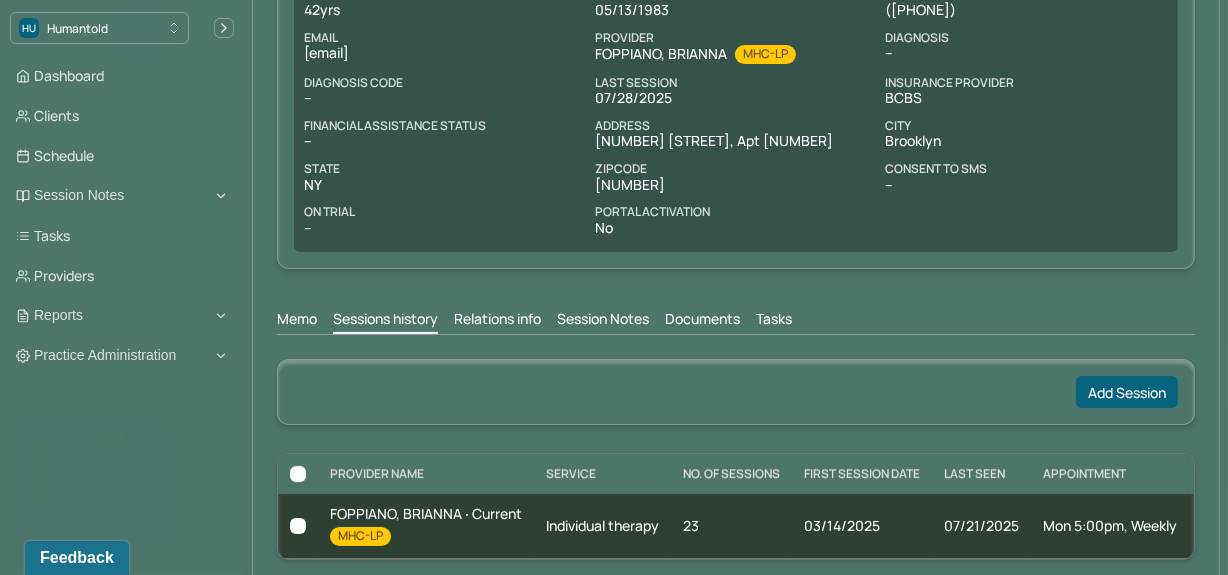 scroll, scrollTop: 317, scrollLeft: 0, axis: vertical 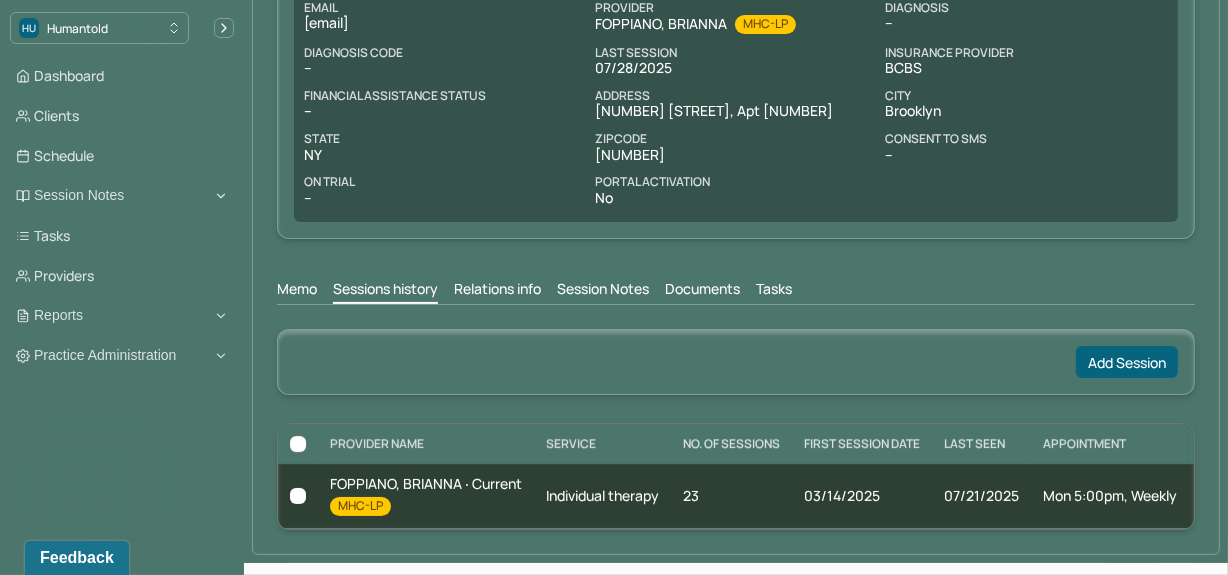 click on "Session Notes" at bounding box center [603, 291] 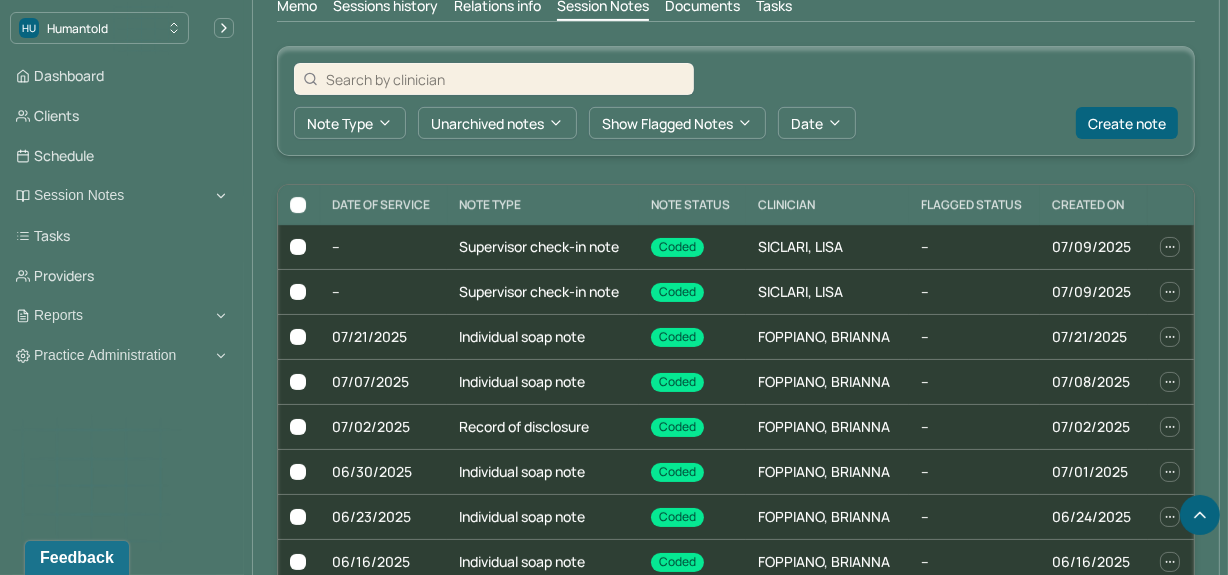 scroll, scrollTop: 627, scrollLeft: 0, axis: vertical 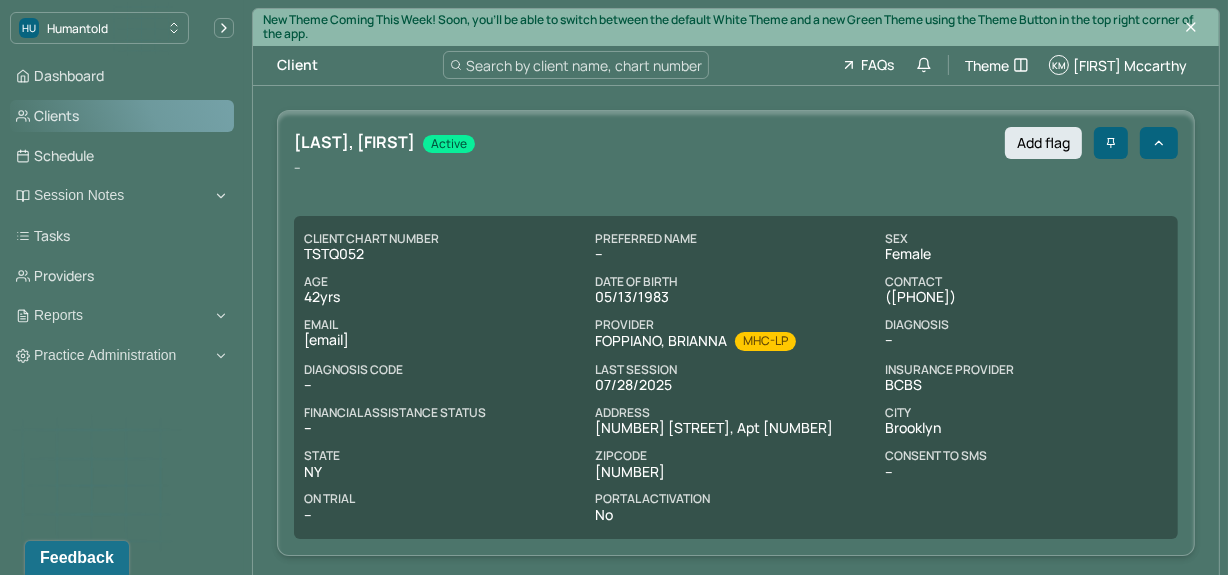 click on "Clients" at bounding box center [122, 116] 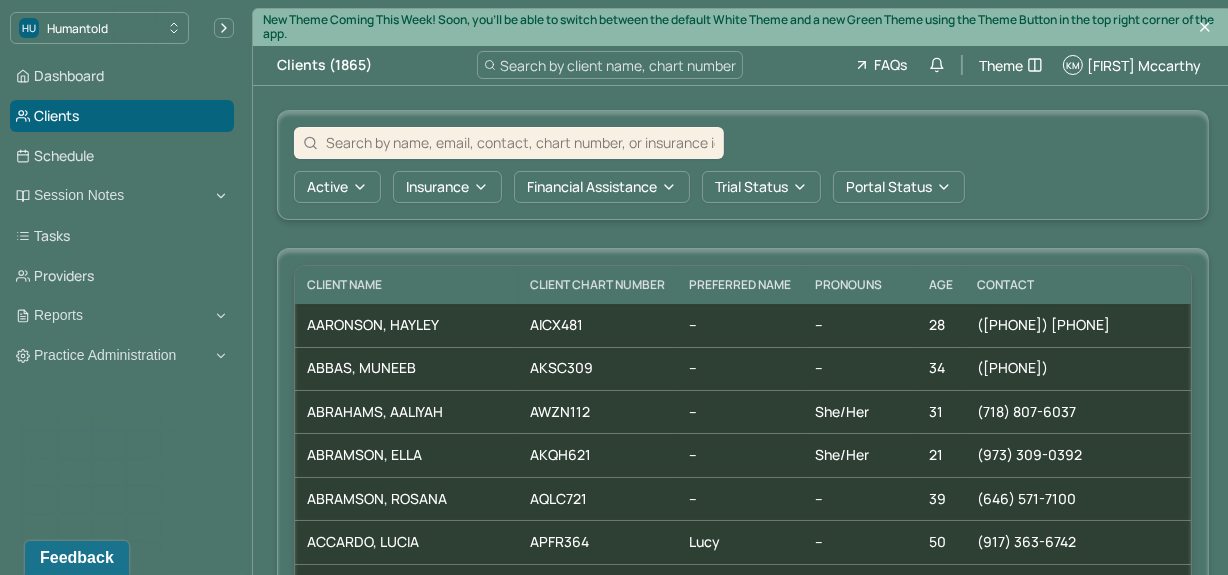 click at bounding box center [520, 142] 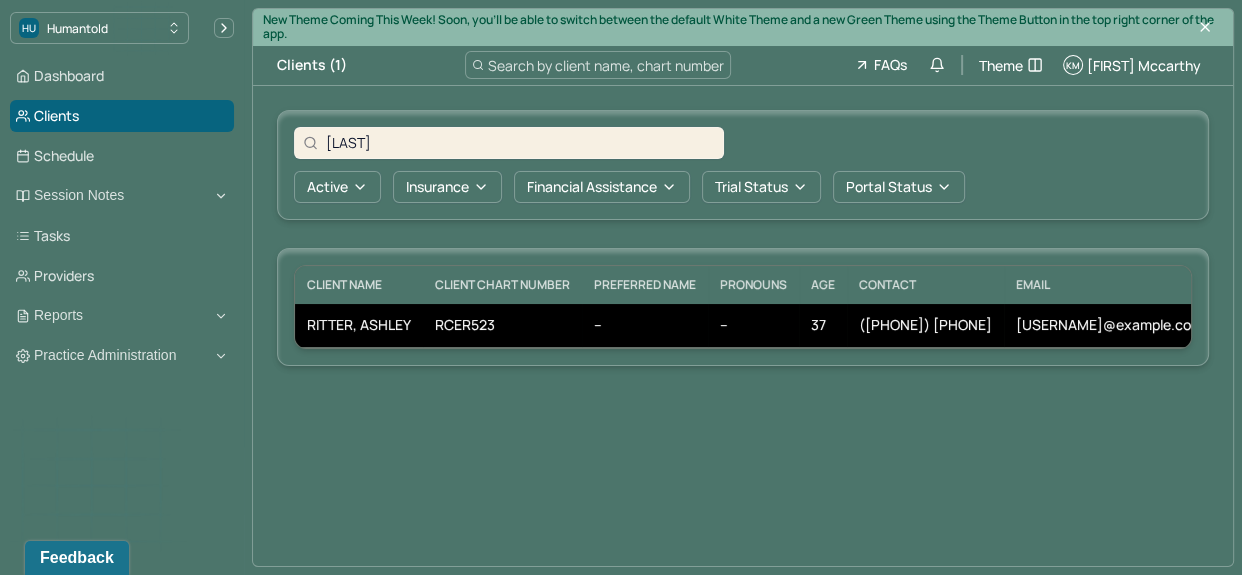 type on "[LAST]" 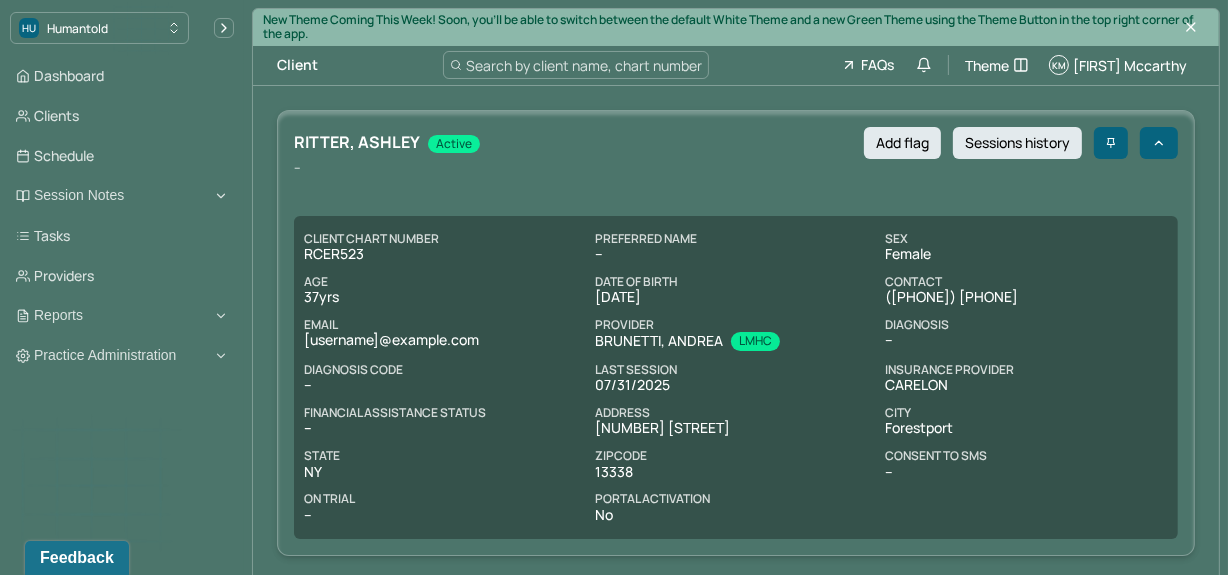 scroll, scrollTop: 445, scrollLeft: 0, axis: vertical 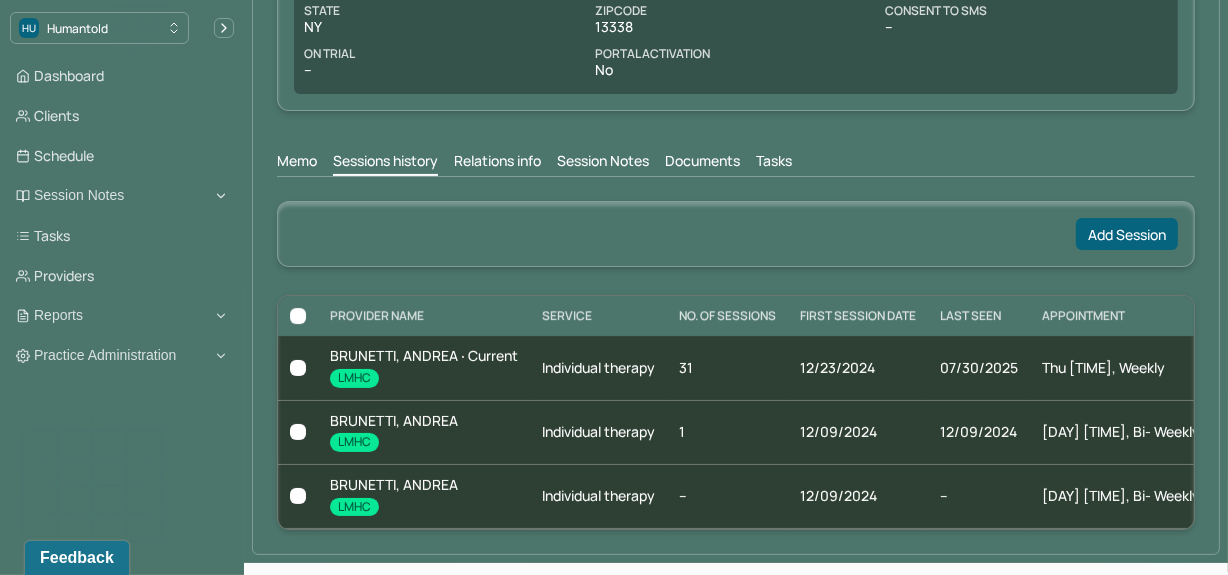 click on "Session Notes" at bounding box center (603, 163) 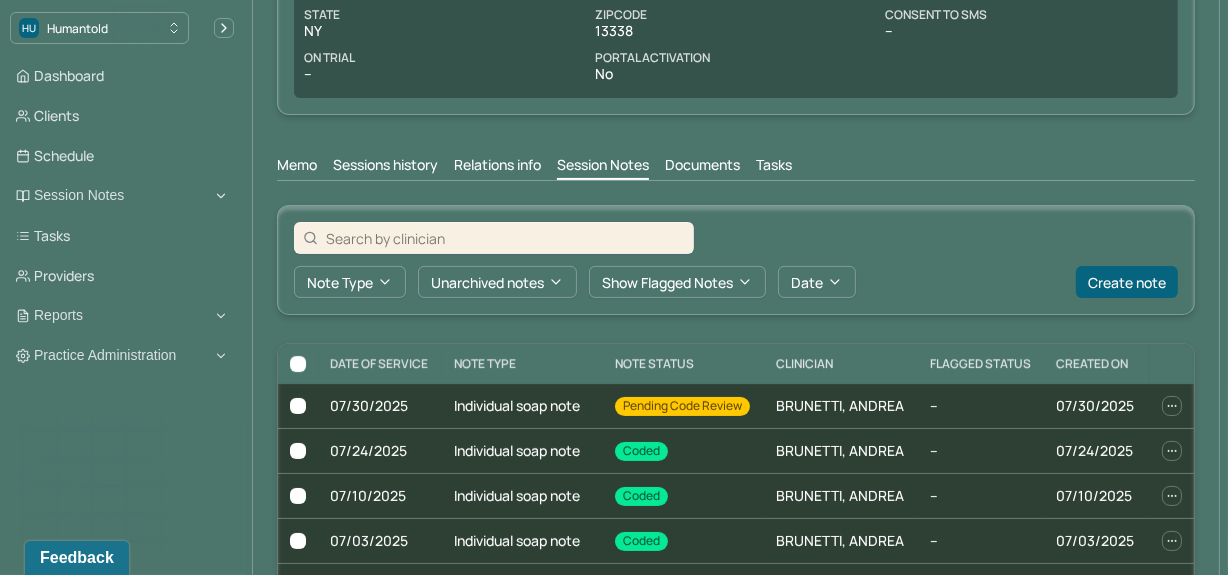 scroll, scrollTop: 445, scrollLeft: 0, axis: vertical 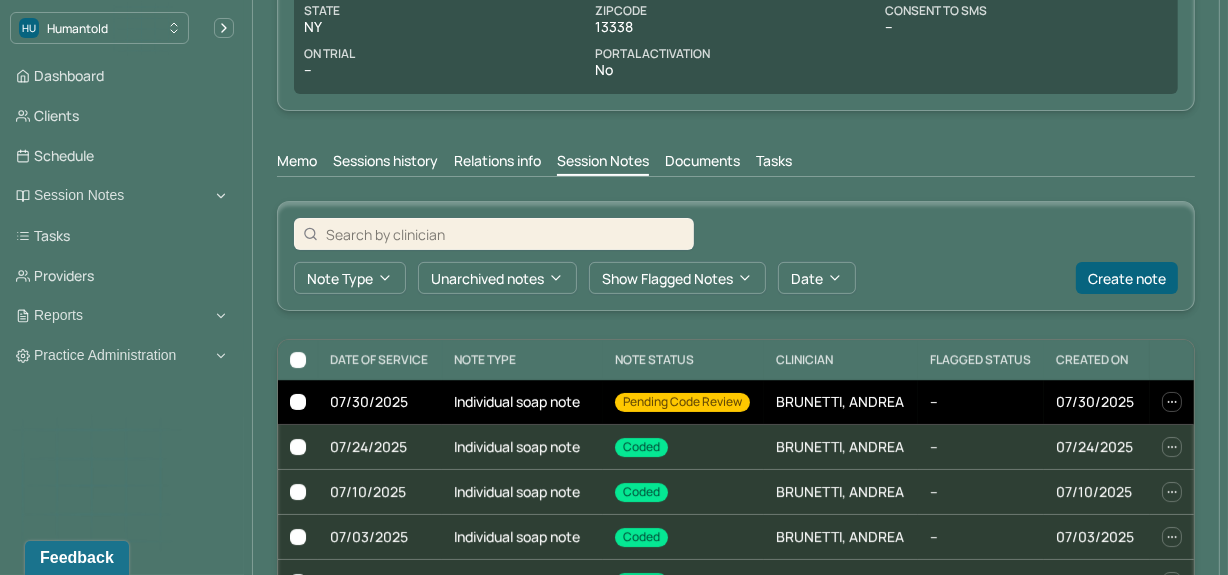 click on "Individual soap note" at bounding box center [522, 402] 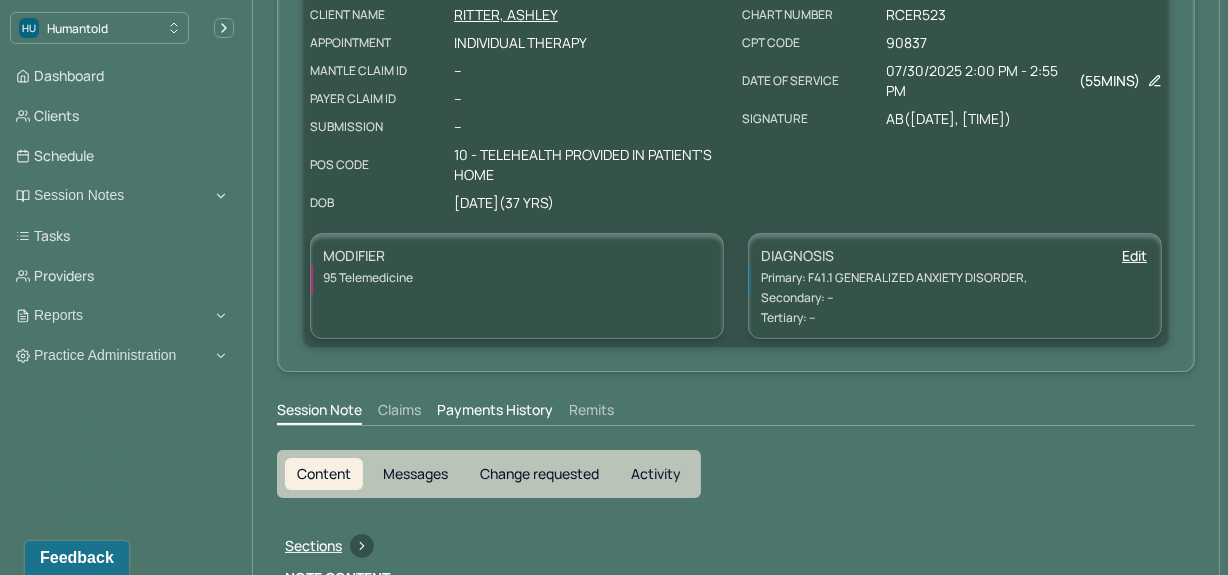 scroll, scrollTop: 445, scrollLeft: 0, axis: vertical 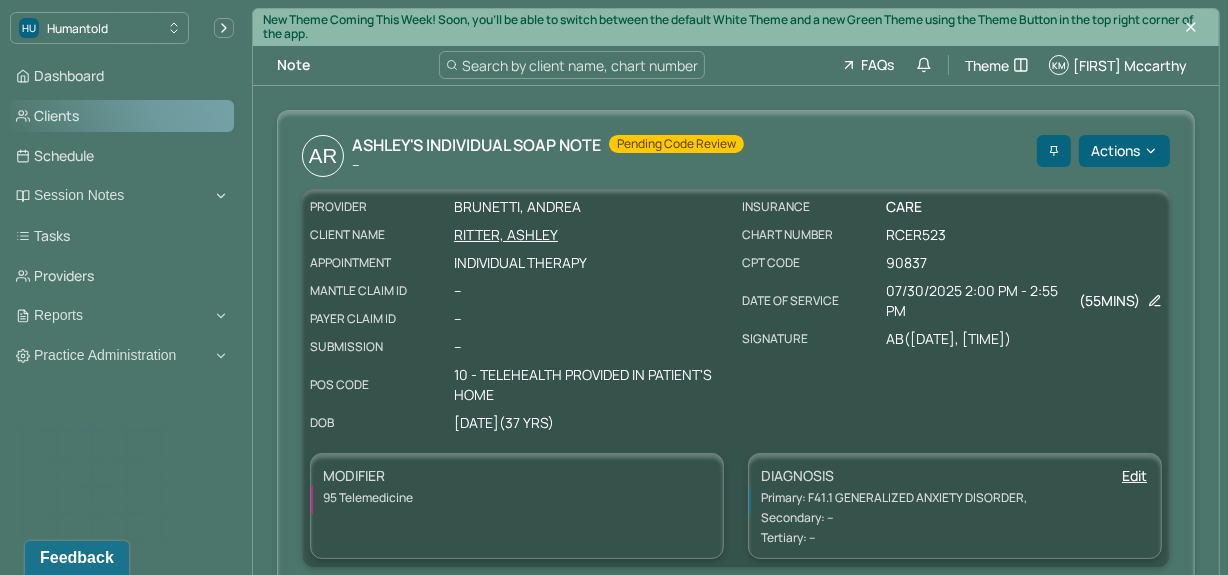 click on "Clients" at bounding box center [122, 116] 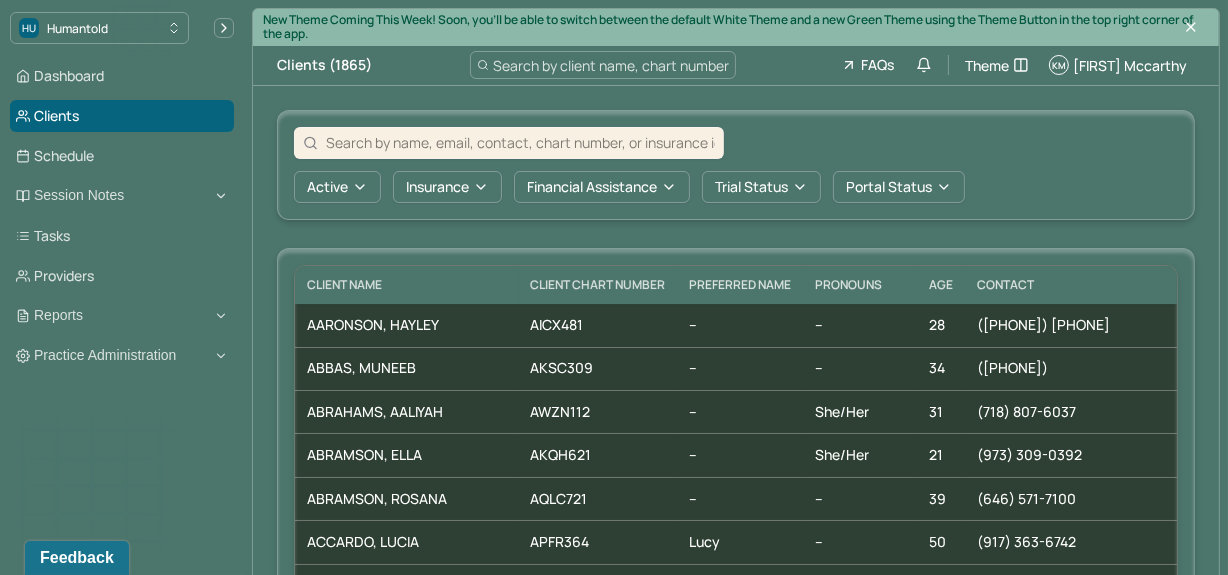 click at bounding box center (520, 142) 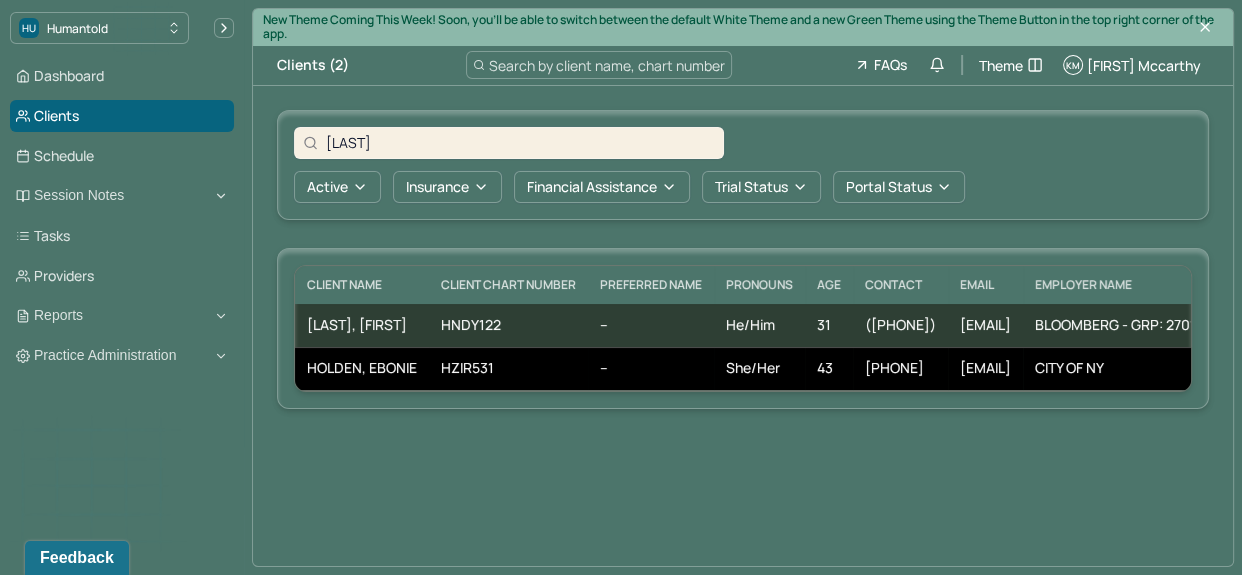 type on "[LAST]" 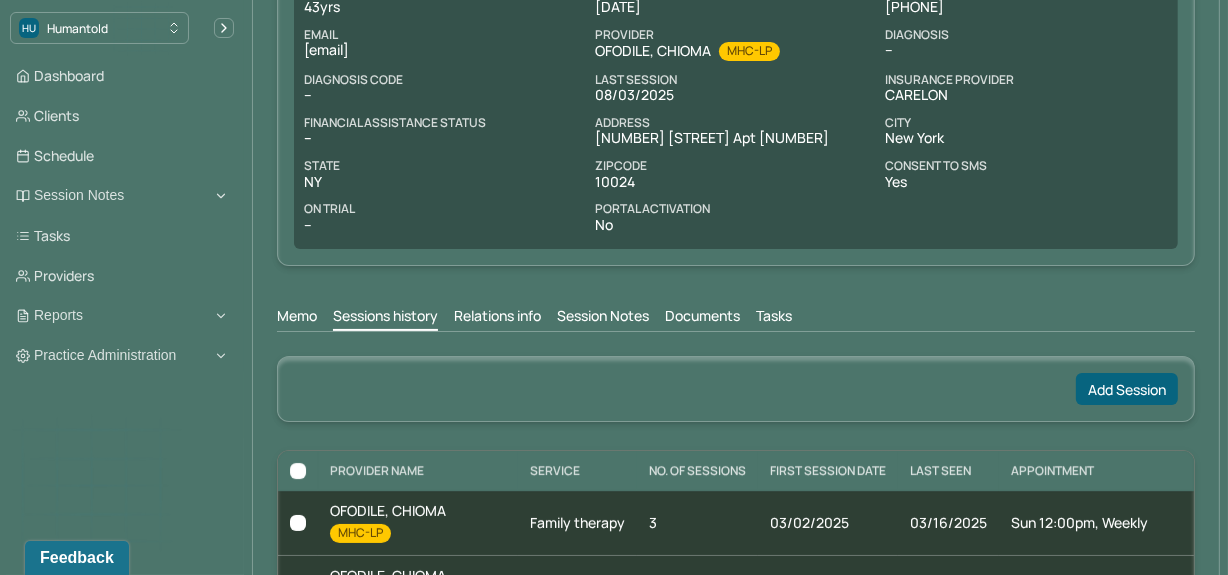 scroll, scrollTop: 402, scrollLeft: 0, axis: vertical 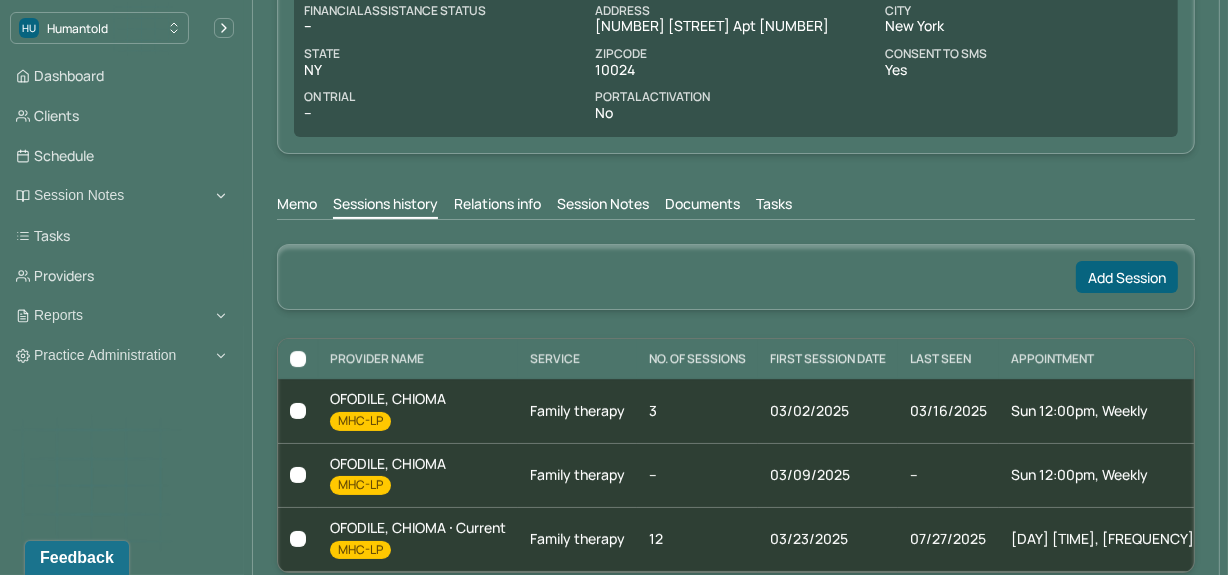 click on "Session Notes" at bounding box center [603, 206] 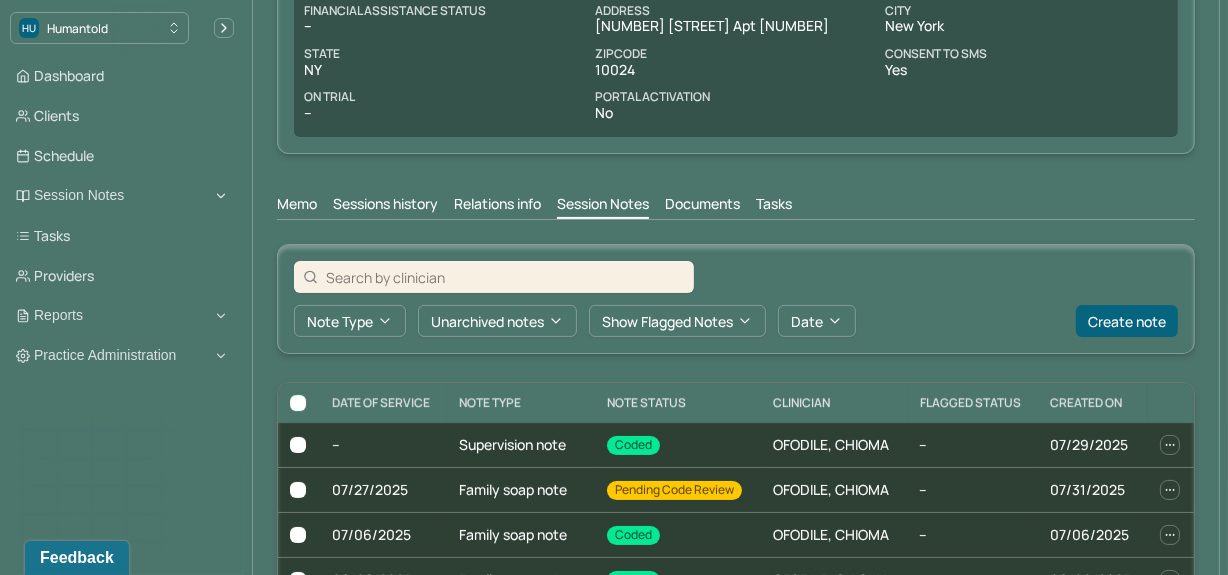 scroll, scrollTop: 676, scrollLeft: 0, axis: vertical 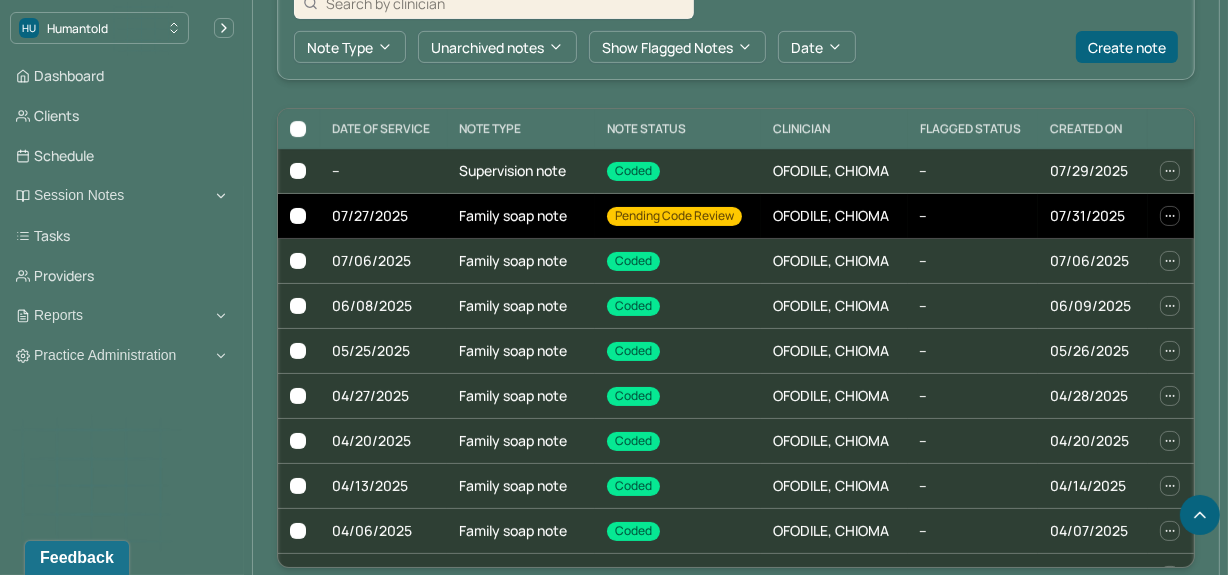 click on "Family soap note" at bounding box center (520, 216) 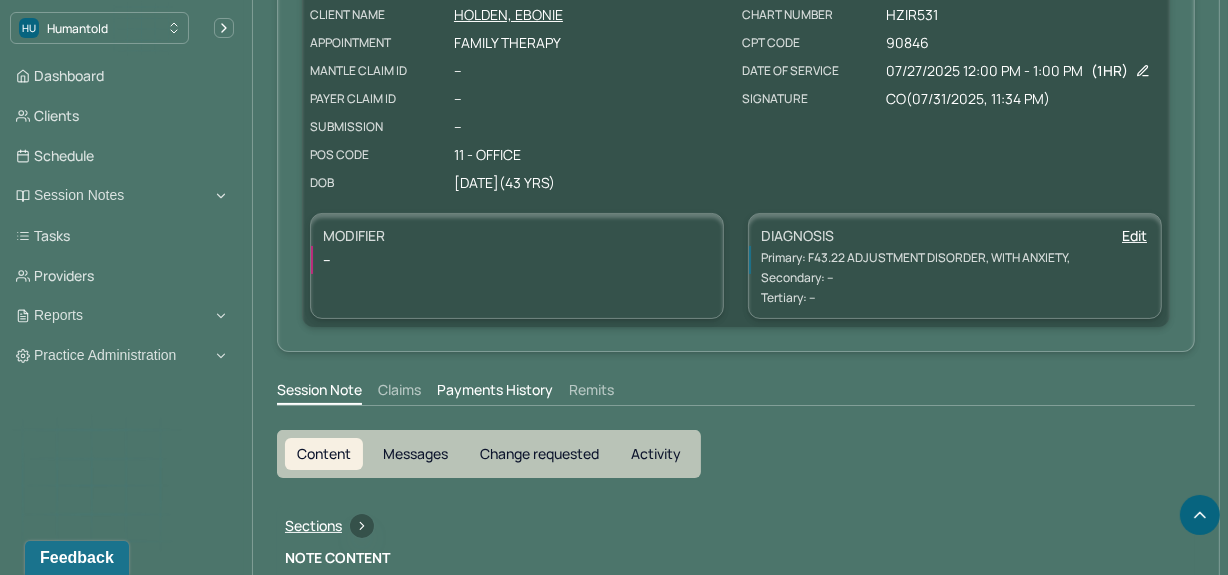 scroll, scrollTop: 676, scrollLeft: 0, axis: vertical 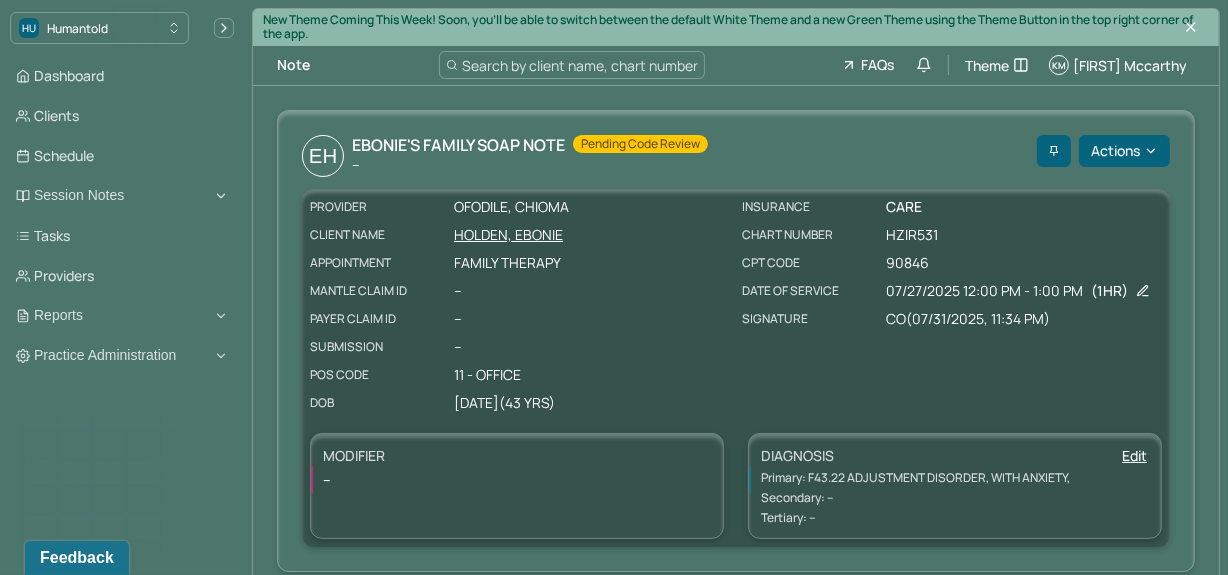 click on "HOLDEN, EBONIE" at bounding box center [592, 235] 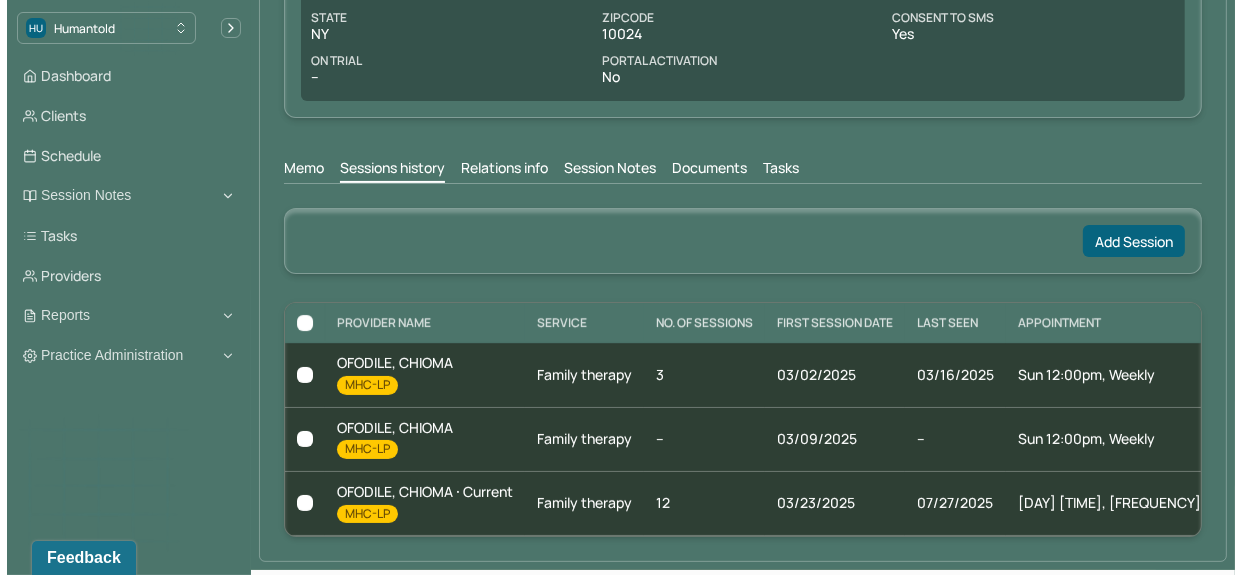 scroll, scrollTop: 445, scrollLeft: 0, axis: vertical 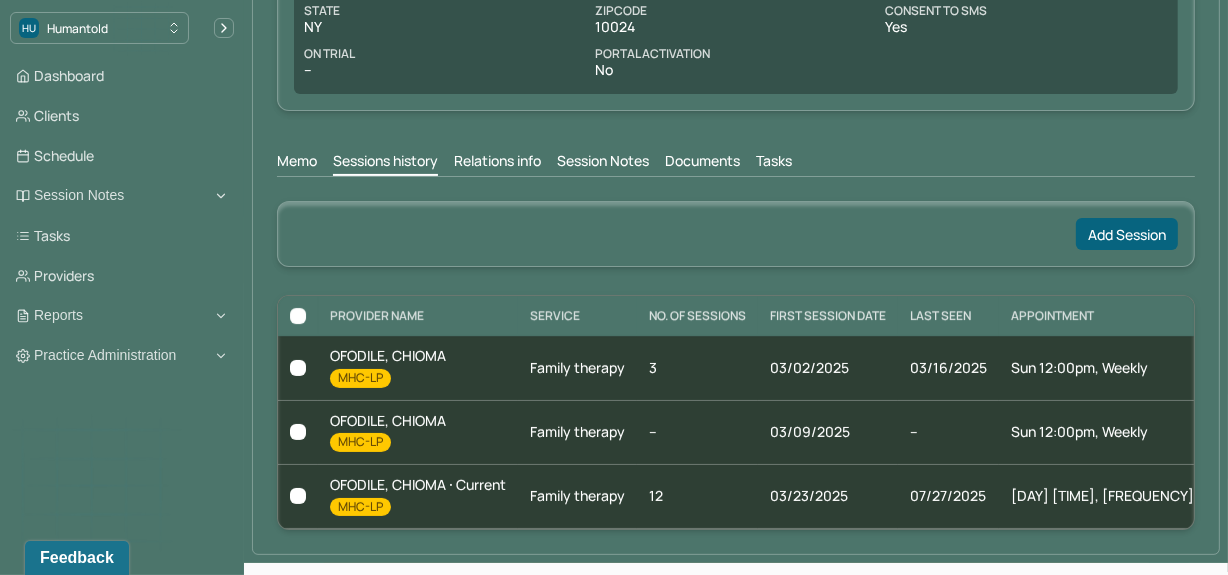 click on "Session Notes" at bounding box center [603, 163] 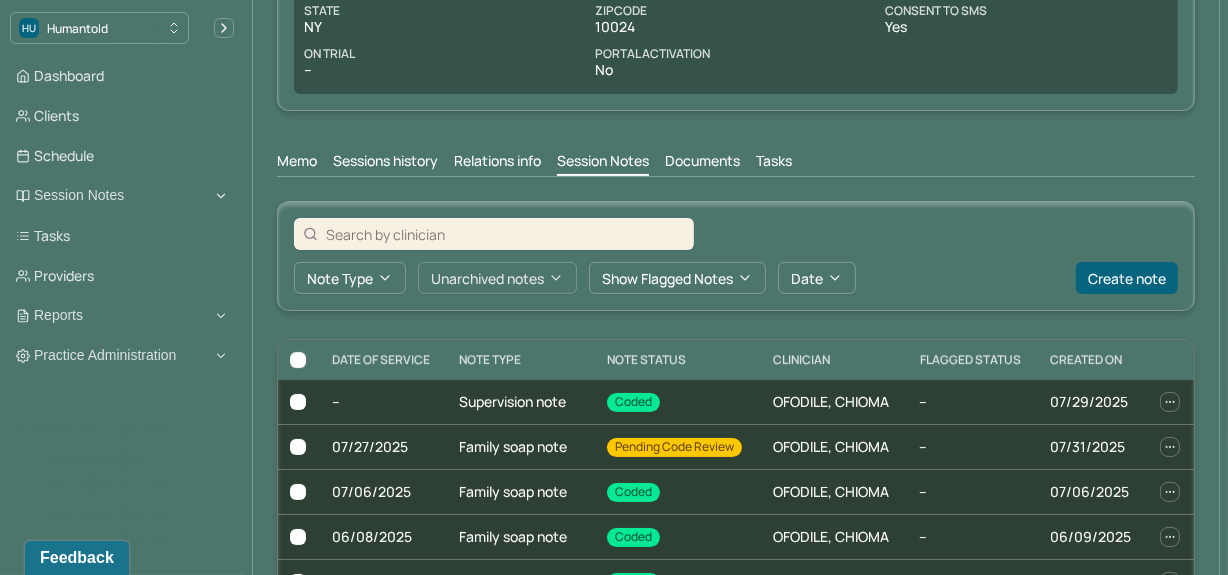click on "Unarchived notes" at bounding box center [497, 278] 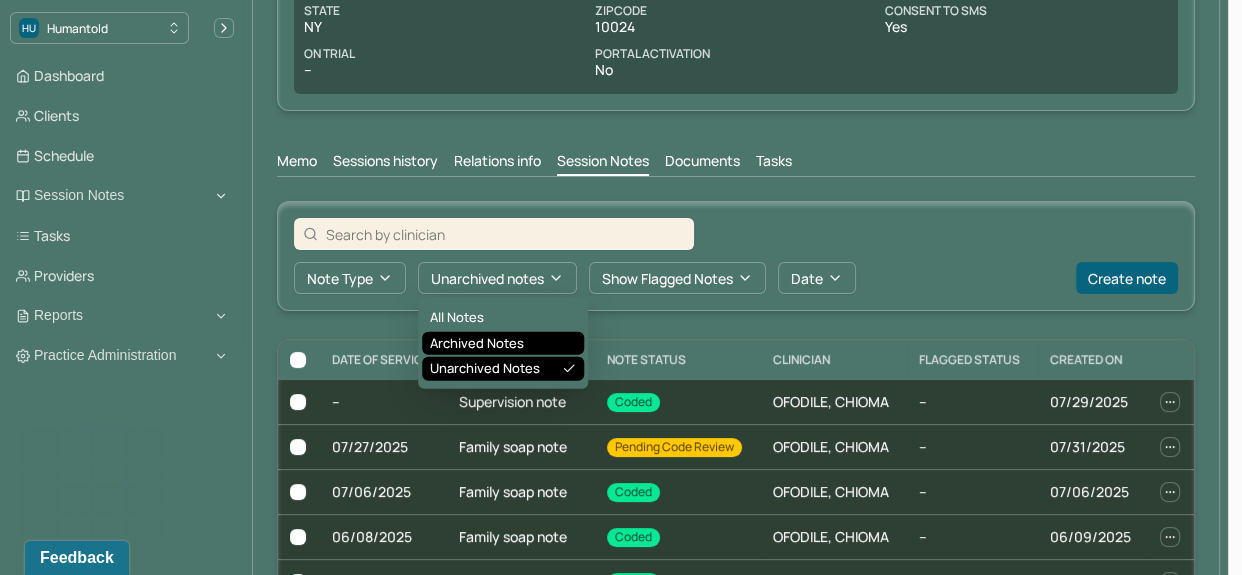 click on "Archived notes" at bounding box center [503, 343] 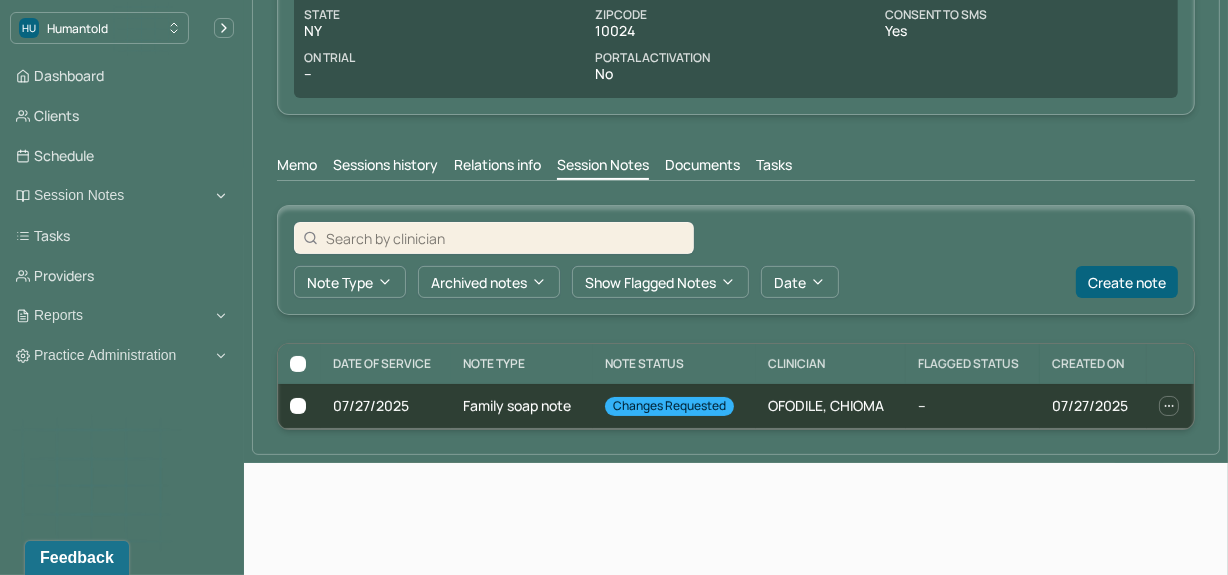scroll, scrollTop: 328, scrollLeft: 0, axis: vertical 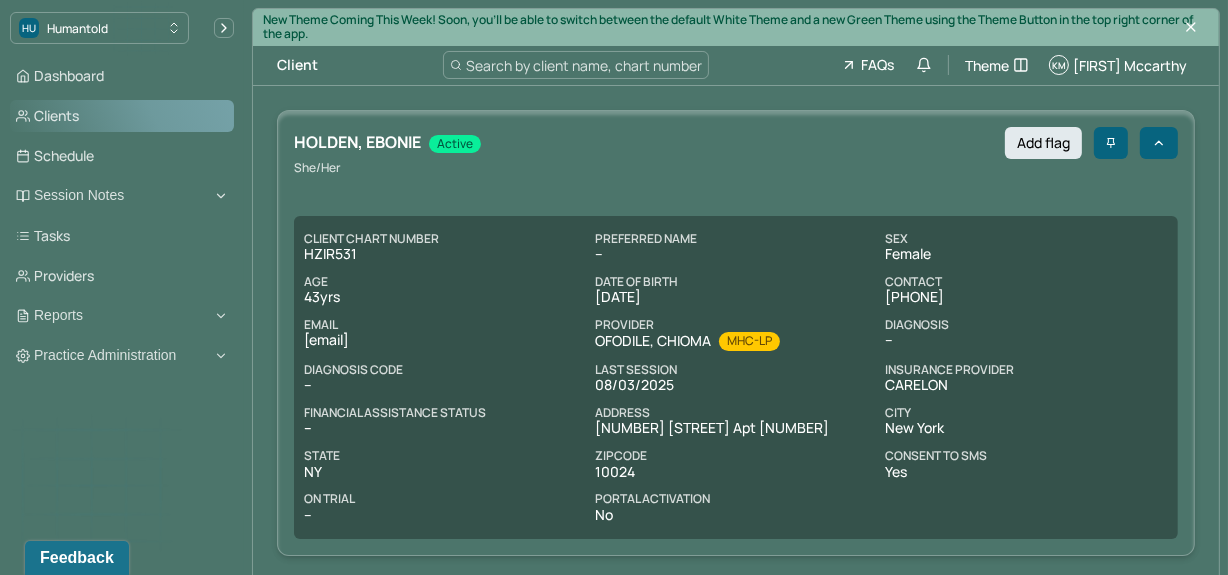 click on "Clients" at bounding box center (122, 116) 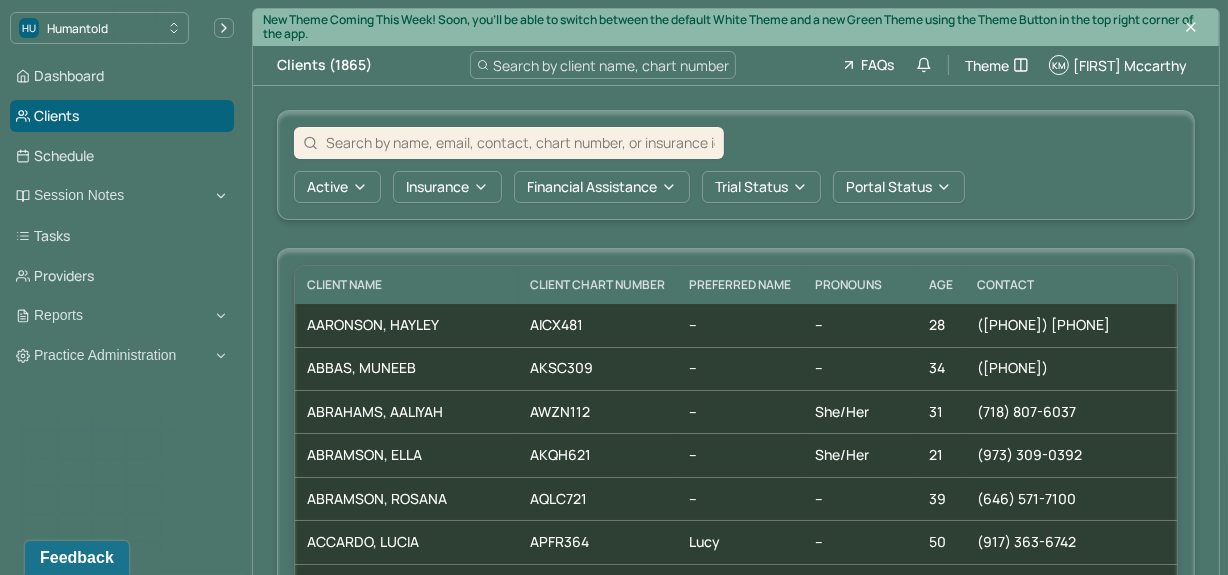 click at bounding box center (509, 143) 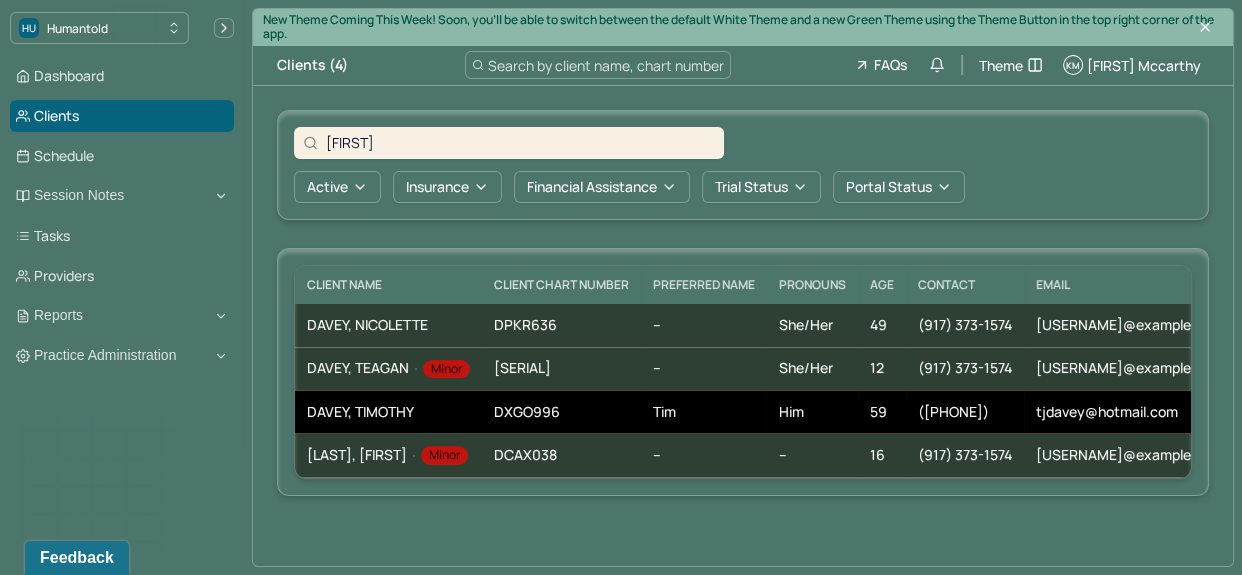 type on "[FIRST]" 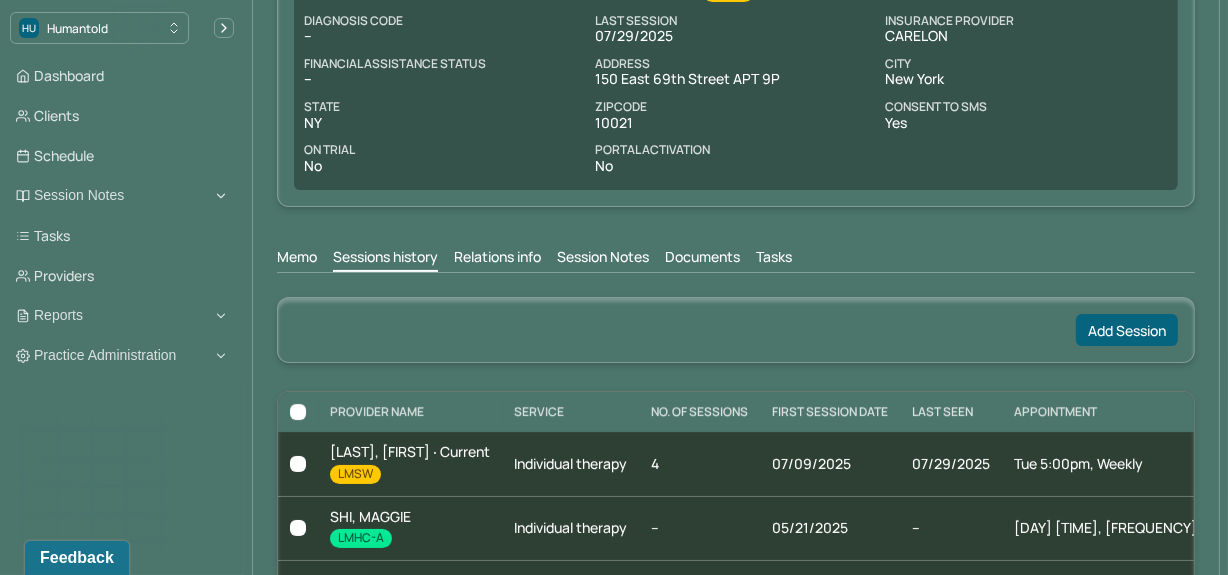 scroll, scrollTop: 445, scrollLeft: 0, axis: vertical 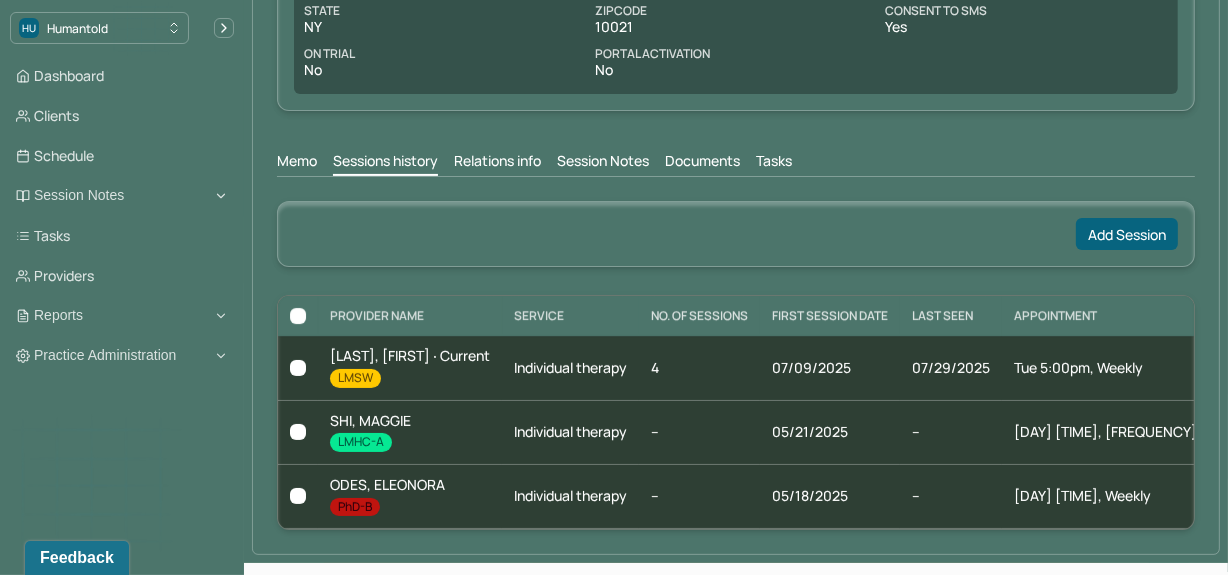 click on "Memo Sessions history Relations info Session Notes Documents Tasks" at bounding box center [736, 156] 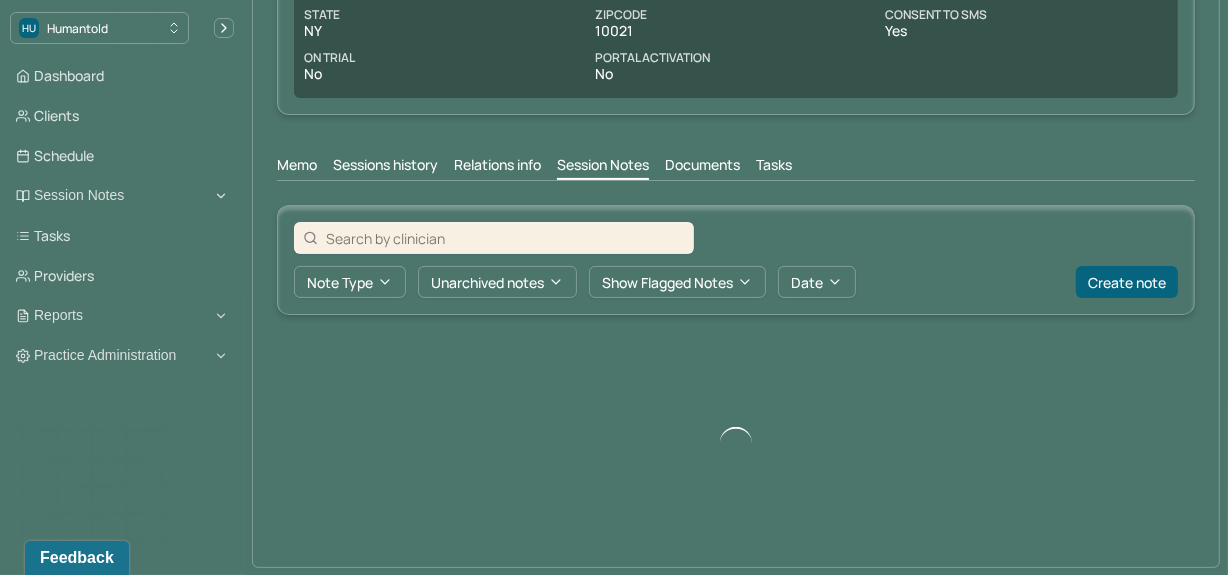 scroll, scrollTop: 418, scrollLeft: 0, axis: vertical 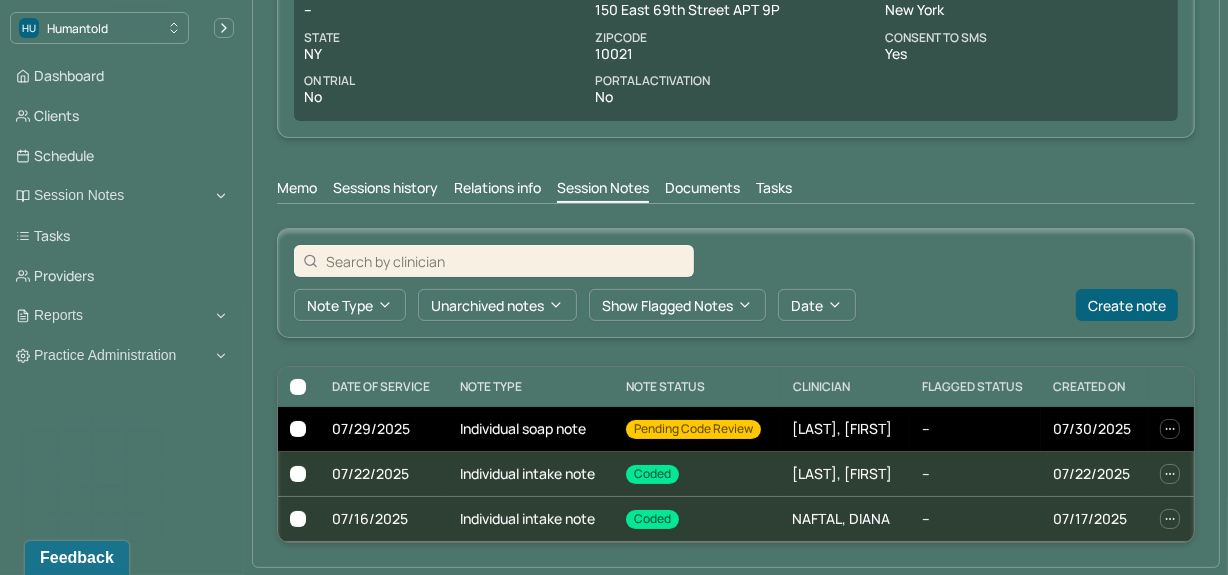 click on "Individual soap note" at bounding box center [531, 429] 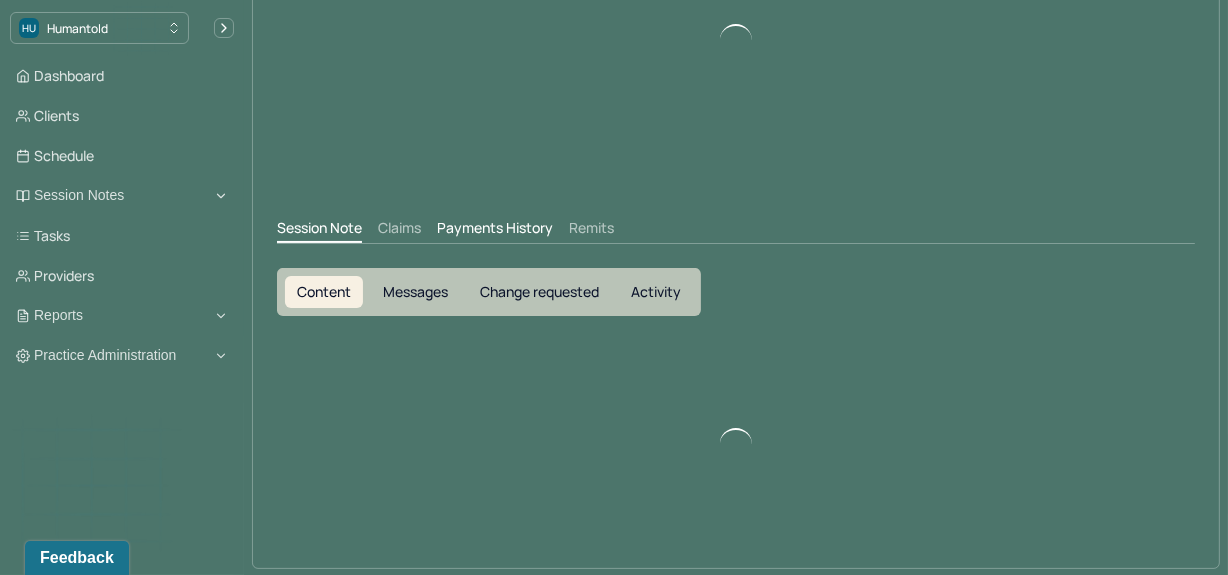 scroll, scrollTop: 418, scrollLeft: 0, axis: vertical 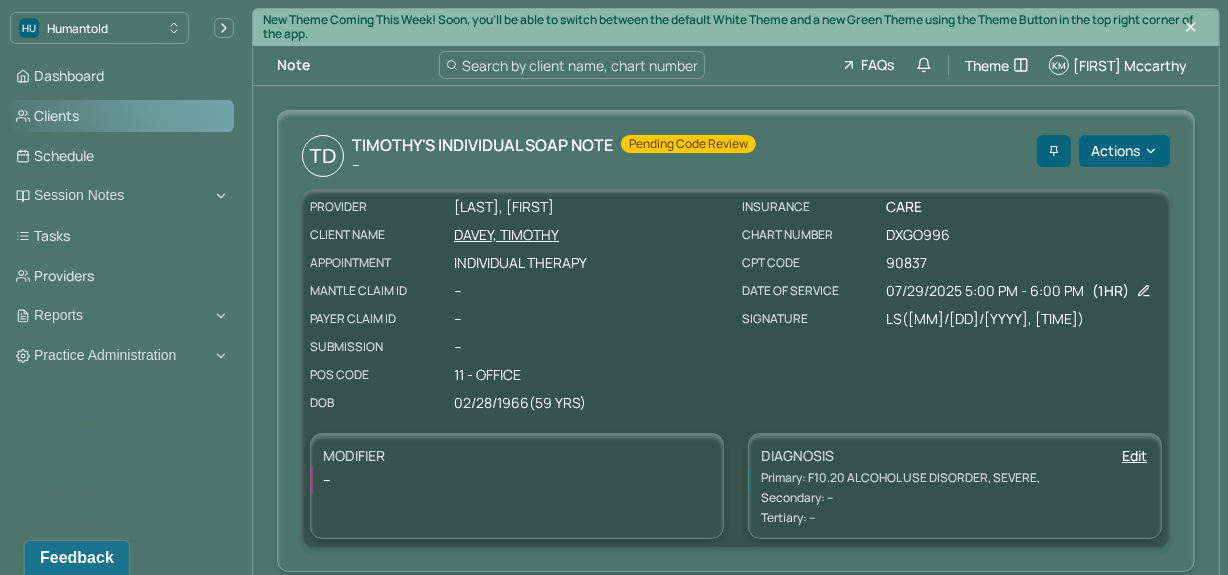 click on "Clients" at bounding box center [122, 116] 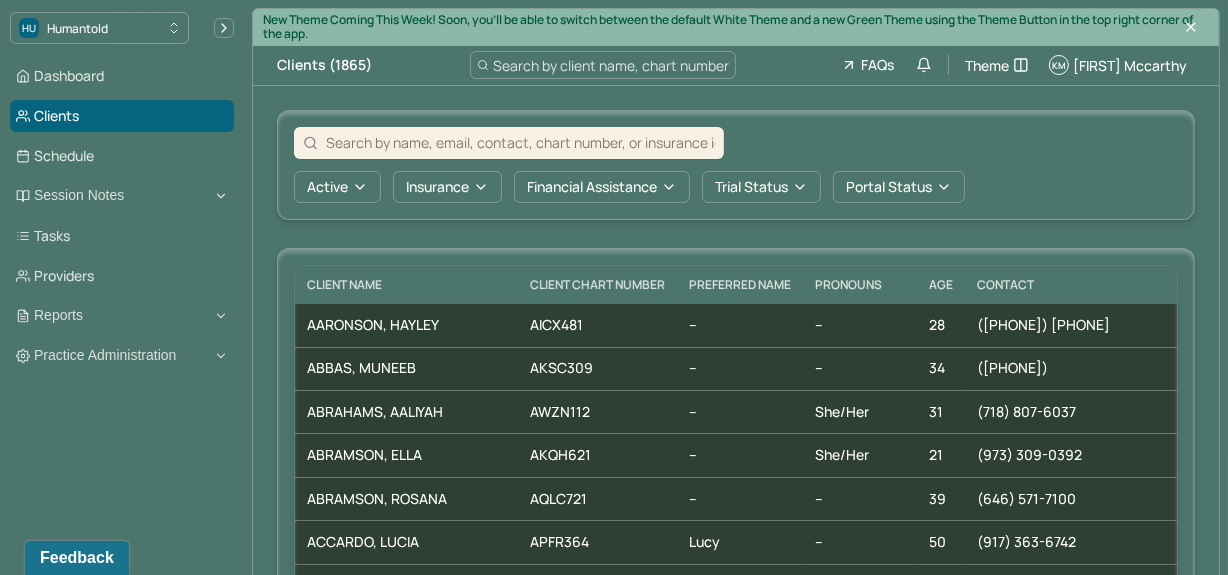 click at bounding box center (520, 142) 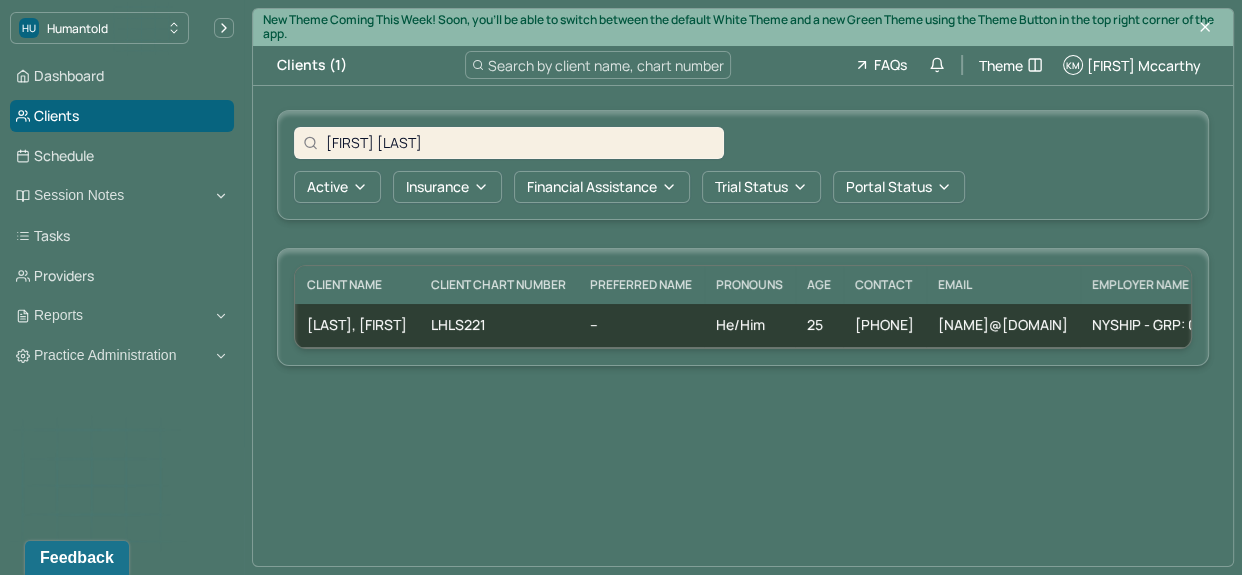 type on "[FIRST] [LAST]" 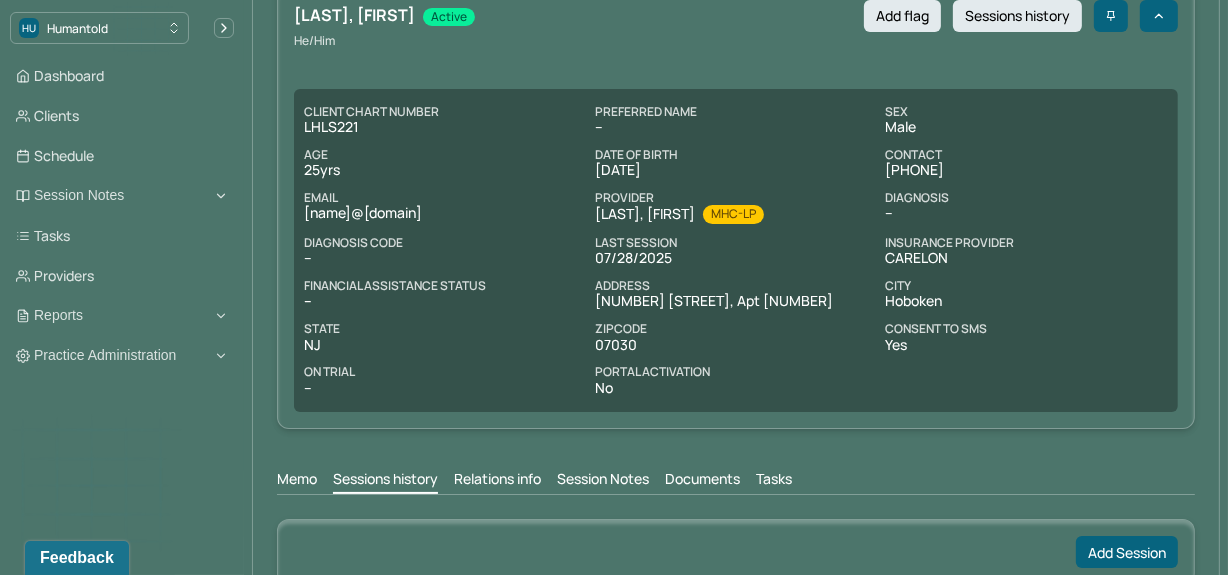 scroll, scrollTop: 197, scrollLeft: 0, axis: vertical 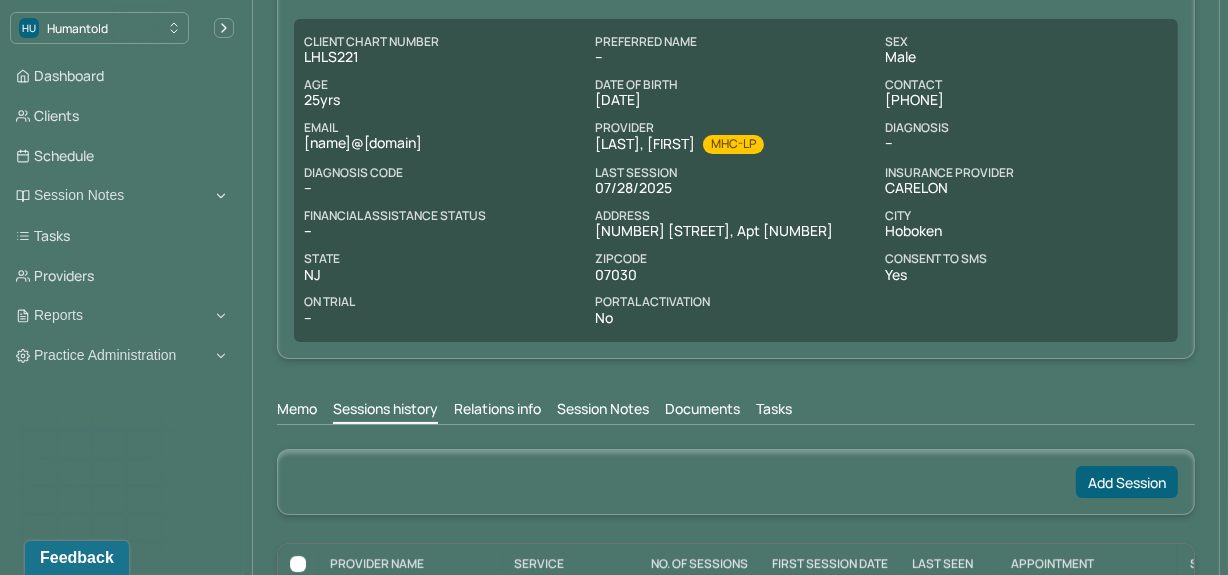 click on "Session Notes" at bounding box center [603, 411] 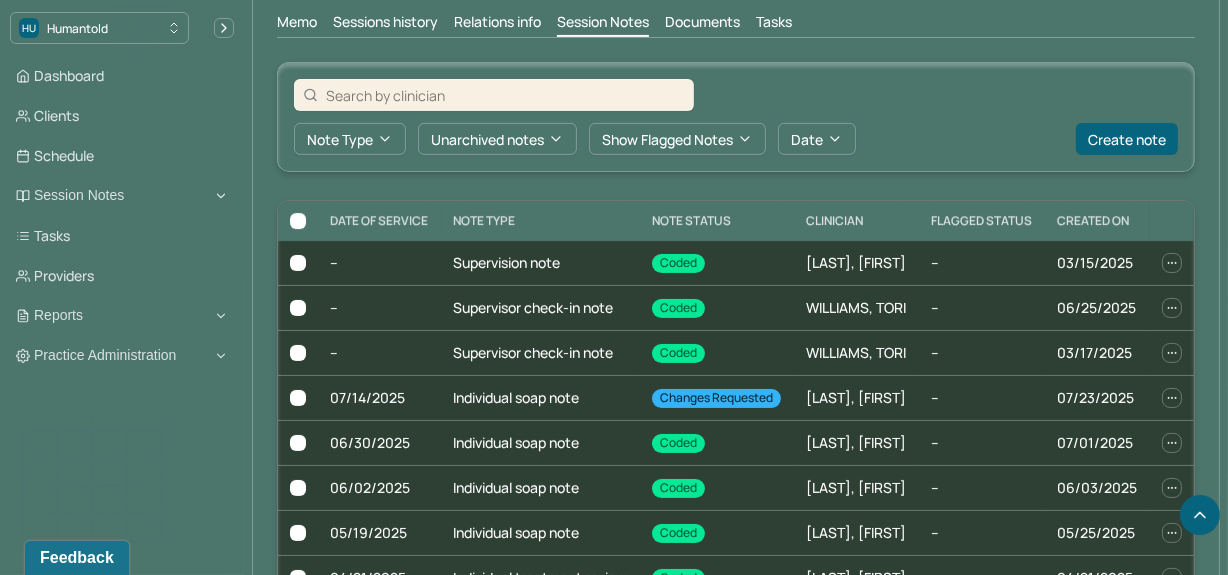 scroll, scrollTop: 638, scrollLeft: 0, axis: vertical 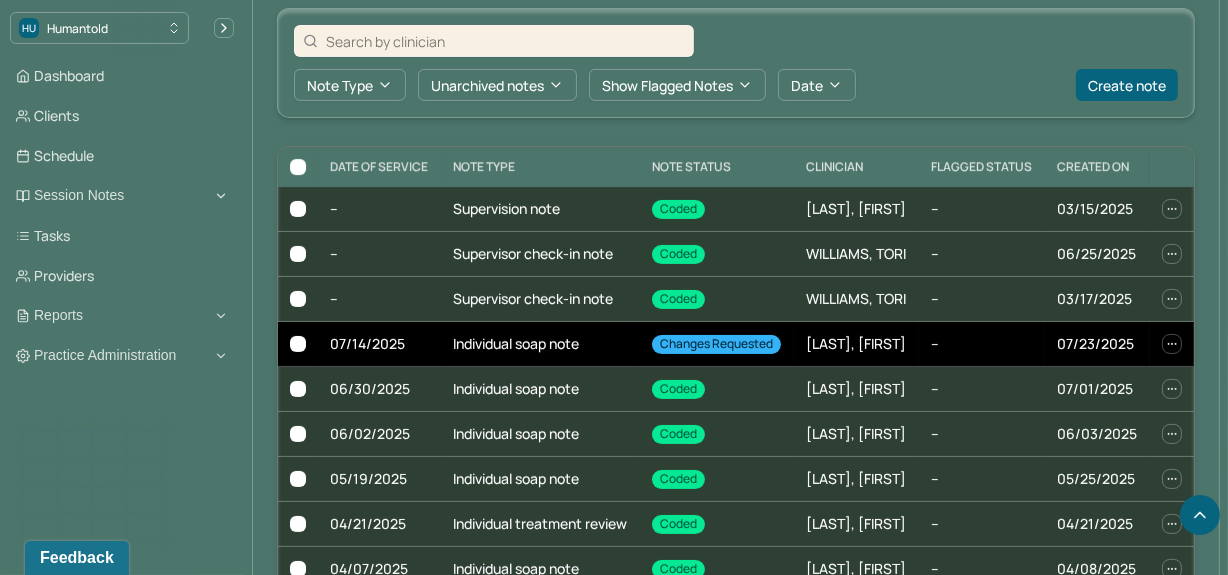 click on "Individual soap note" at bounding box center [540, 344] 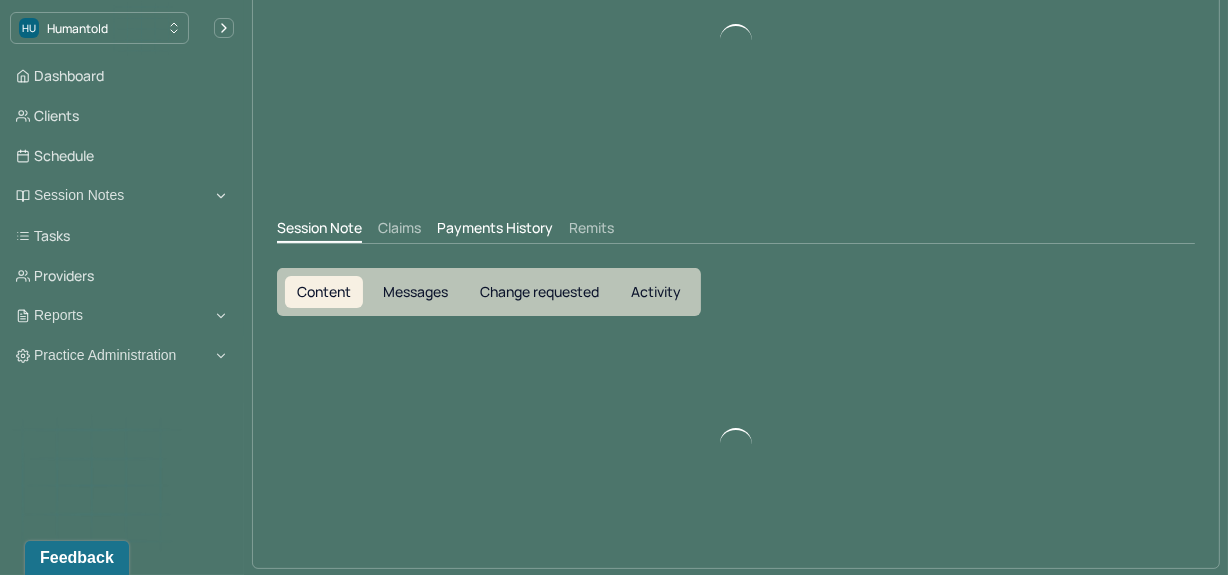 scroll, scrollTop: 638, scrollLeft: 0, axis: vertical 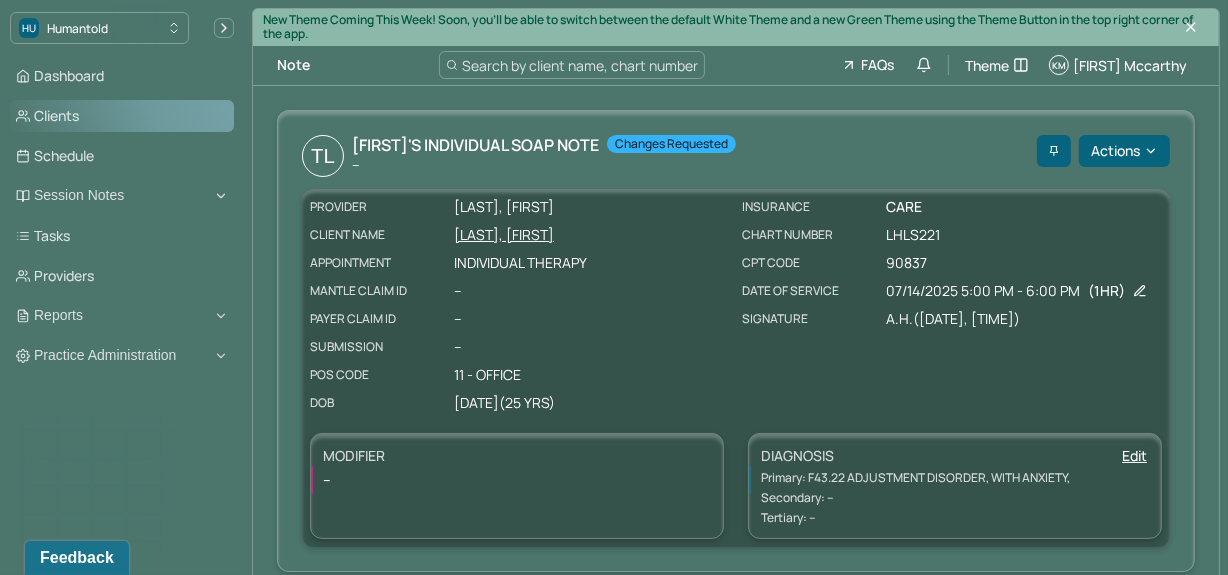 drag, startPoint x: 77, startPoint y: 129, endPoint x: 229, endPoint y: 114, distance: 152.73834 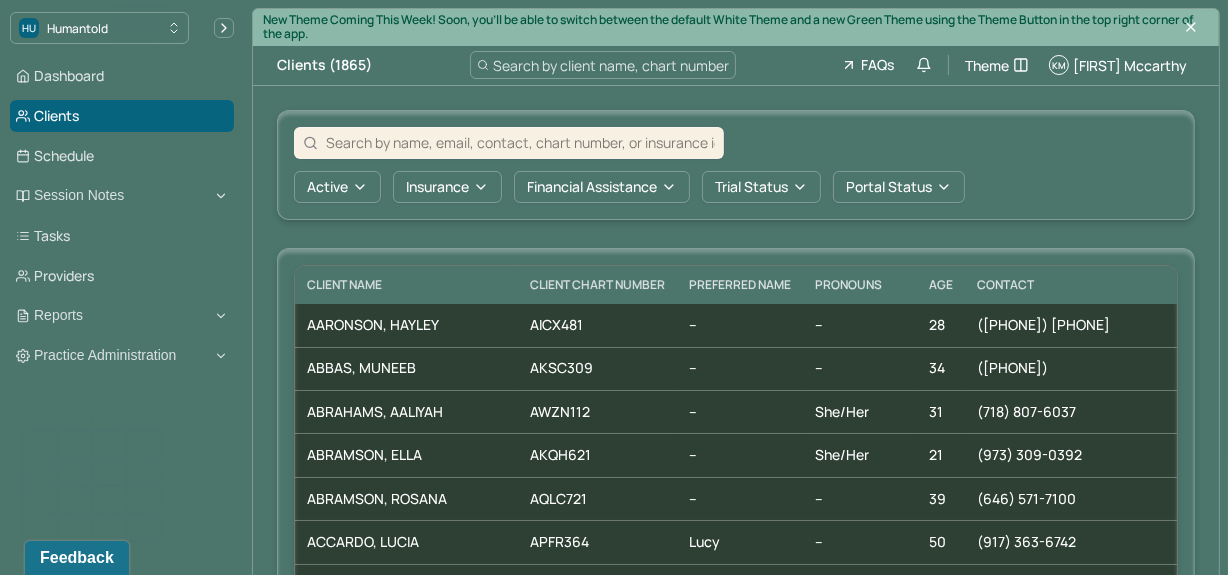 click at bounding box center (520, 142) 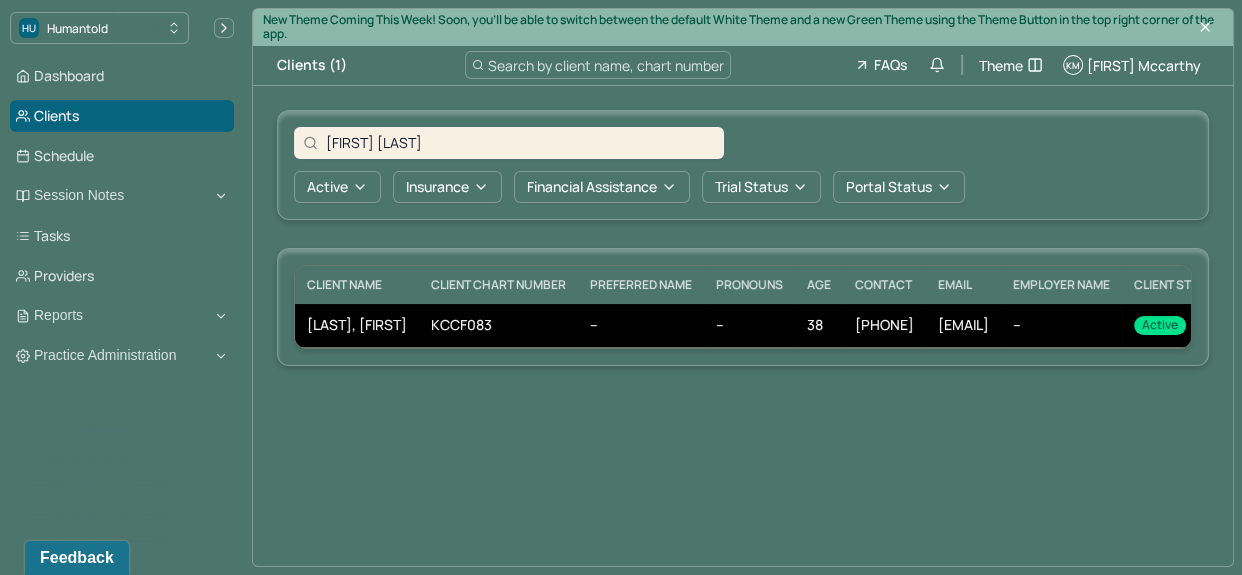 type on "[FIRST] [LAST]" 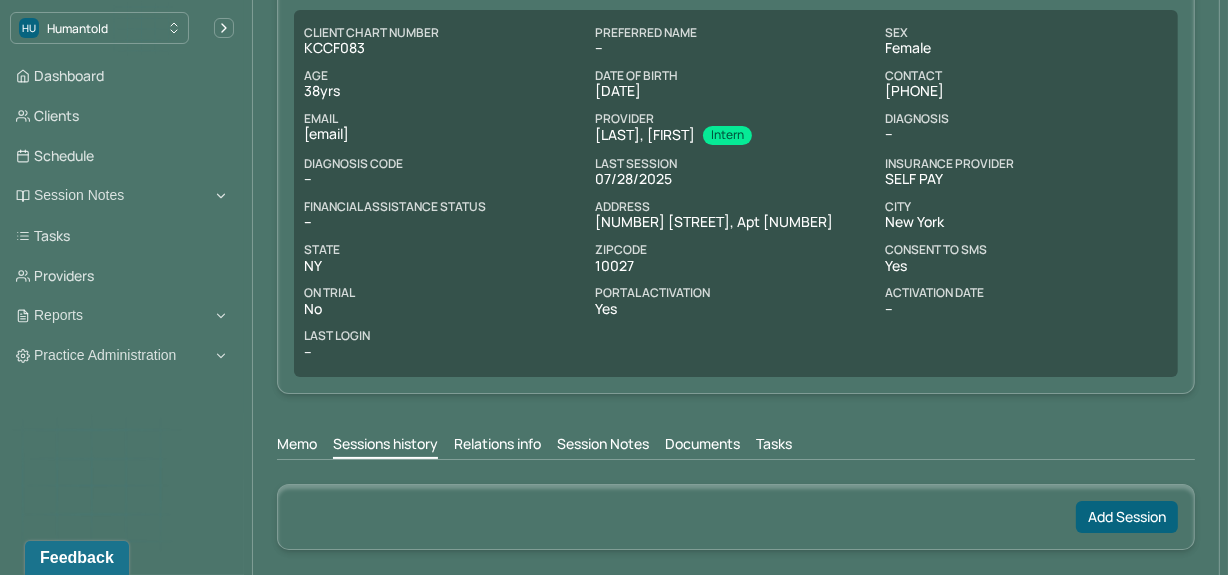 scroll, scrollTop: 360, scrollLeft: 0, axis: vertical 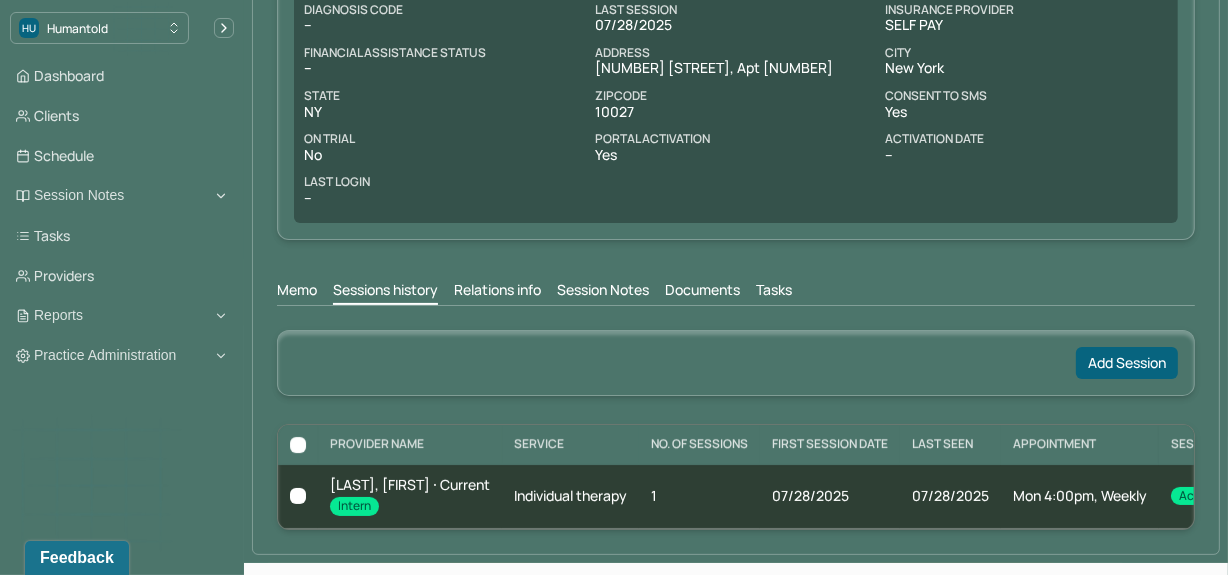 click on "Session Notes" at bounding box center (603, 292) 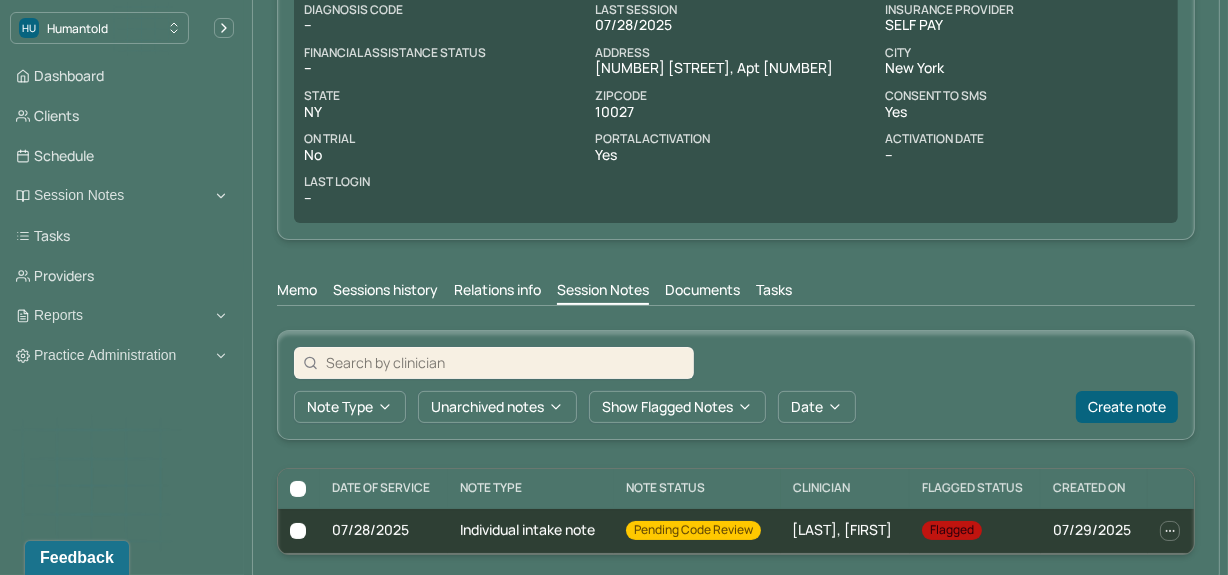 scroll, scrollTop: 371, scrollLeft: 0, axis: vertical 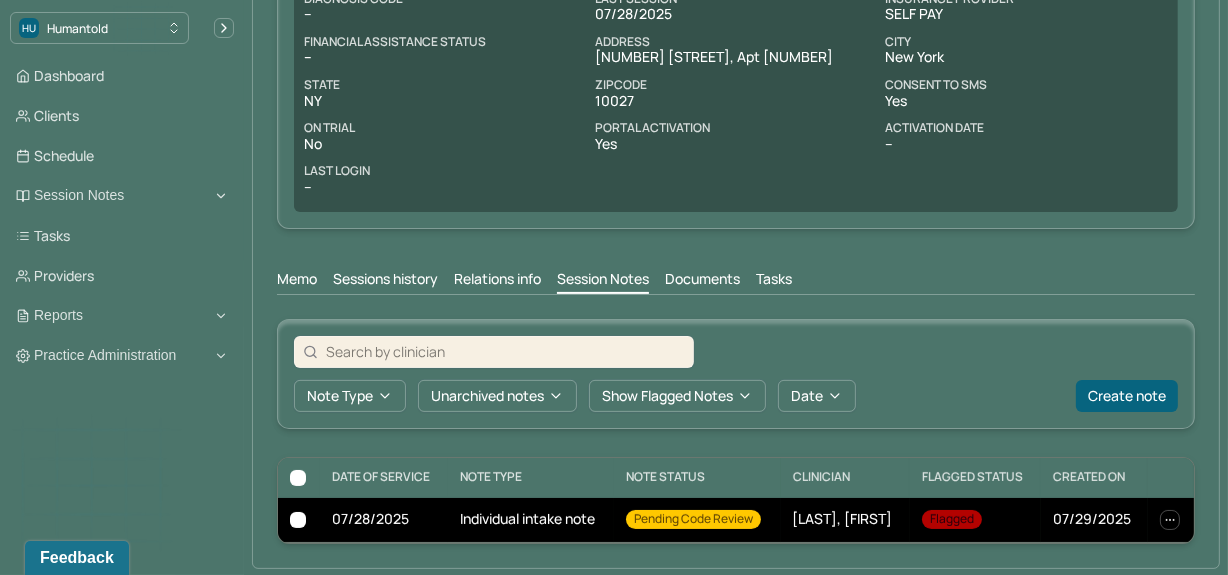 click on "Individual intake note" at bounding box center (531, 520) 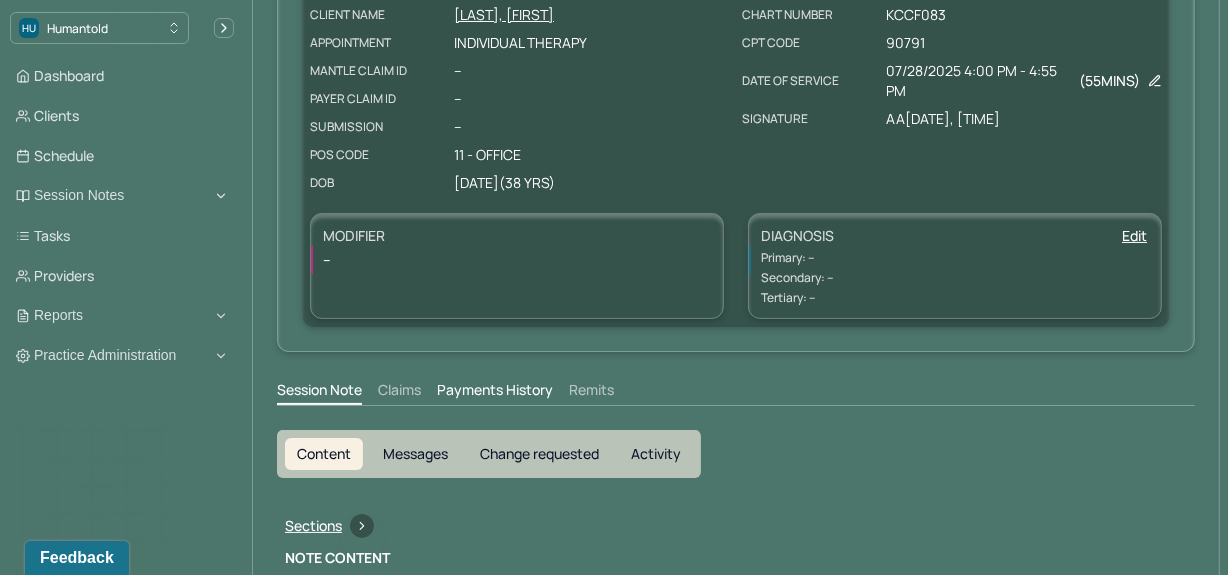 scroll, scrollTop: 371, scrollLeft: 0, axis: vertical 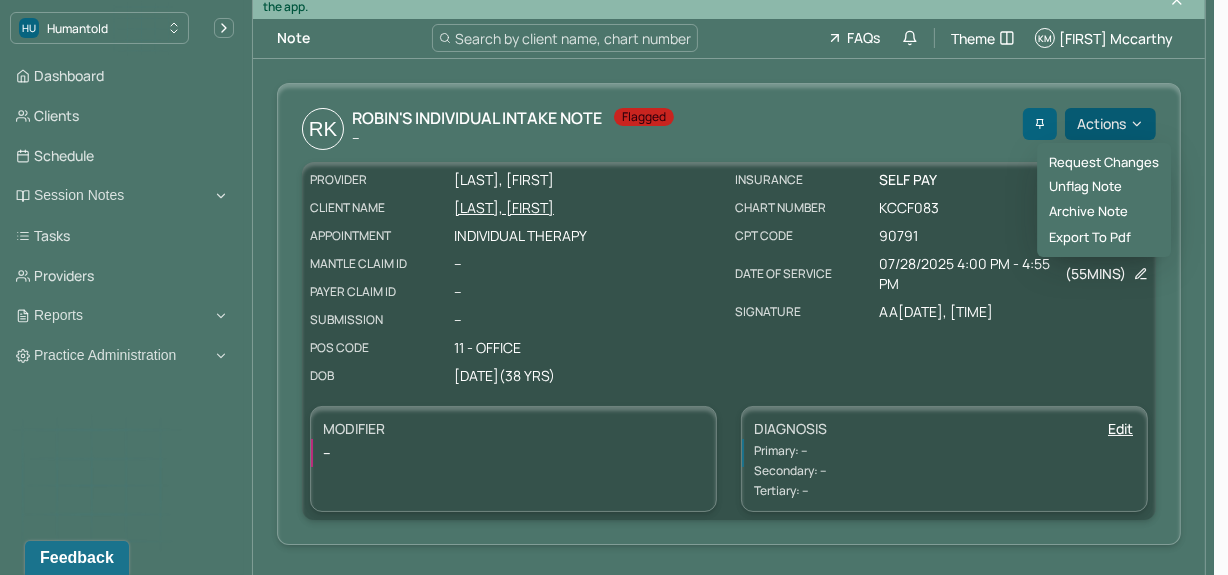 click on "Actions" at bounding box center [1110, 124] 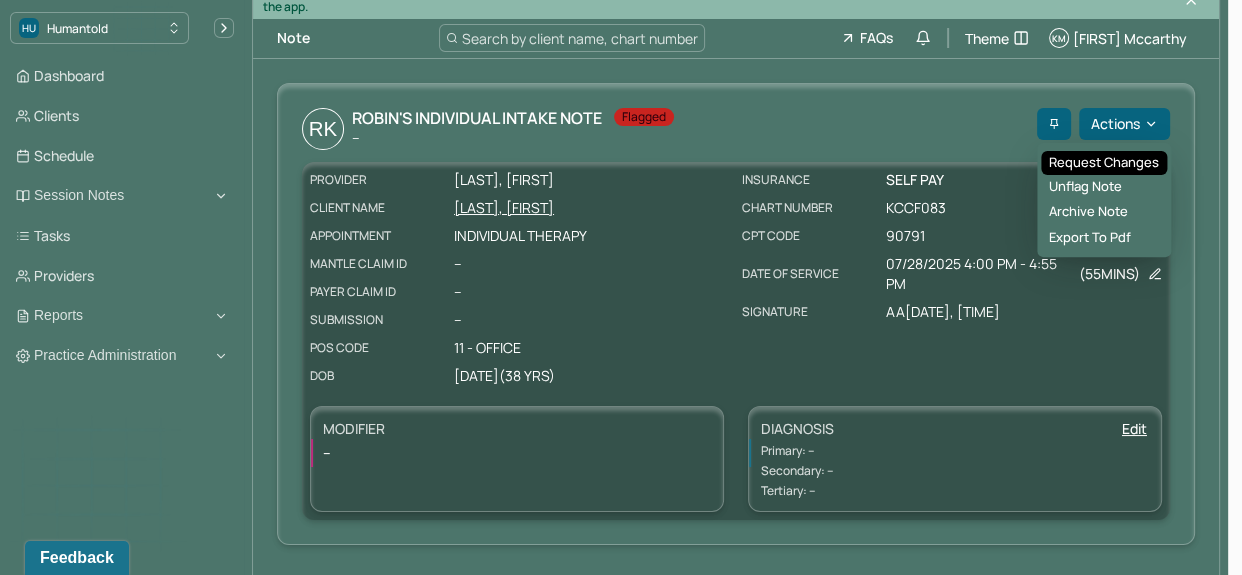 click on "Request changes" at bounding box center [1104, 163] 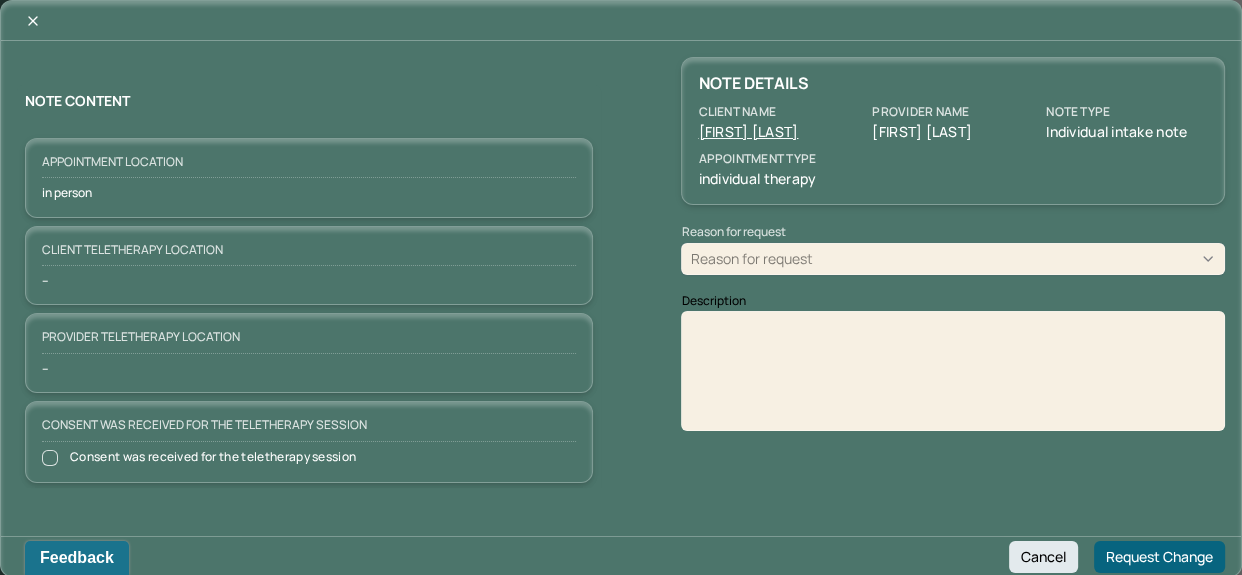 click on "Reason for request" at bounding box center (953, 259) 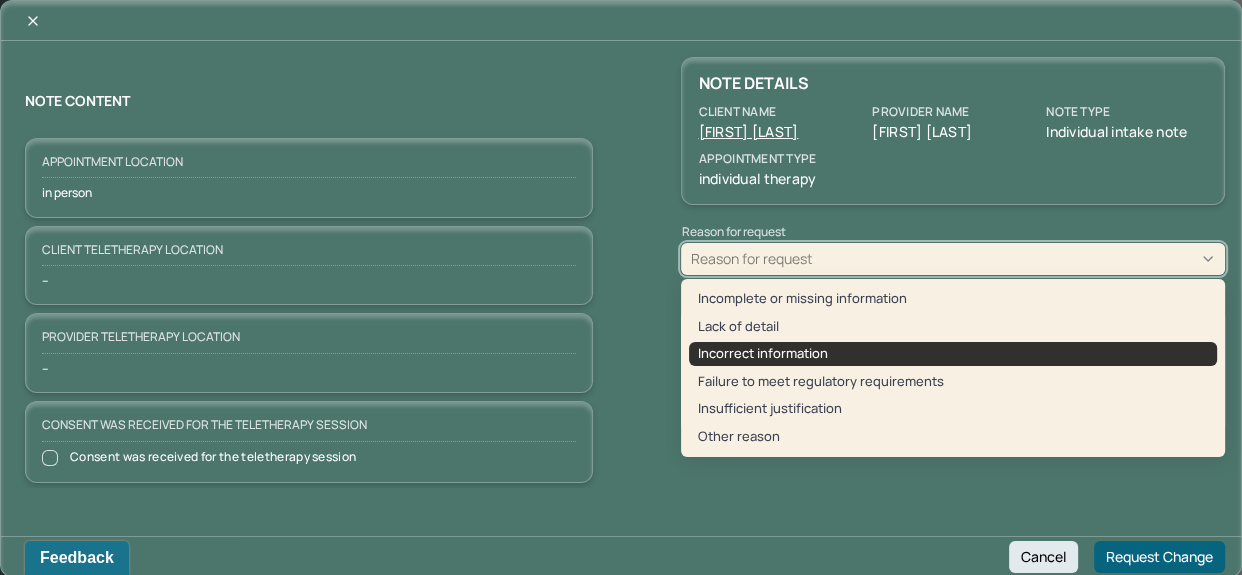 click on "Incorrect information" at bounding box center (953, 354) 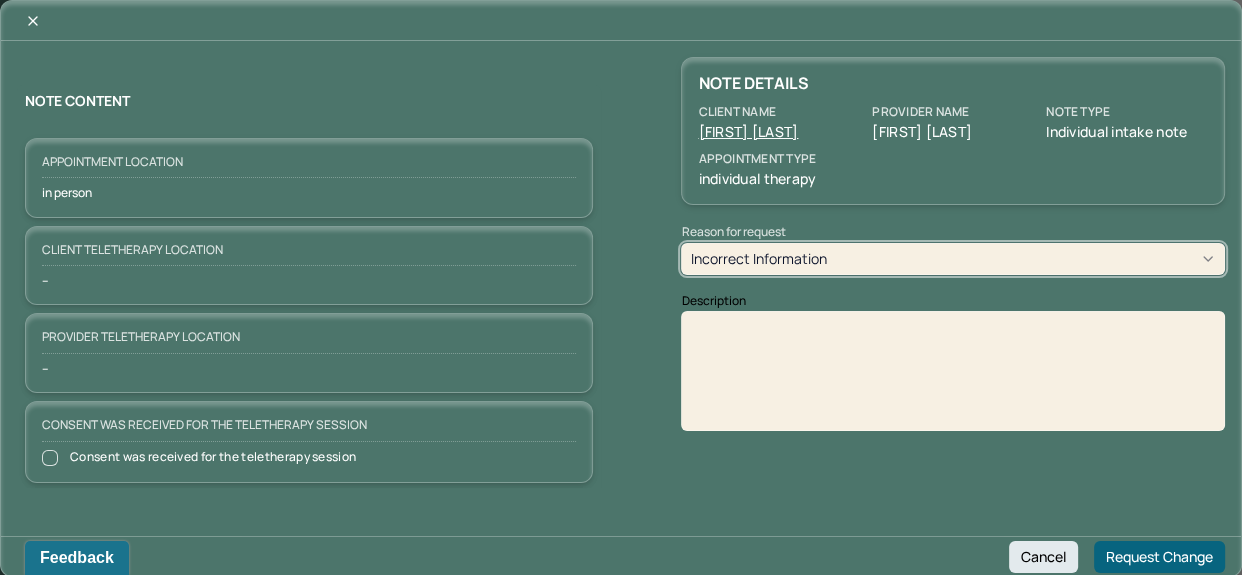 click on "Incorrect information" at bounding box center (758, 258) 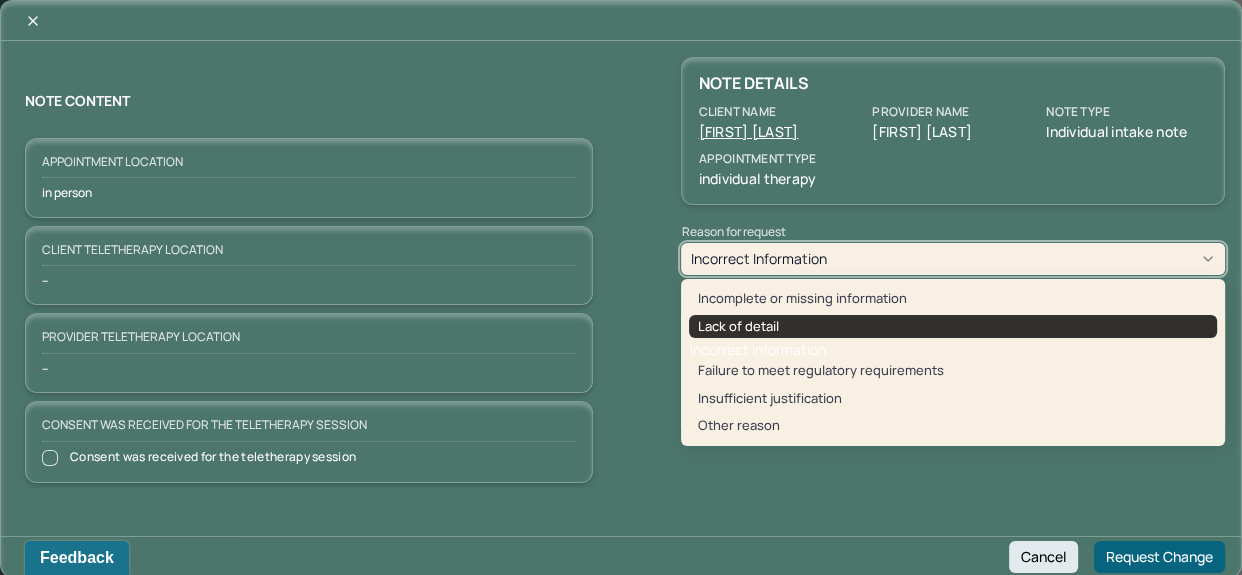 click on "Lack of detail" at bounding box center [953, 327] 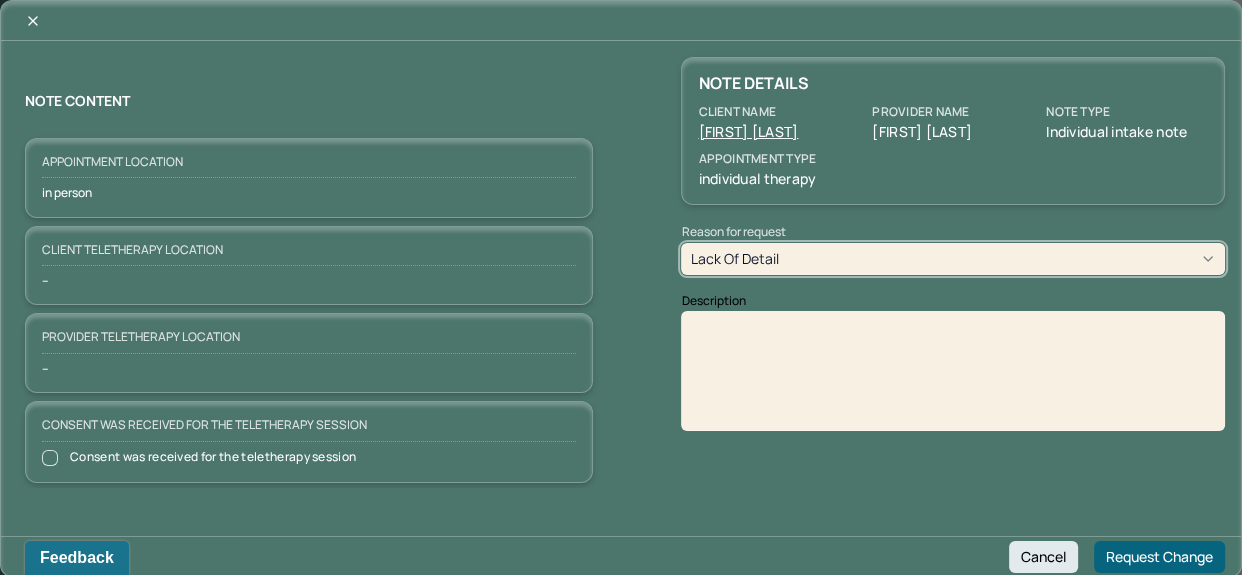 click on "Lack of detail" at bounding box center (953, 259) 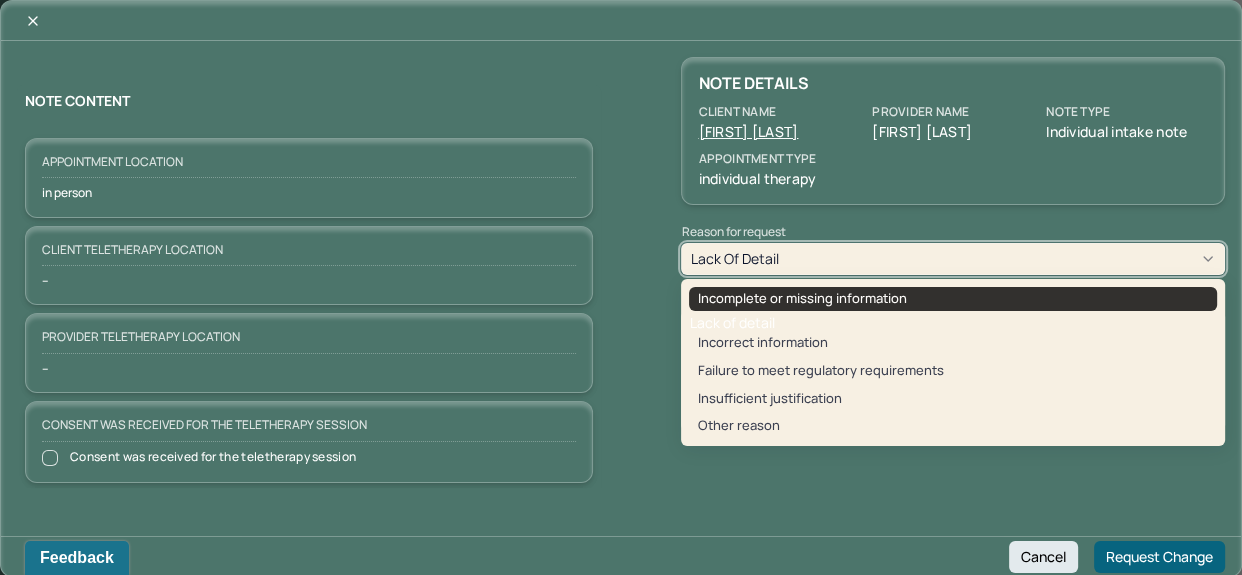 click on "Incomplete or missing information" at bounding box center (953, 299) 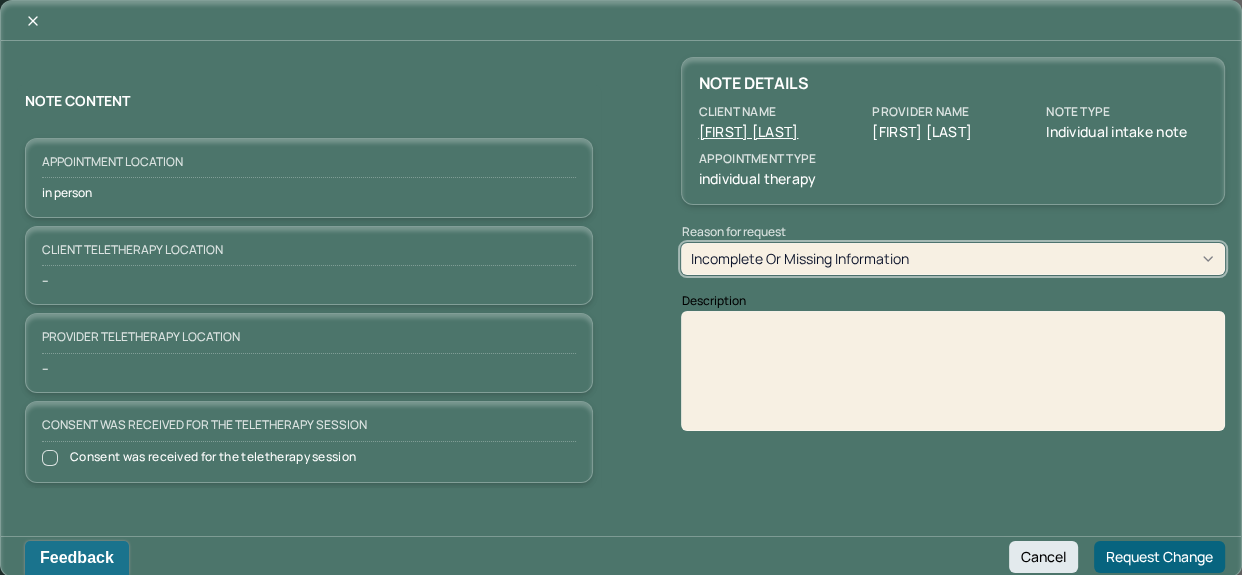 click at bounding box center (953, 378) 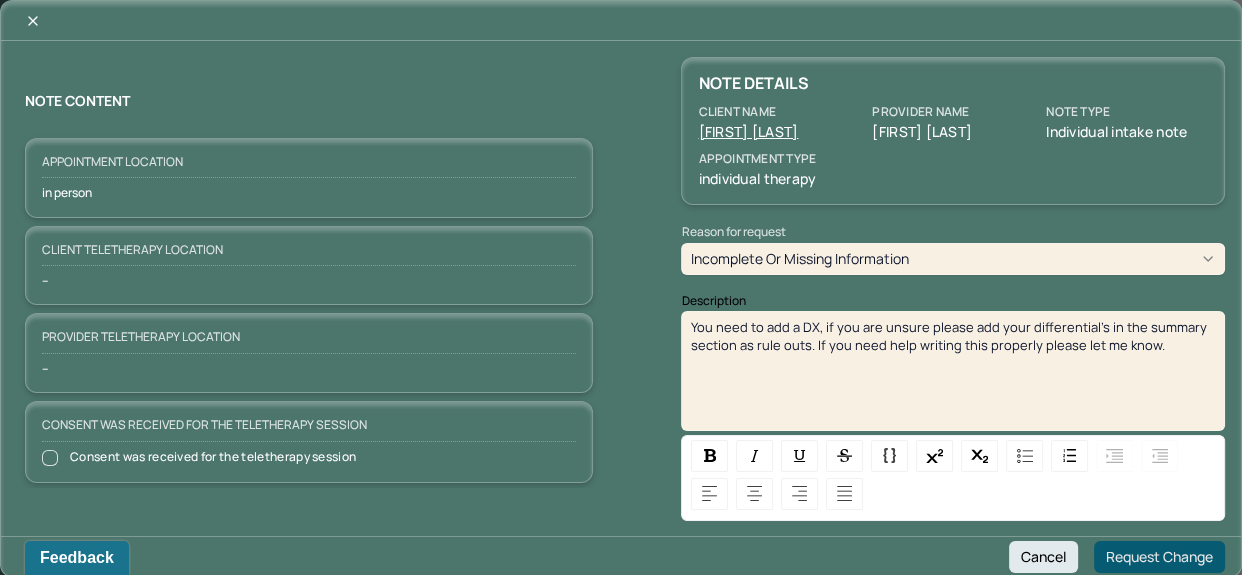 click on "Request Change" at bounding box center (1159, 557) 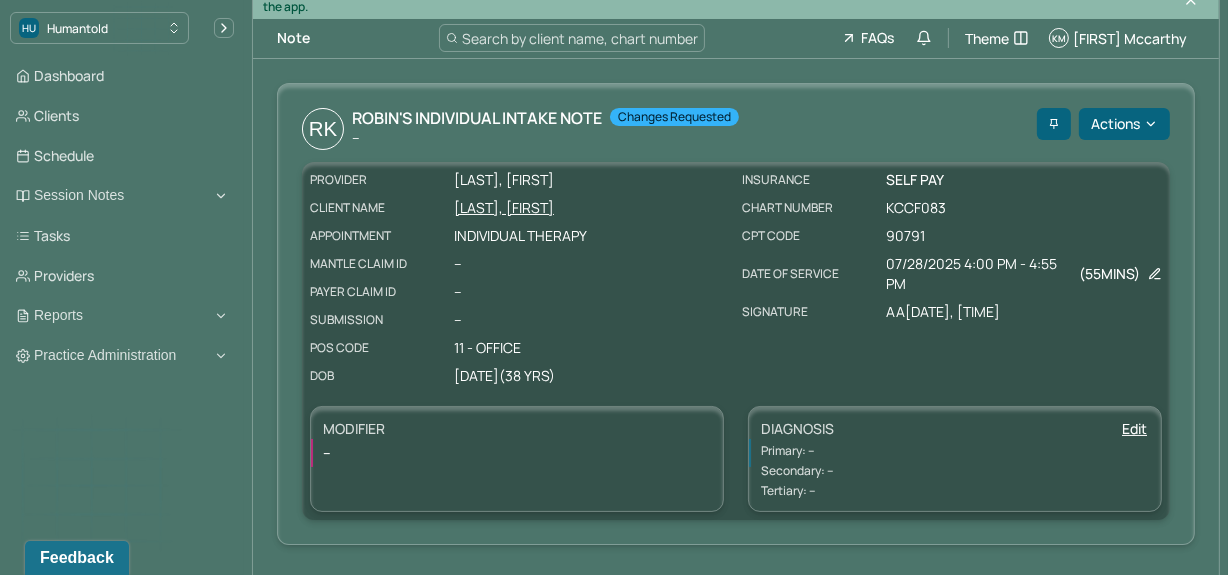 click on "Dashboard Clients Schedule Session Notes Tasks Providers Reports Practice Administration" at bounding box center [122, 216] 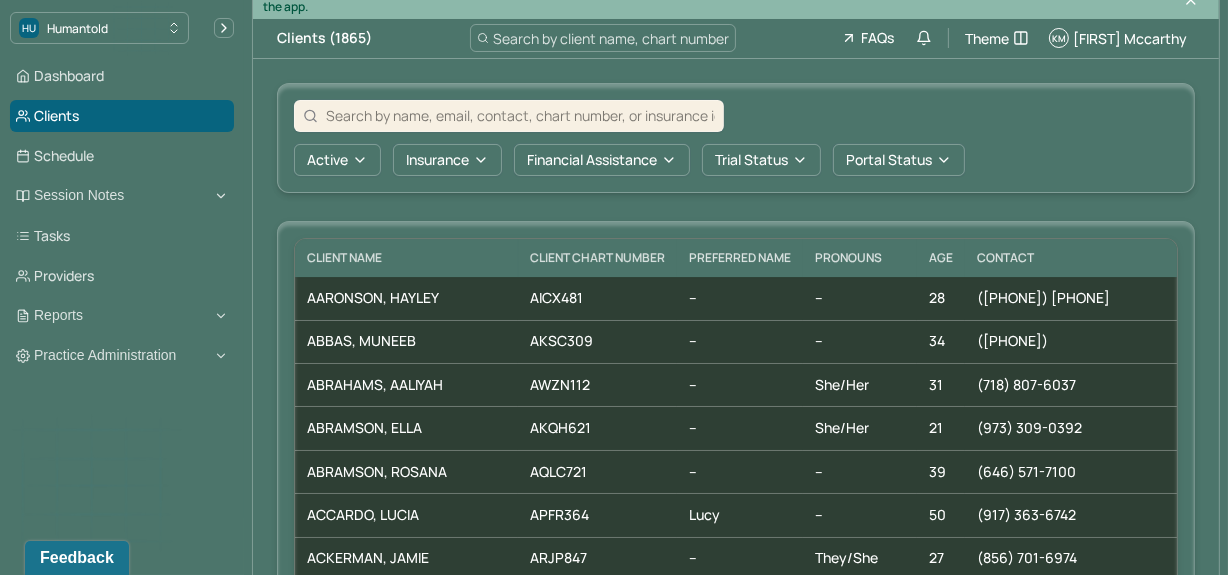 click at bounding box center (520, 115) 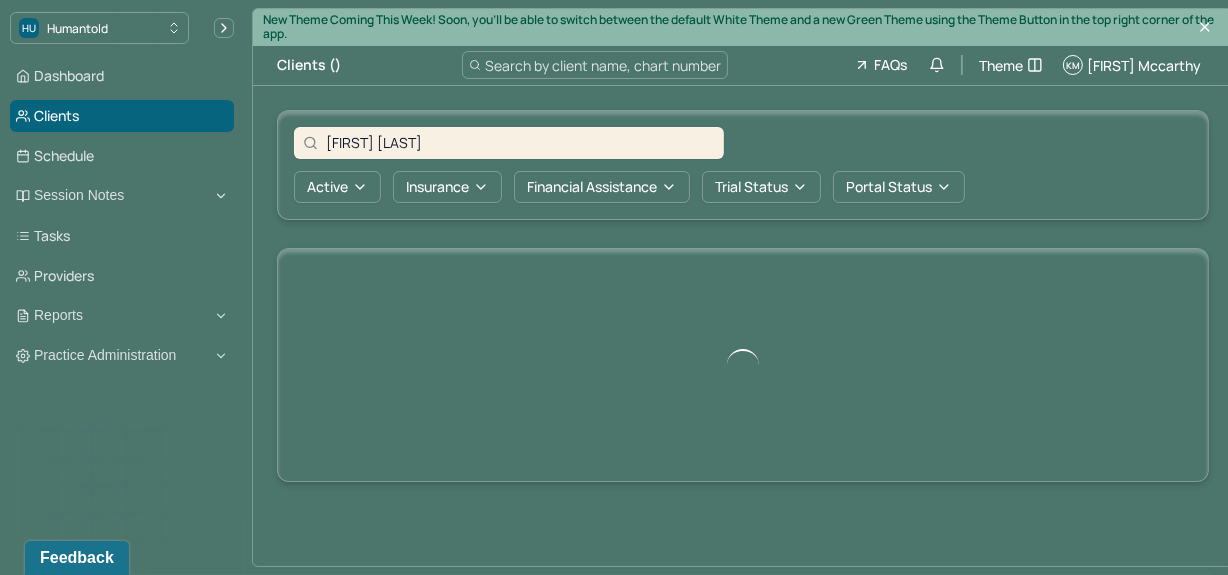 scroll, scrollTop: 0, scrollLeft: 0, axis: both 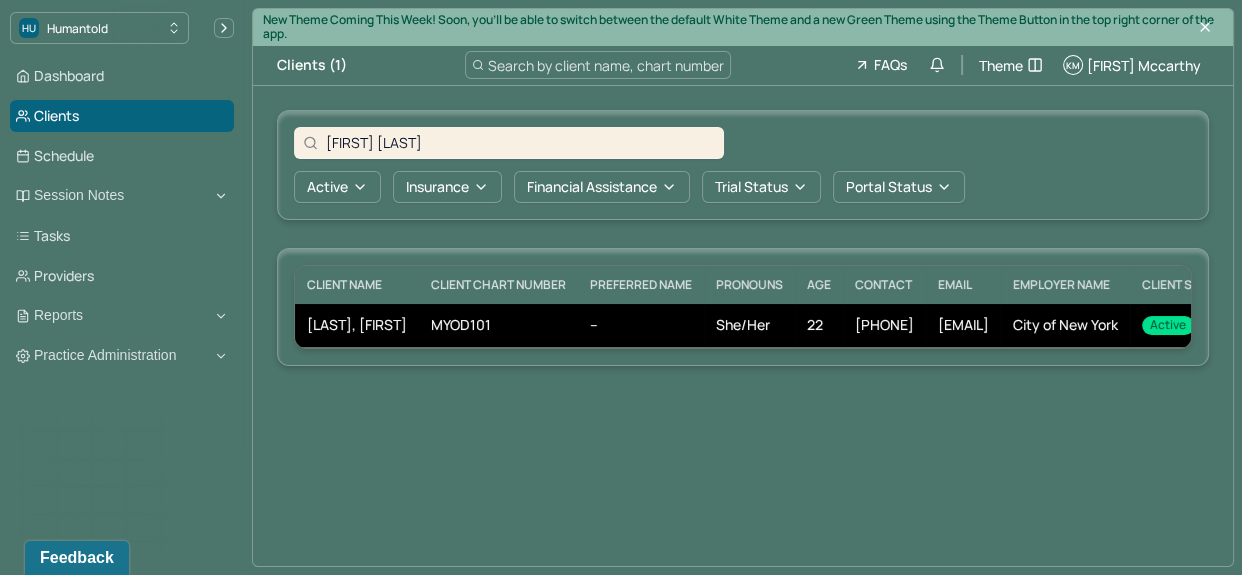 type on "[FIRST] [LAST]" 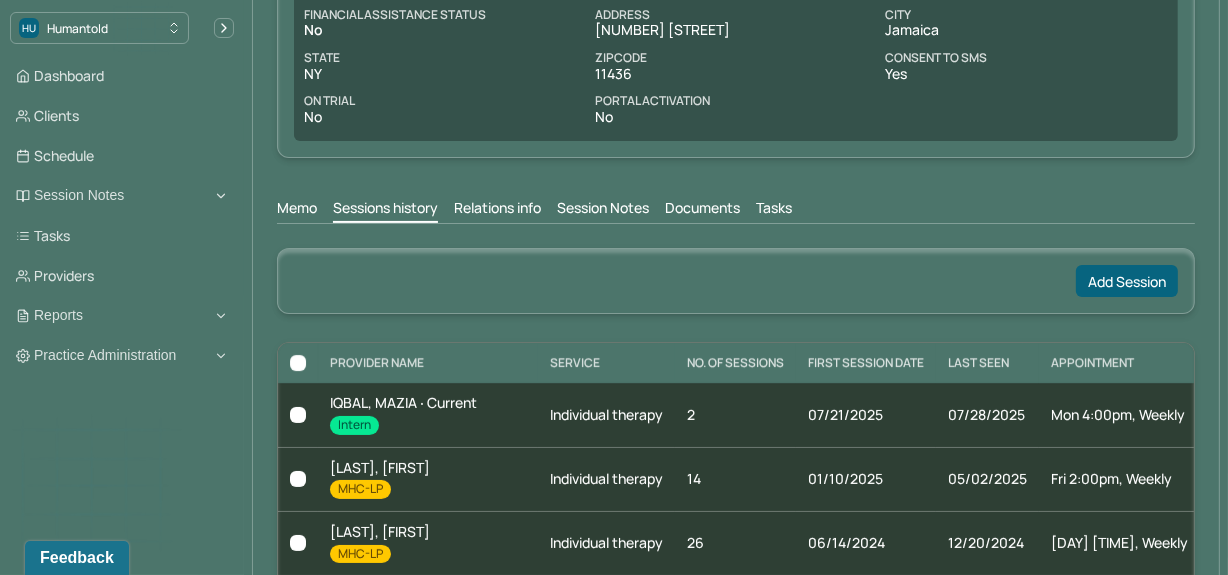 scroll, scrollTop: 400, scrollLeft: 0, axis: vertical 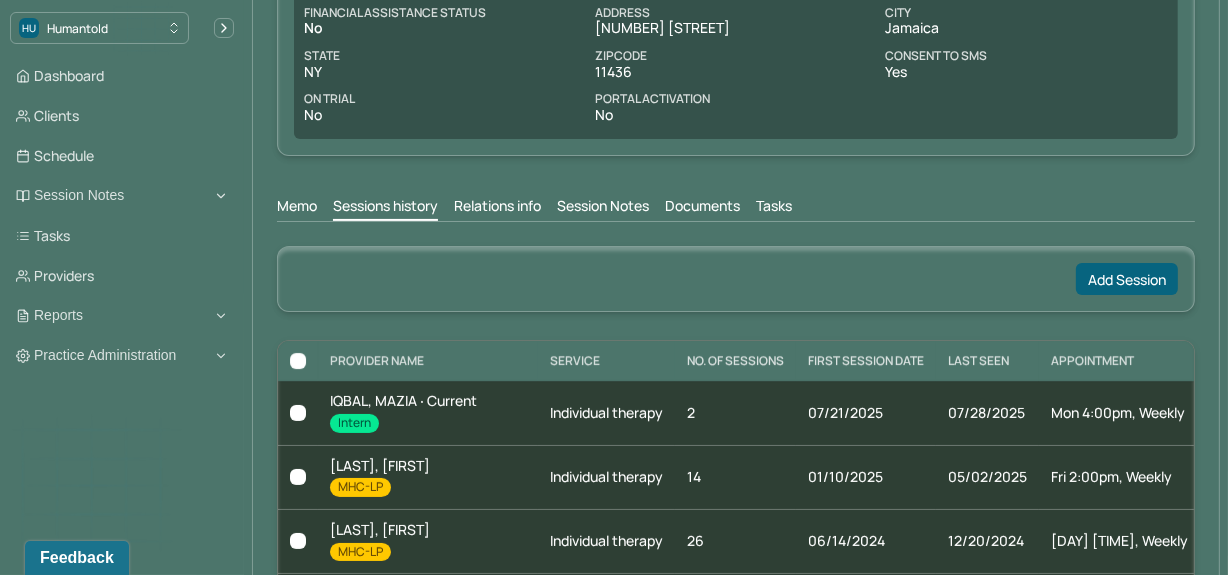 drag, startPoint x: 571, startPoint y: 204, endPoint x: 612, endPoint y: 194, distance: 42.201897 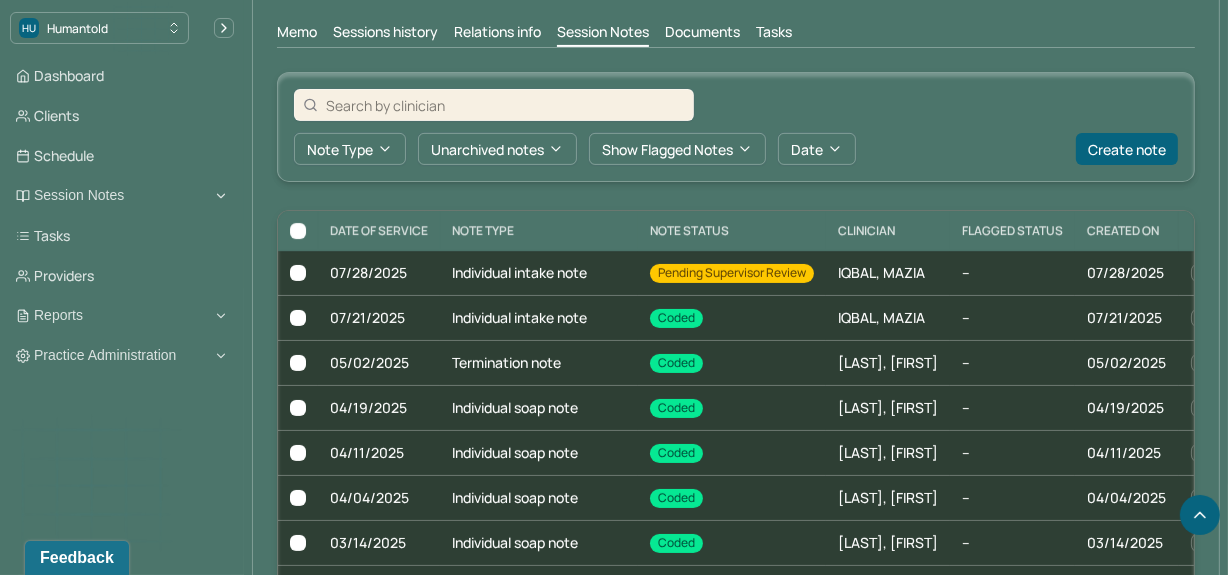 scroll, scrollTop: 662, scrollLeft: 0, axis: vertical 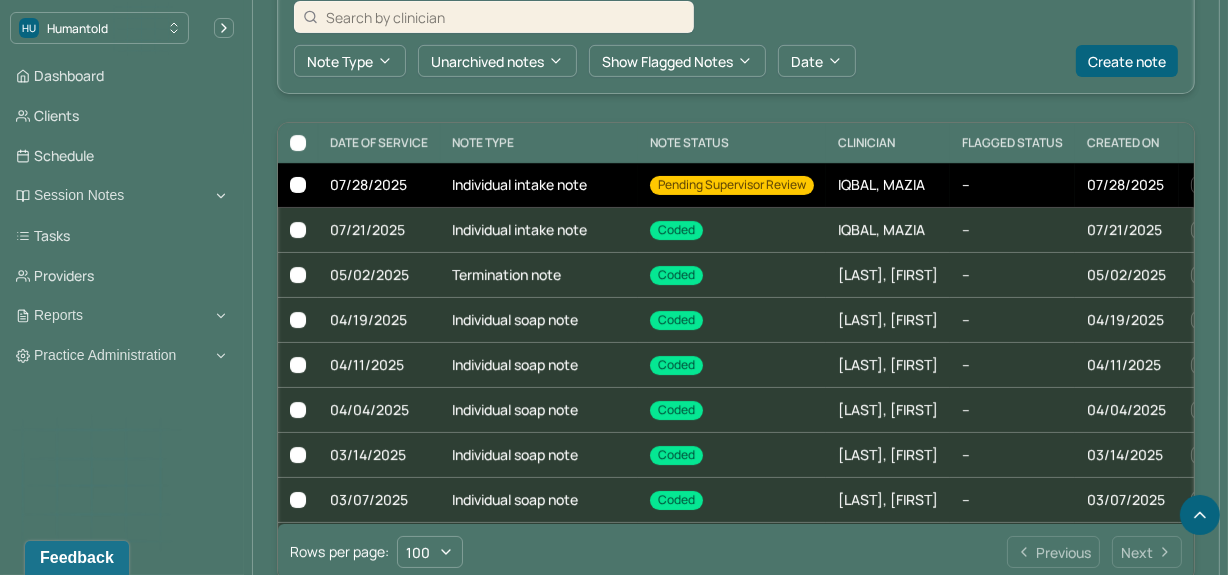 click on "Individual intake note" at bounding box center [539, 185] 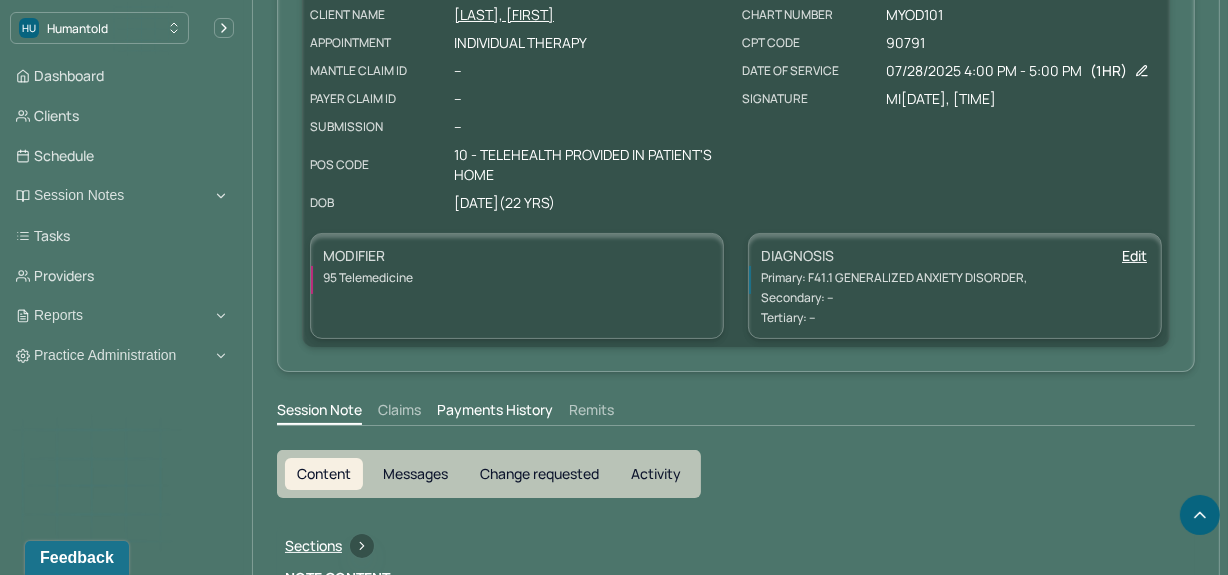 scroll, scrollTop: 662, scrollLeft: 0, axis: vertical 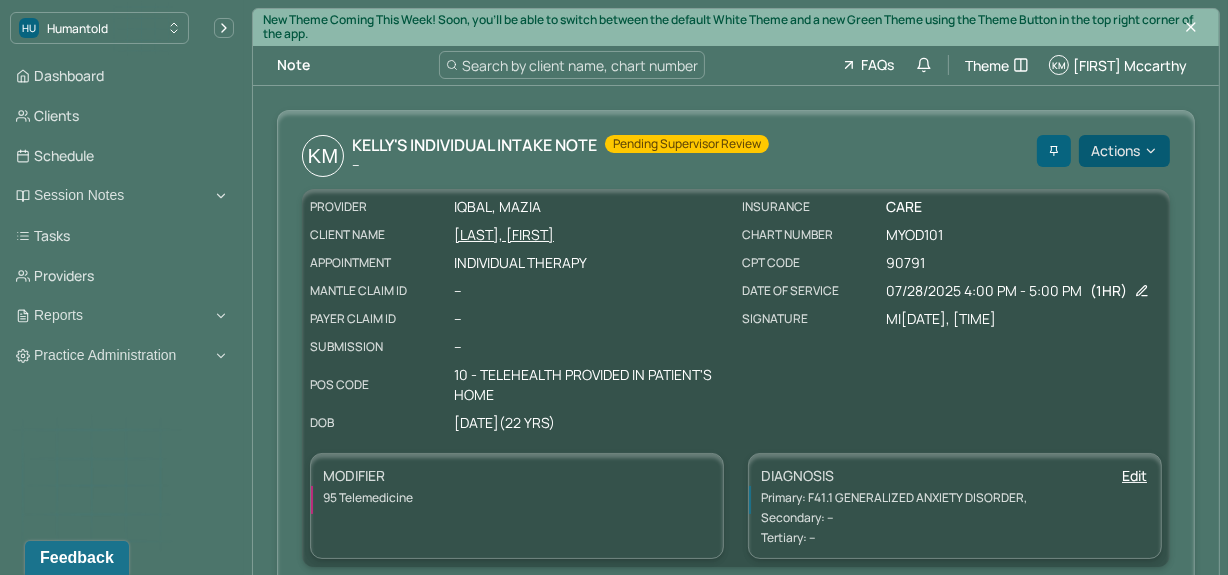 click on "Actions" at bounding box center [1124, 151] 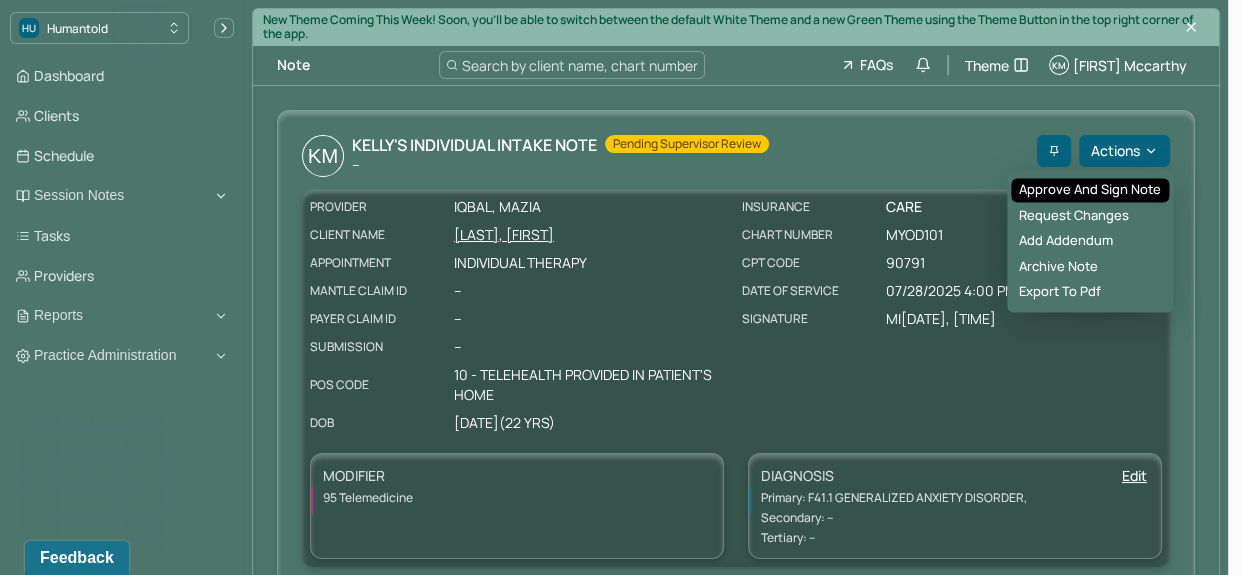 click on "Approve and sign note" at bounding box center [1090, 190] 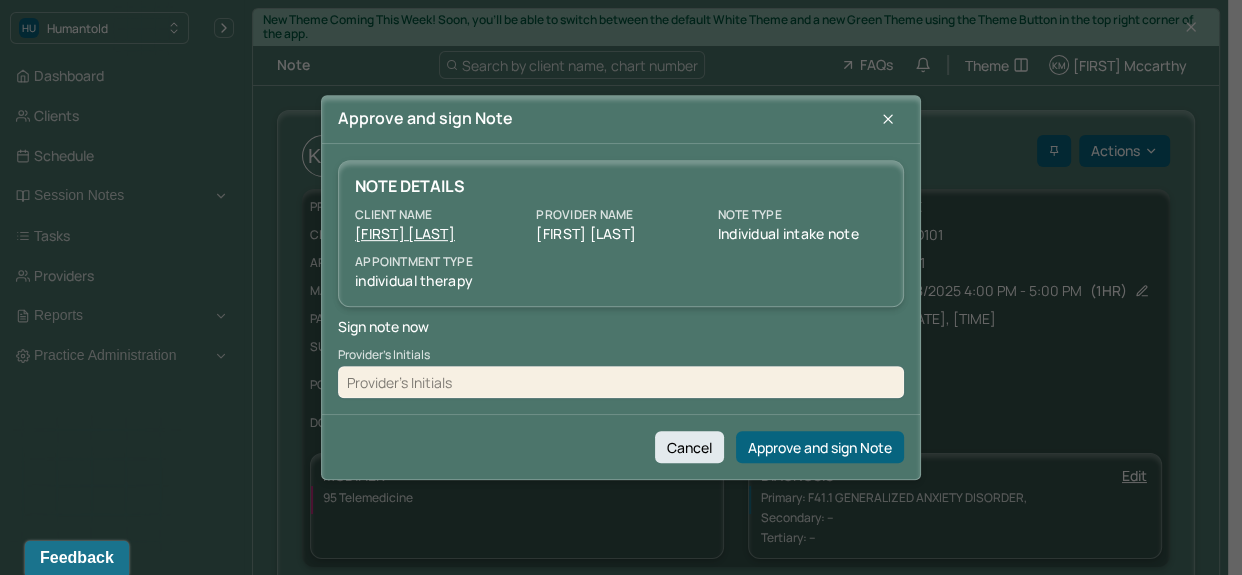click at bounding box center (621, 382) 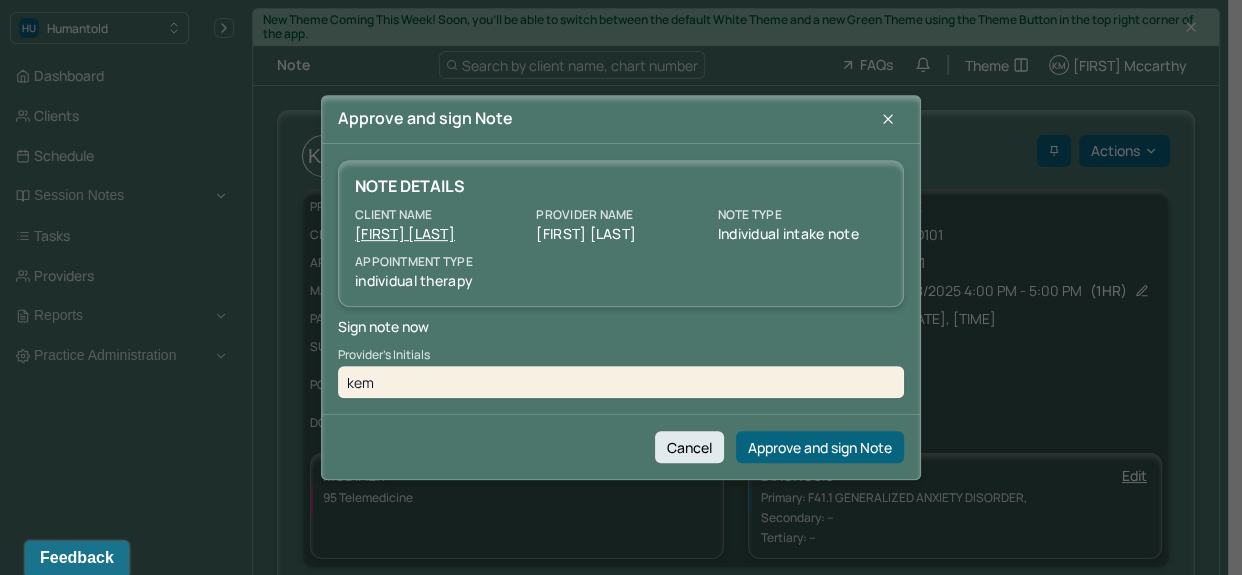 type on "kem" 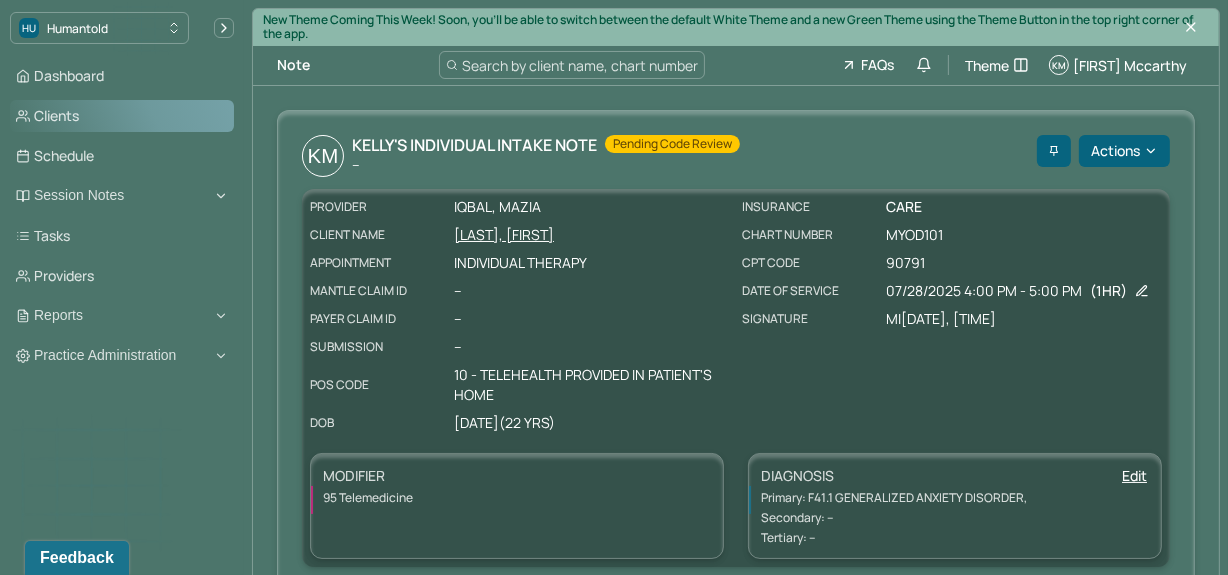 click on "Clients" at bounding box center (122, 116) 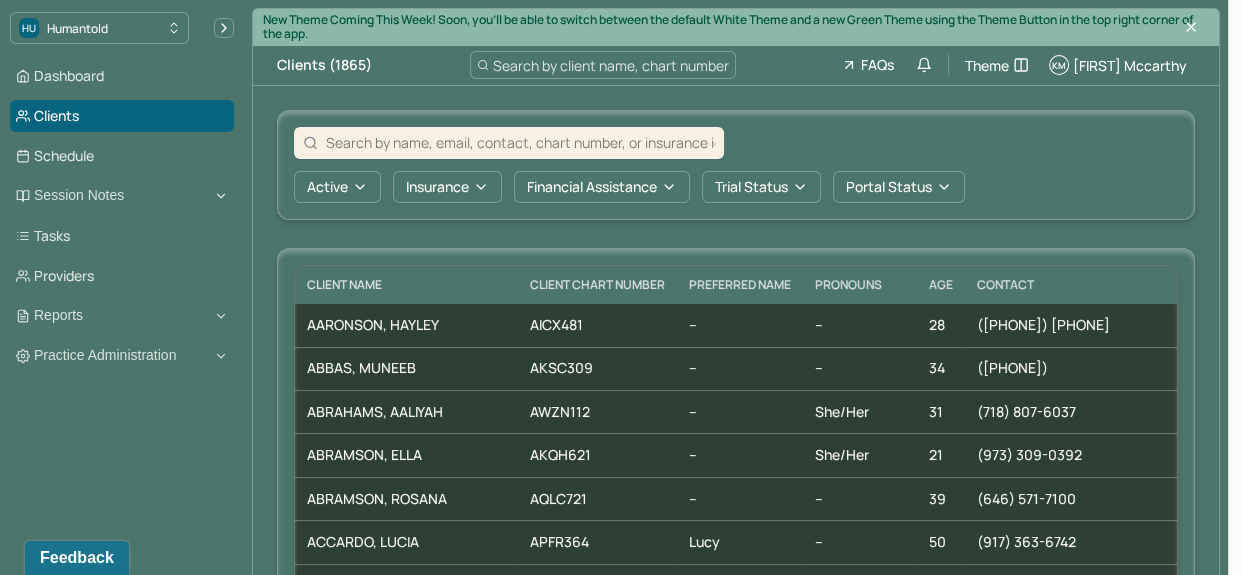 click at bounding box center (509, 143) 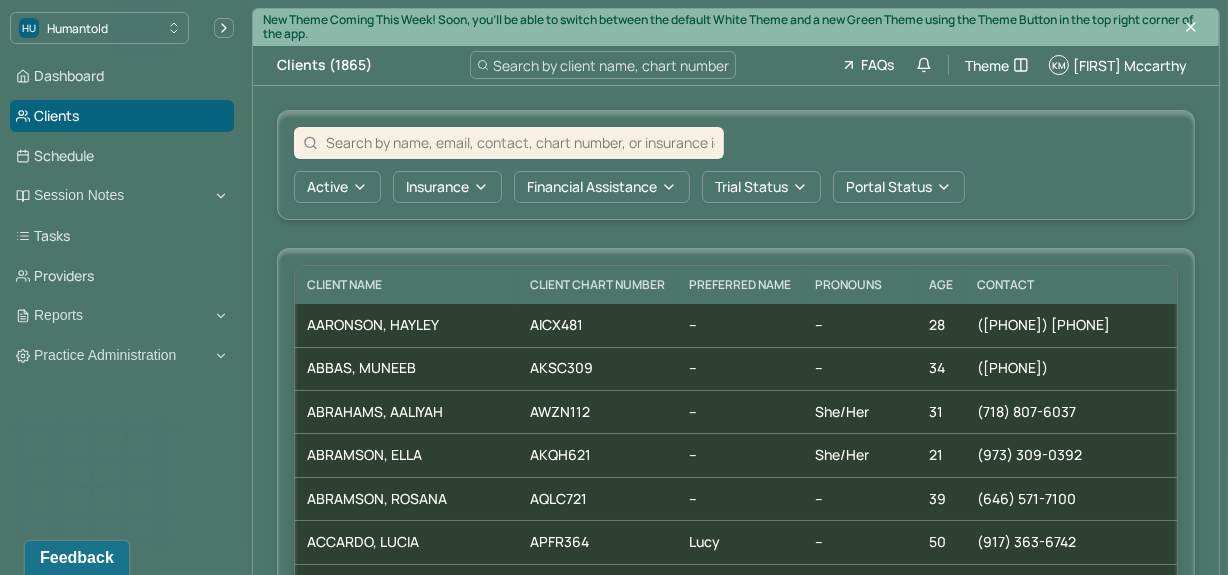 click at bounding box center [520, 142] 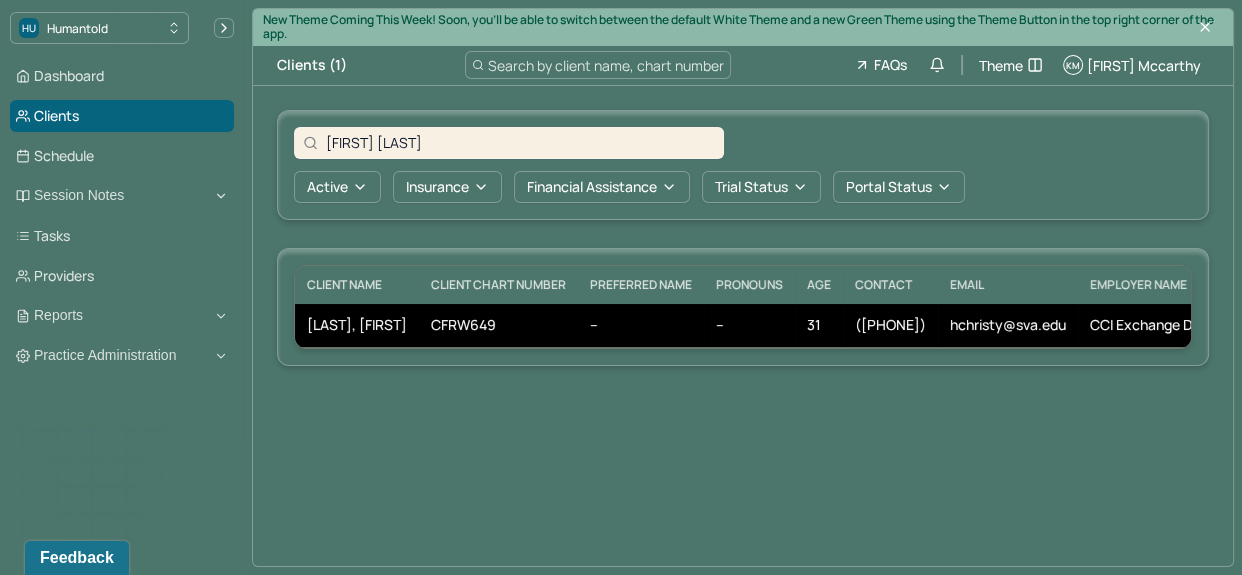 type on "[FIRST] [LAST]" 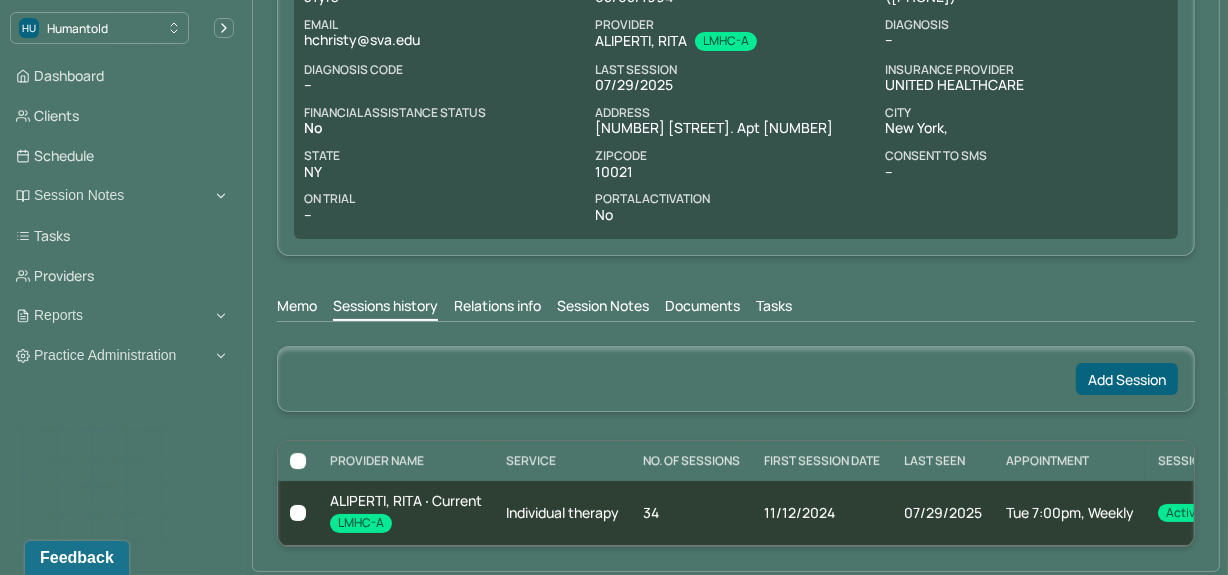 scroll, scrollTop: 317, scrollLeft: 0, axis: vertical 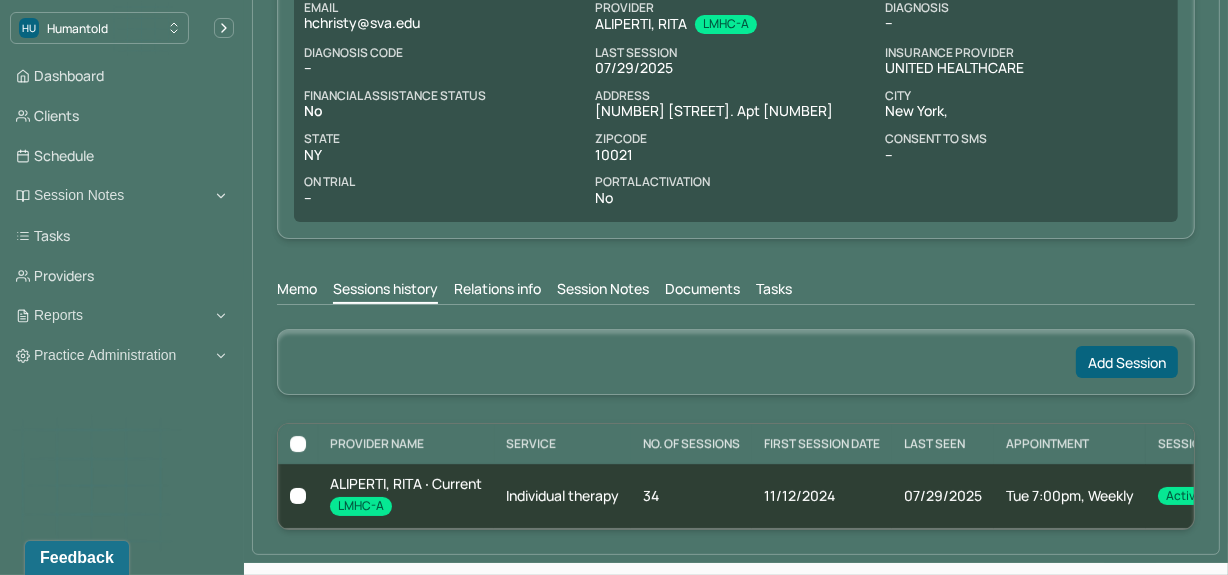 click on "Session Notes" at bounding box center (603, 291) 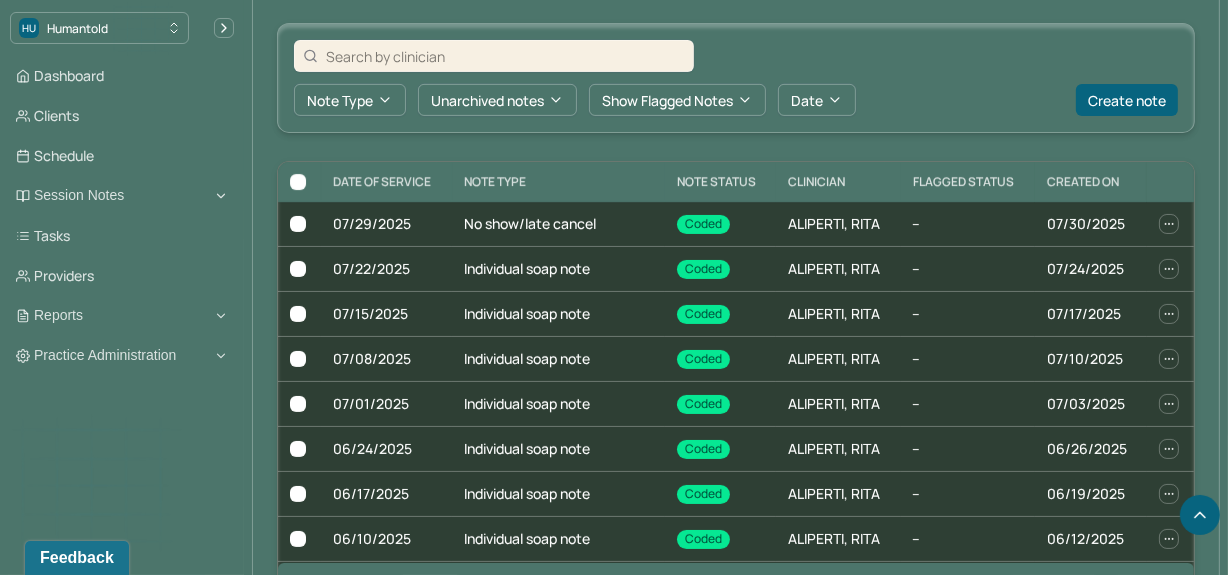 scroll, scrollTop: 649, scrollLeft: 0, axis: vertical 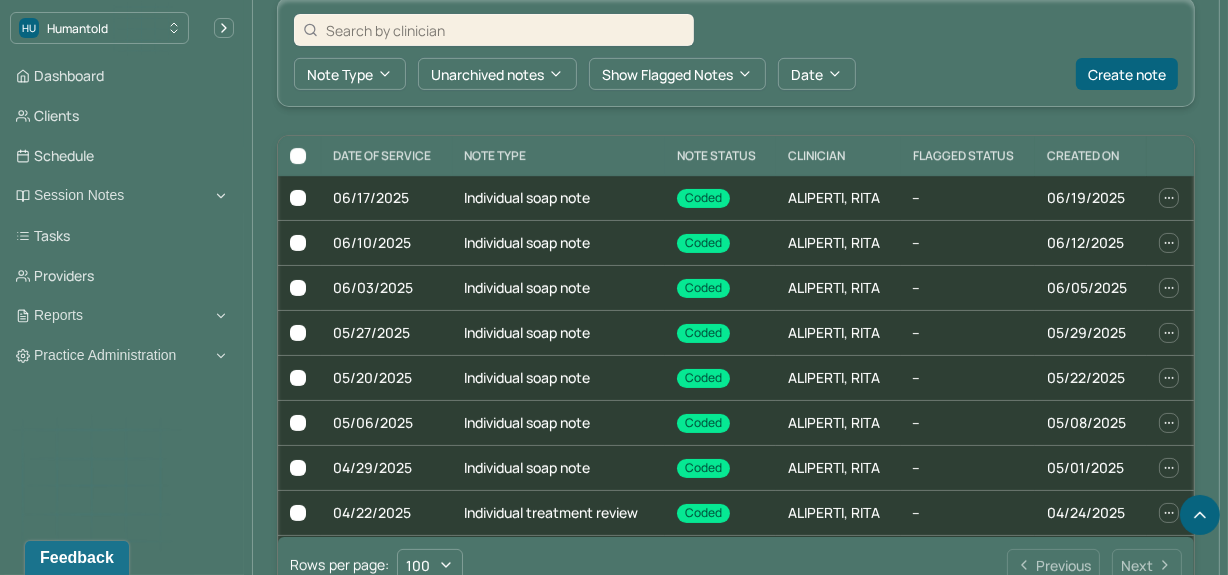 drag, startPoint x: 121, startPoint y: 106, endPoint x: 211, endPoint y: 94, distance: 90.79648 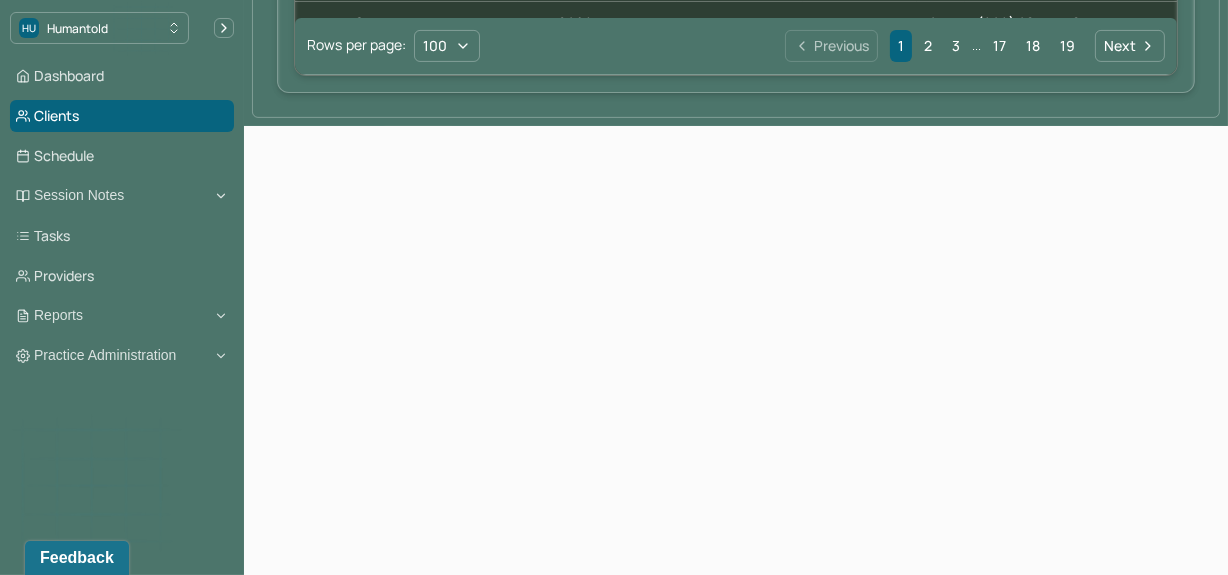 scroll, scrollTop: 199, scrollLeft: 0, axis: vertical 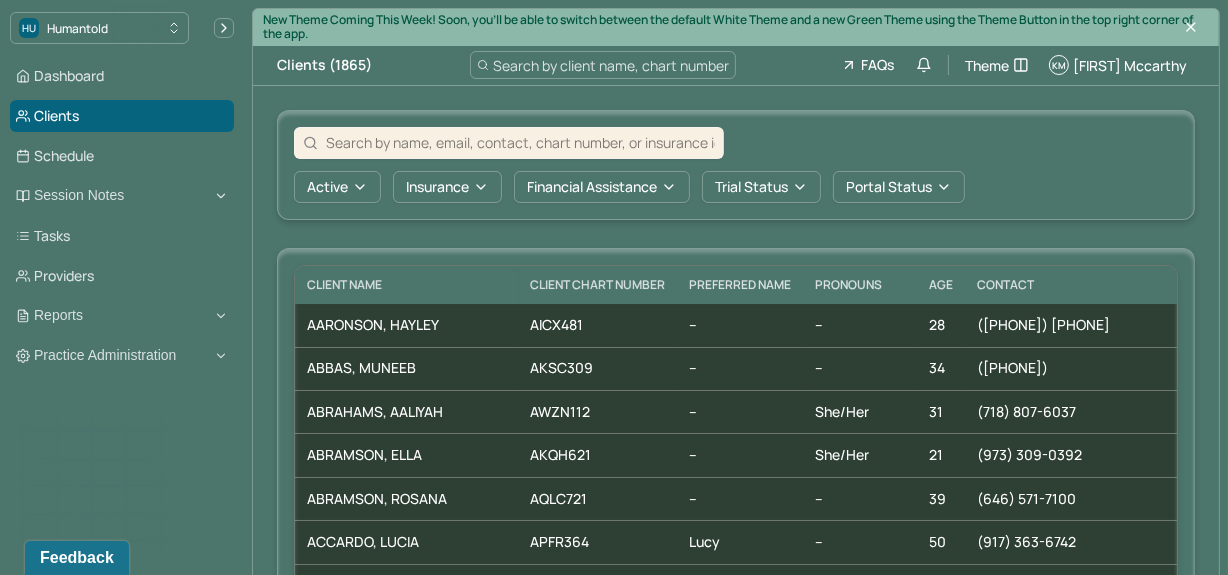 click at bounding box center (520, 142) 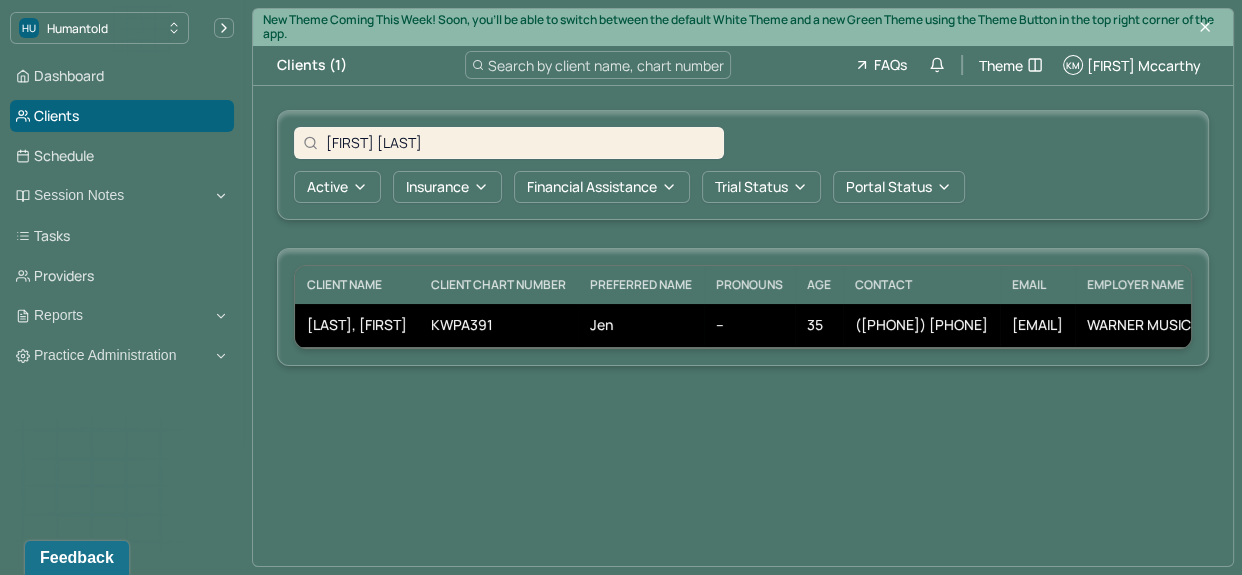 type on "[FIRST] [LAST]" 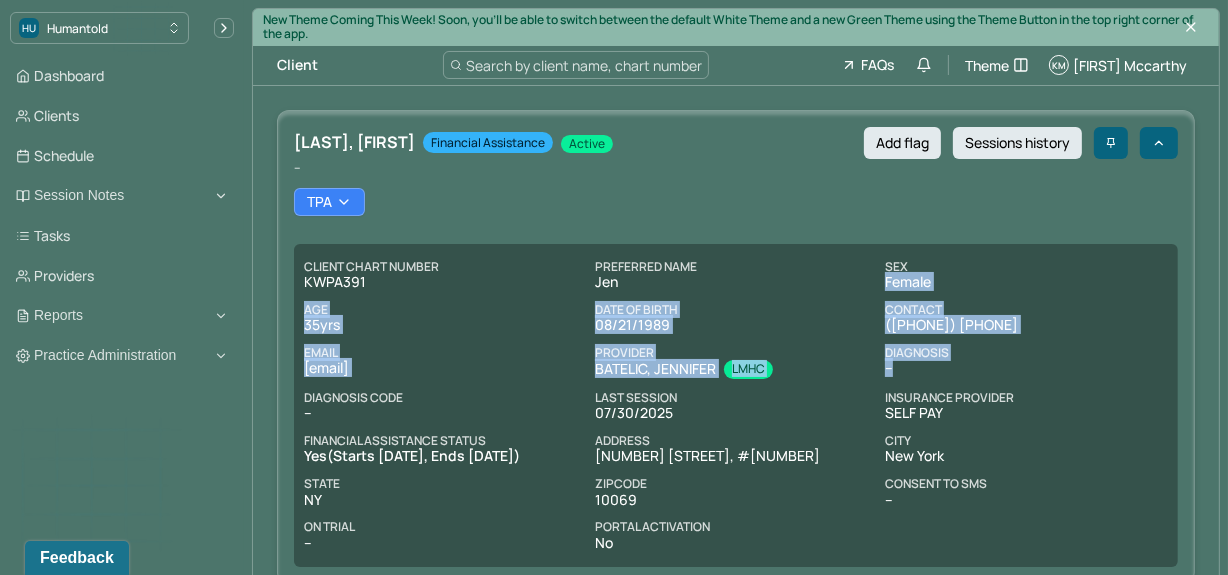 drag, startPoint x: 1227, startPoint y: 249, endPoint x: 1240, endPoint y: 371, distance: 122.69067 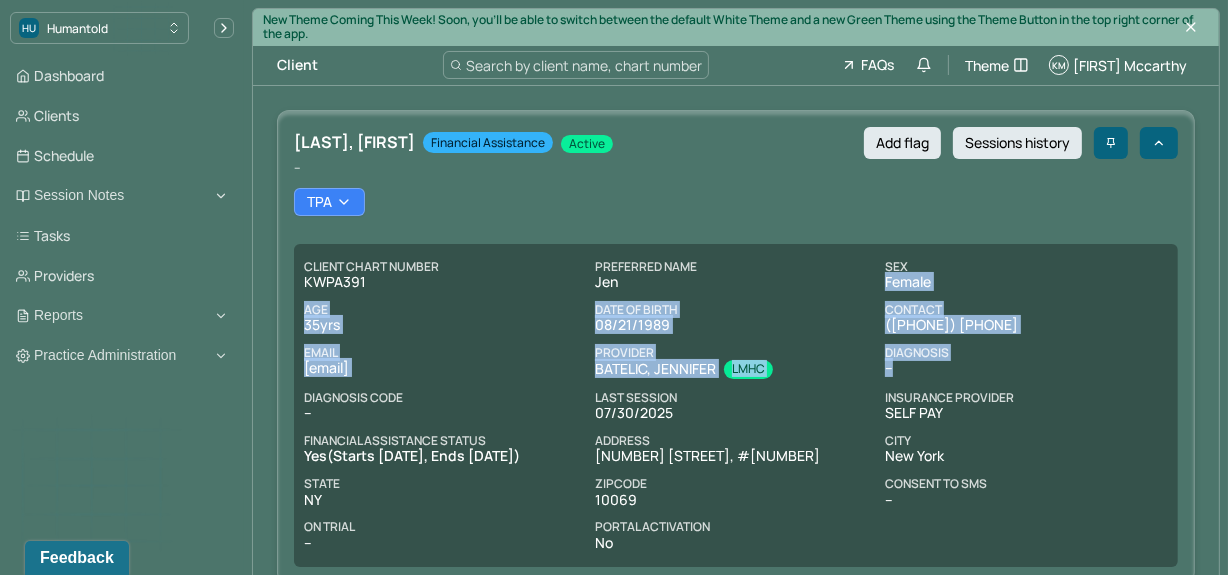 drag, startPoint x: 1197, startPoint y: 258, endPoint x: 1240, endPoint y: 249, distance: 43.931767 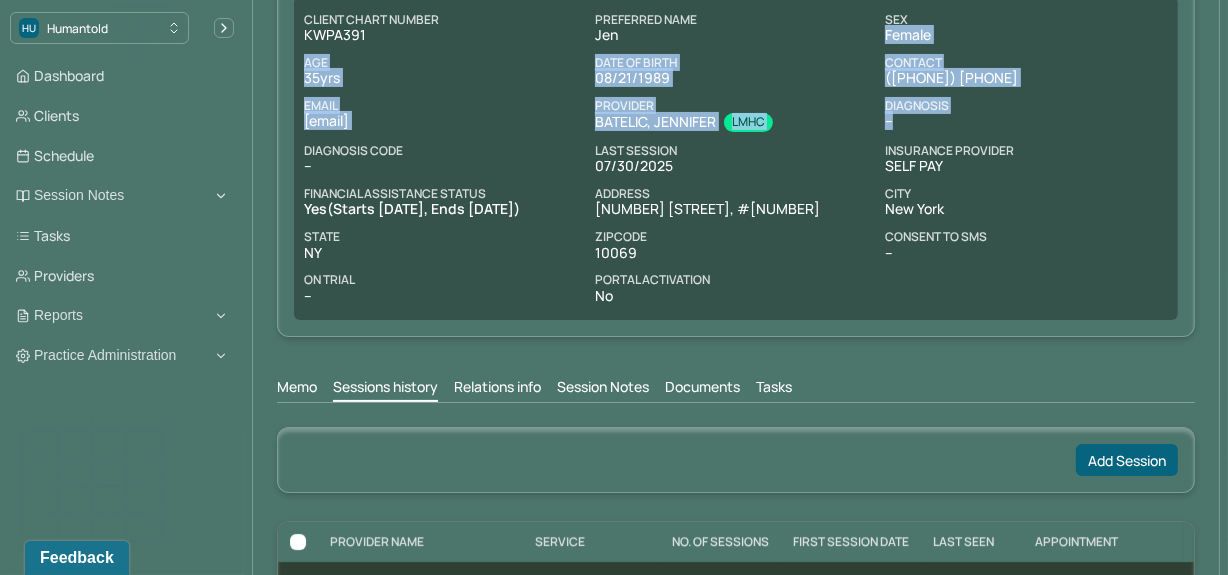 scroll, scrollTop: 258, scrollLeft: 0, axis: vertical 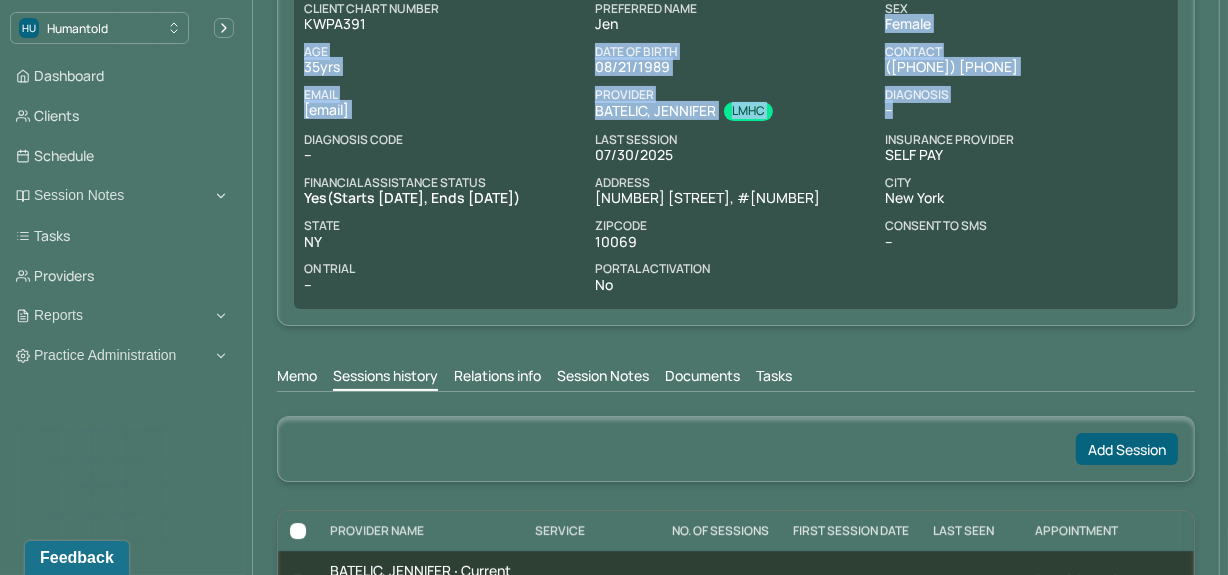 click on "Session Notes" at bounding box center (603, 378) 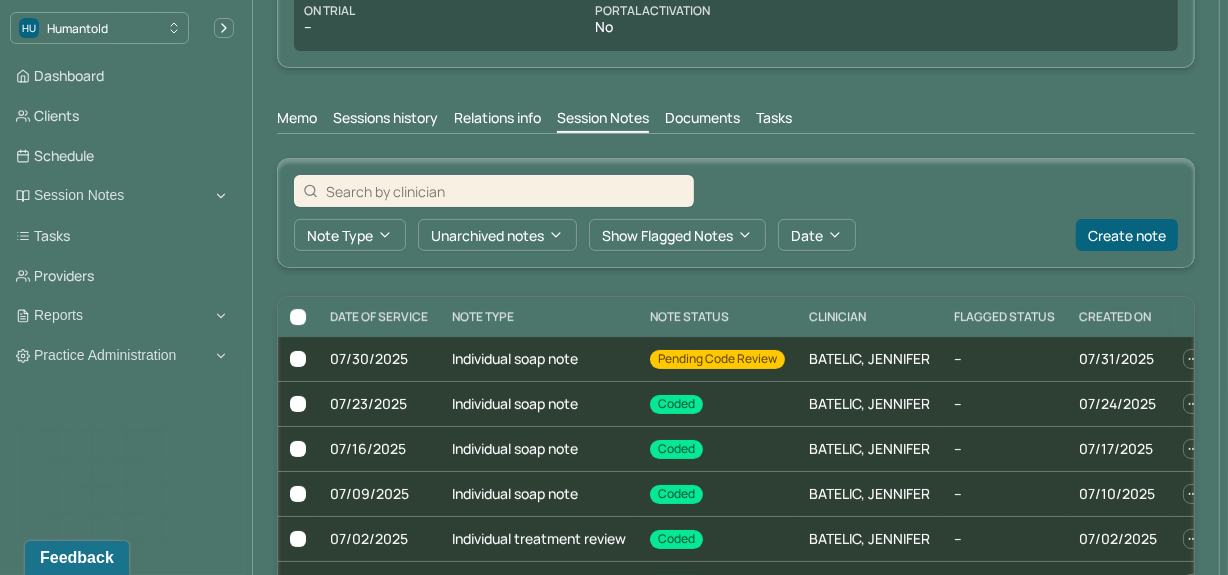 scroll, scrollTop: 566, scrollLeft: 0, axis: vertical 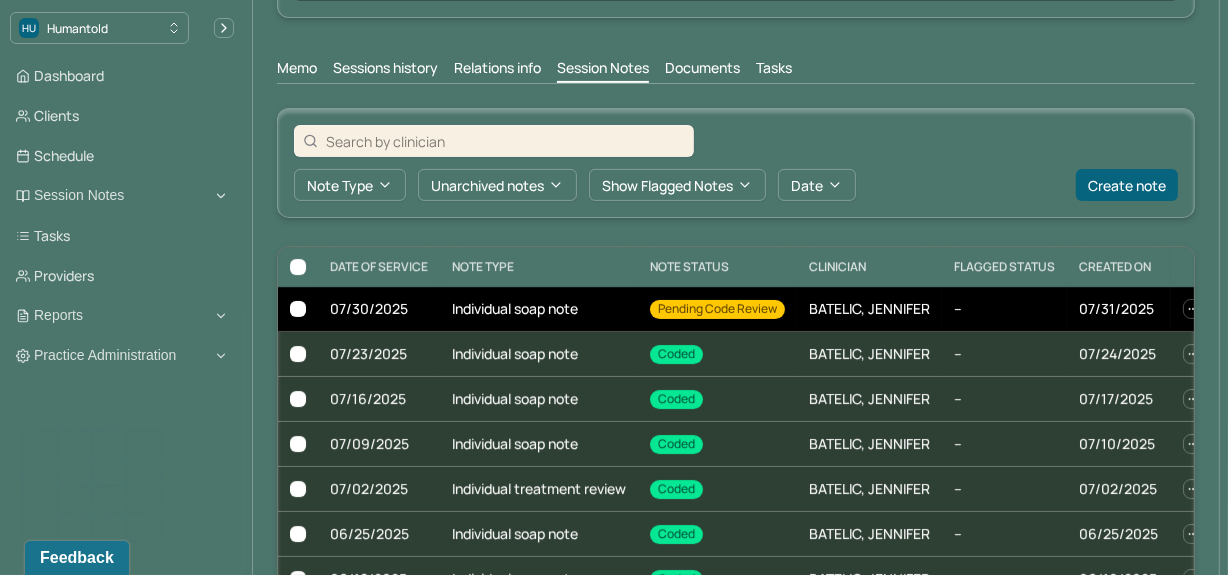 click on "Pending code review" at bounding box center [717, 309] 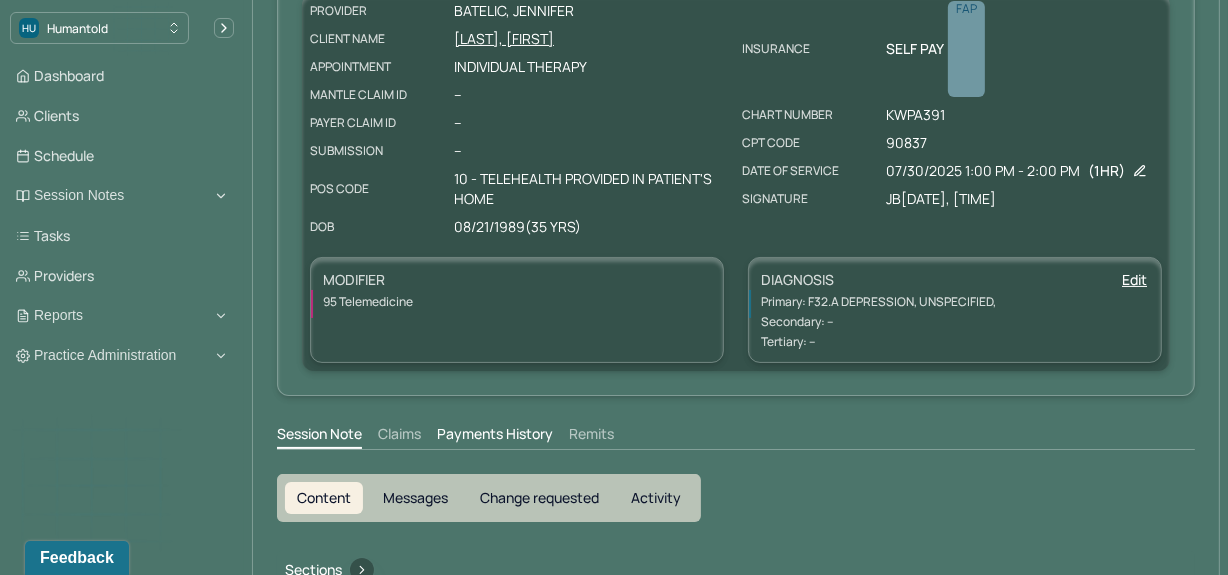 scroll, scrollTop: 566, scrollLeft: 0, axis: vertical 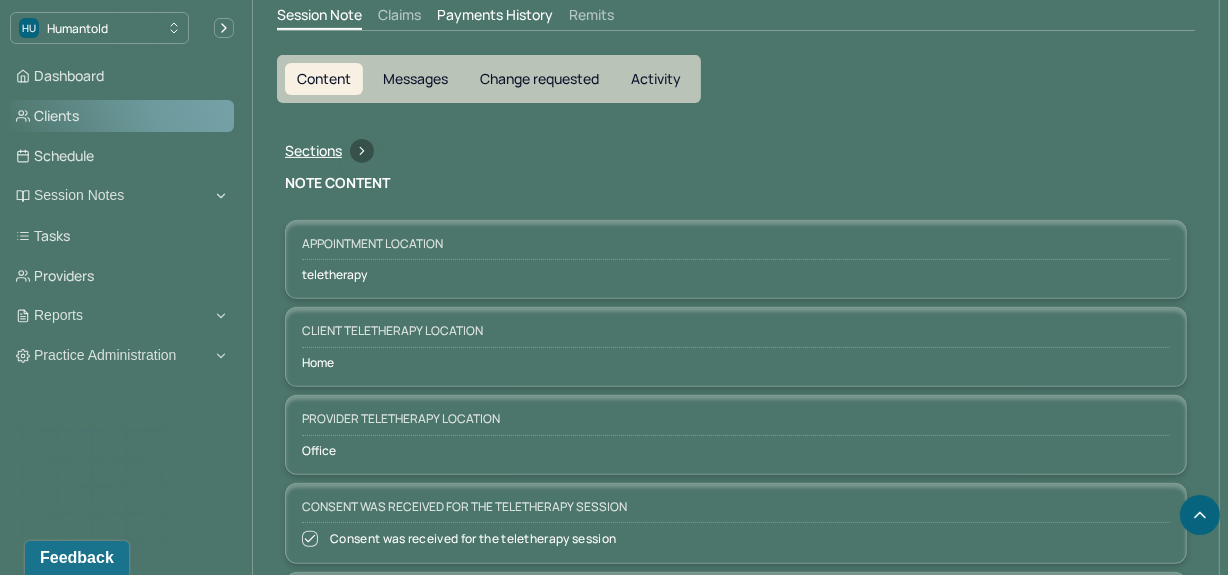 click 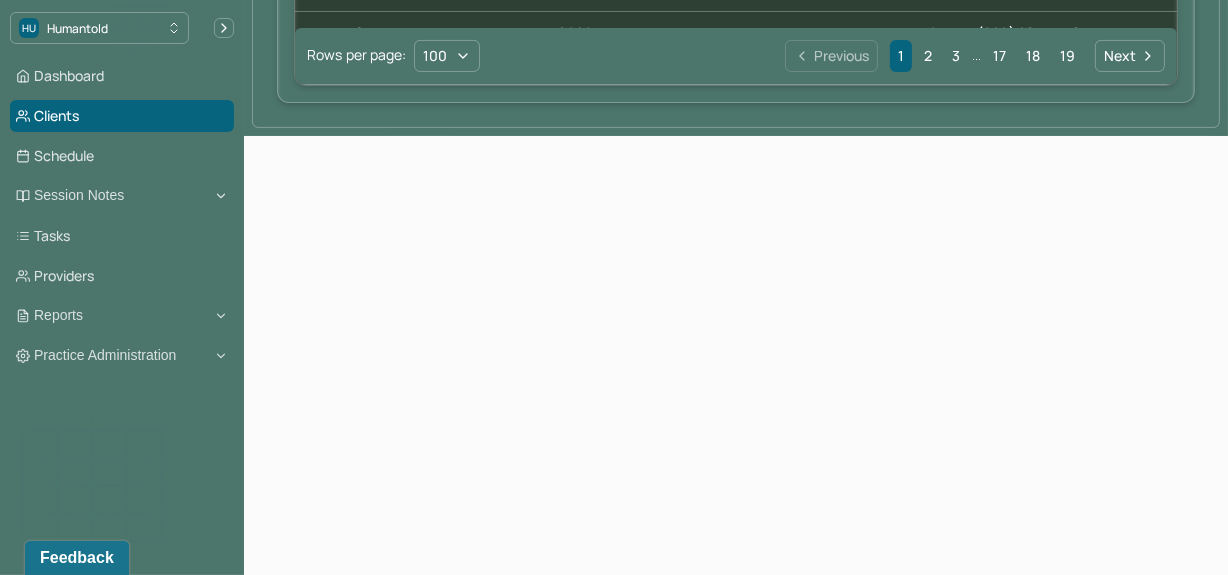 scroll, scrollTop: 199, scrollLeft: 0, axis: vertical 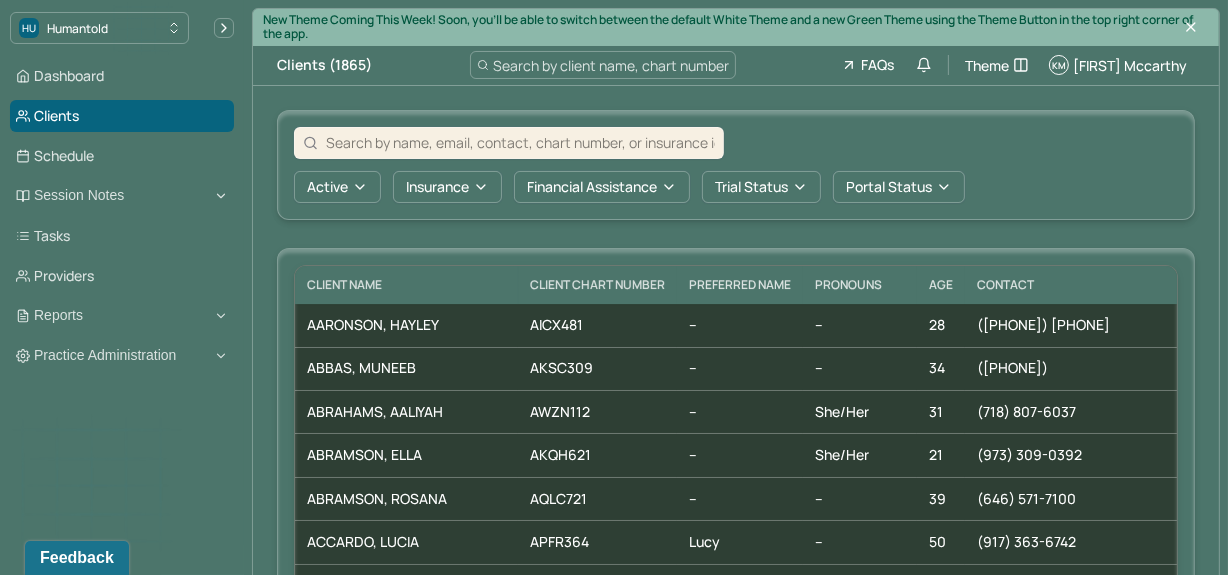 click at bounding box center [520, 142] 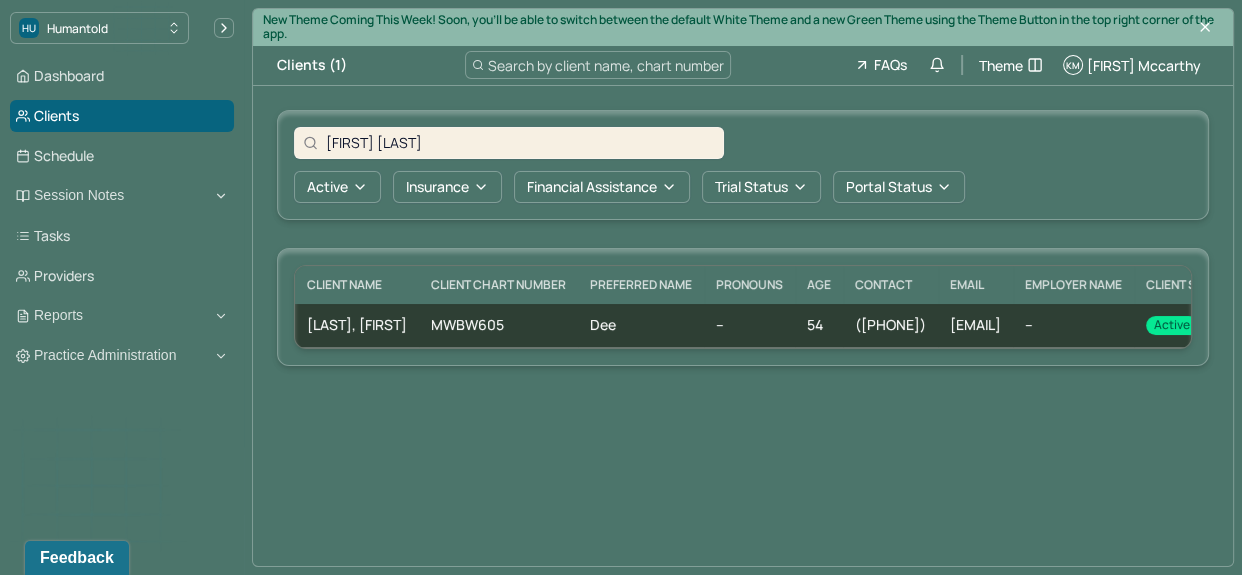 type on "[FIRST] [LAST]" 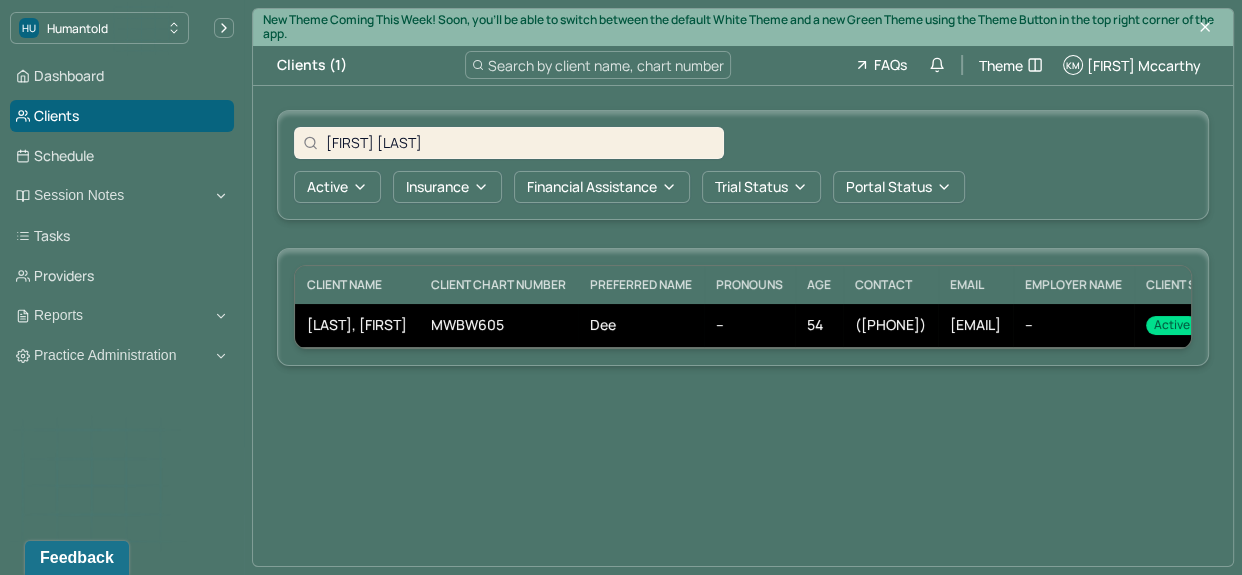click on "MWBW605" at bounding box center [498, 325] 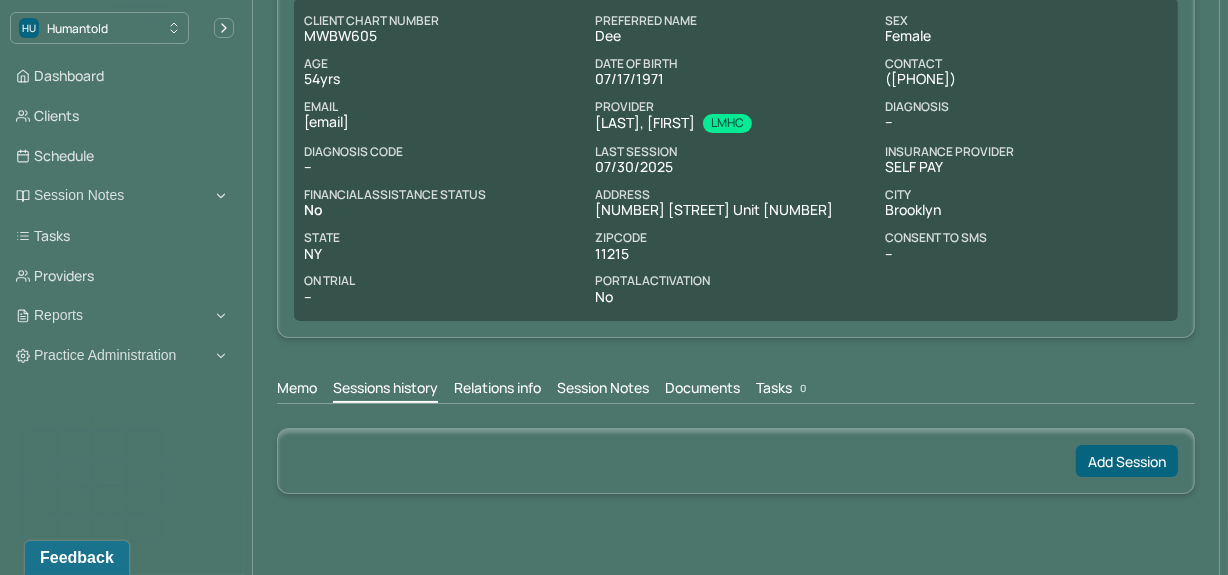 scroll, scrollTop: 397, scrollLeft: 0, axis: vertical 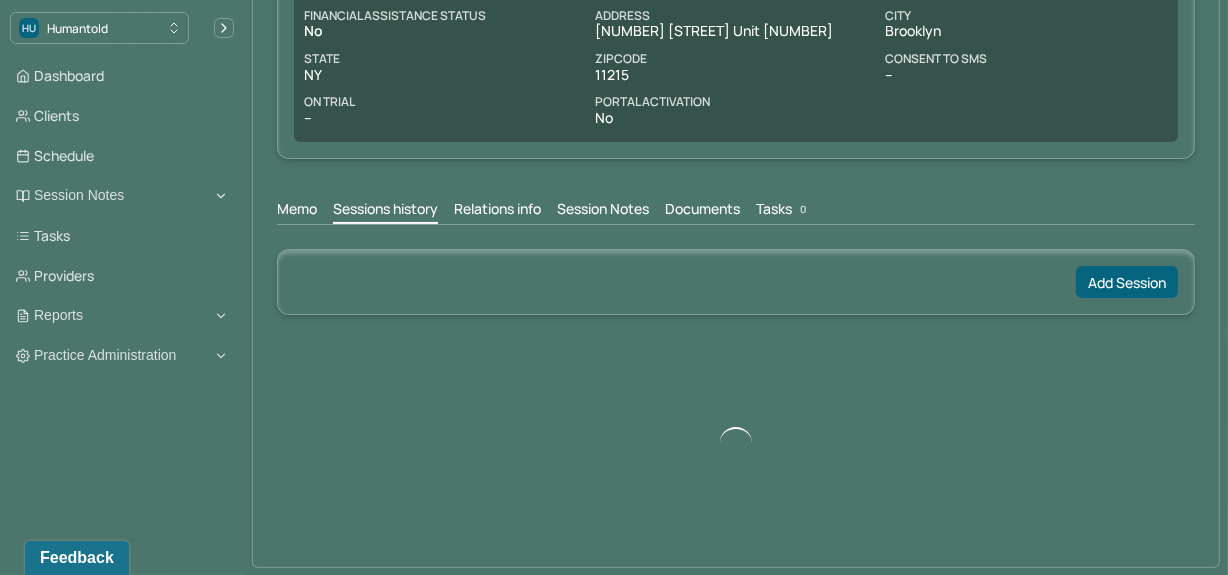 click on "Session Notes" at bounding box center [603, 211] 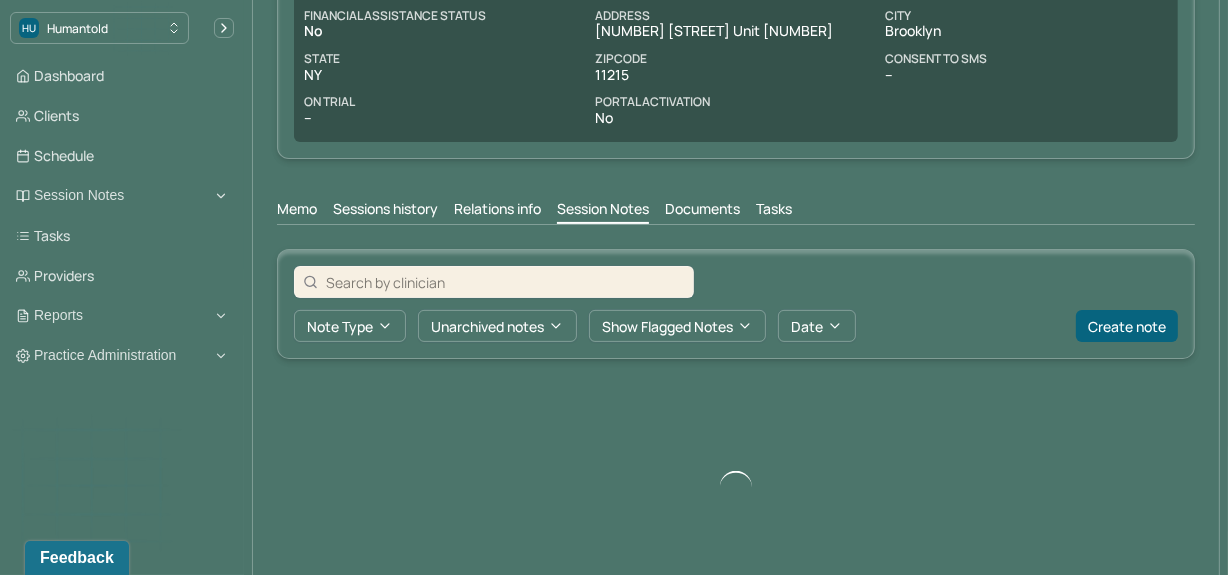 scroll, scrollTop: 441, scrollLeft: 0, axis: vertical 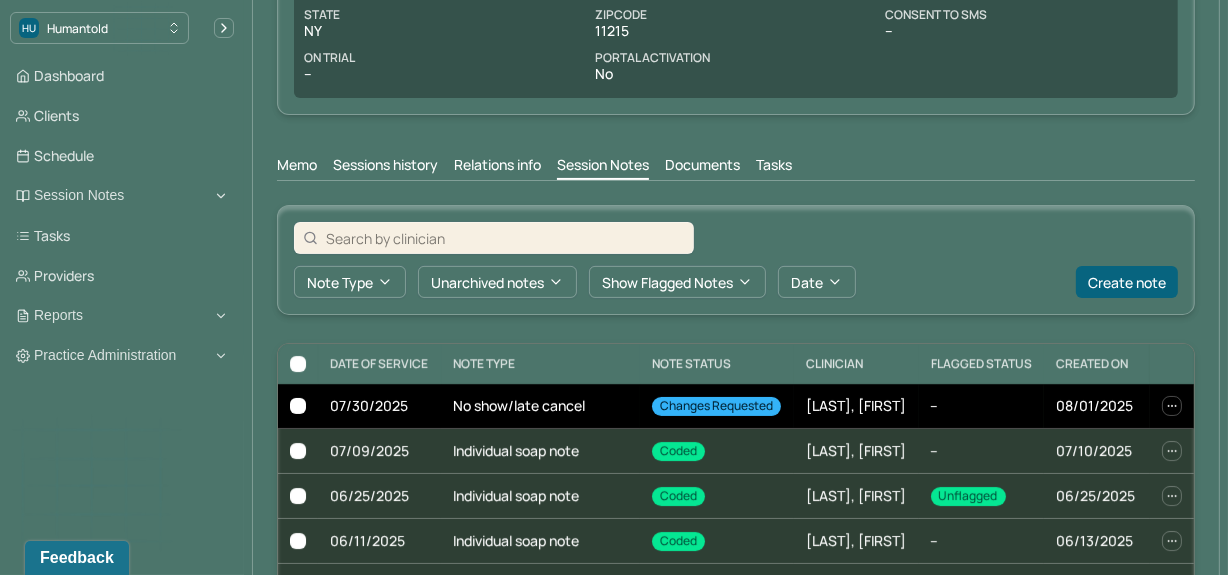 click on "[LAST], [FIRST]" at bounding box center [856, 406] 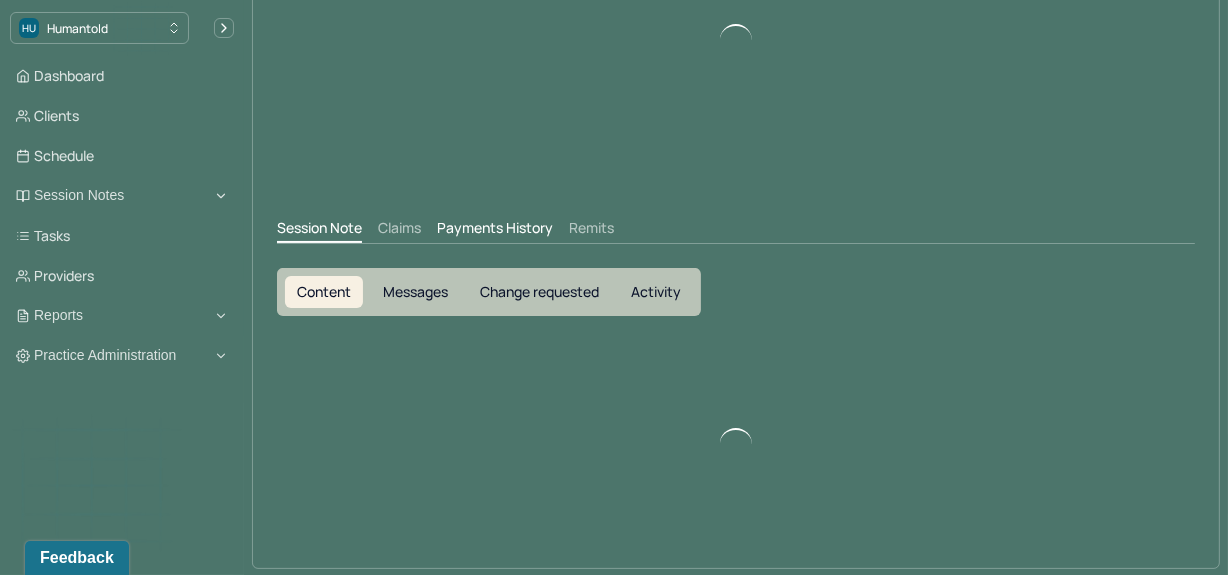 scroll, scrollTop: 169, scrollLeft: 0, axis: vertical 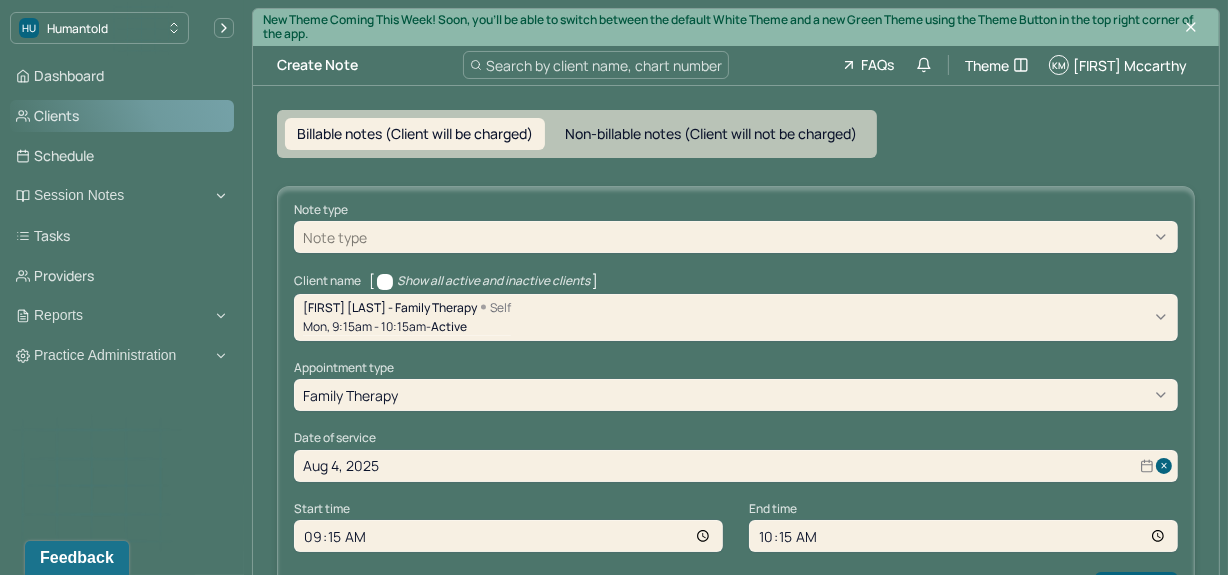 click on "Clients" at bounding box center [122, 116] 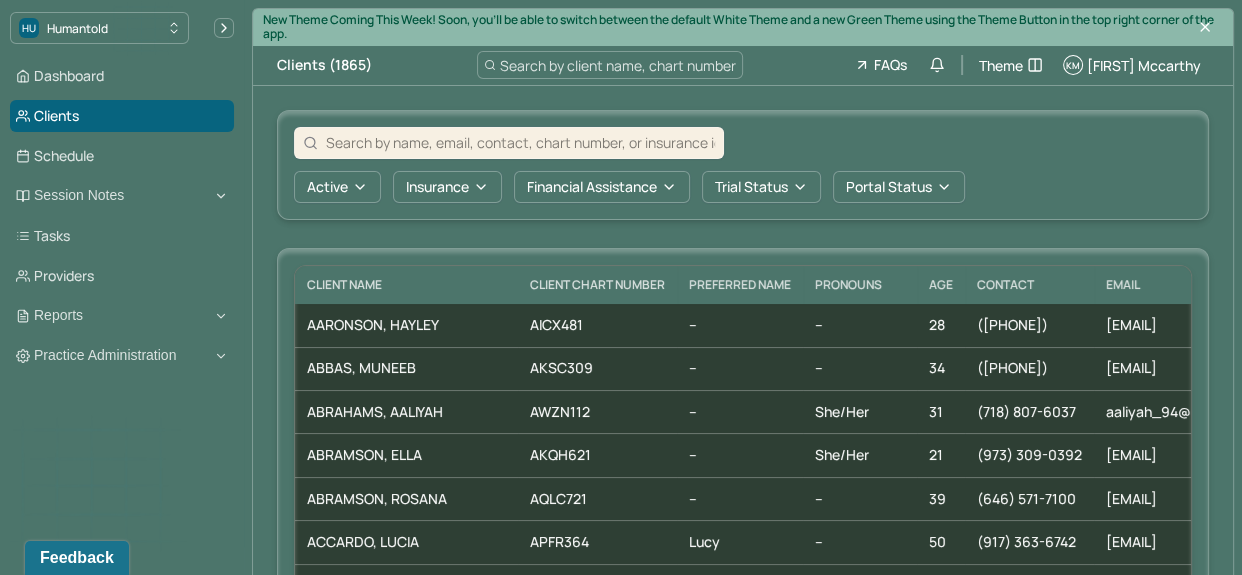 click at bounding box center [520, 142] 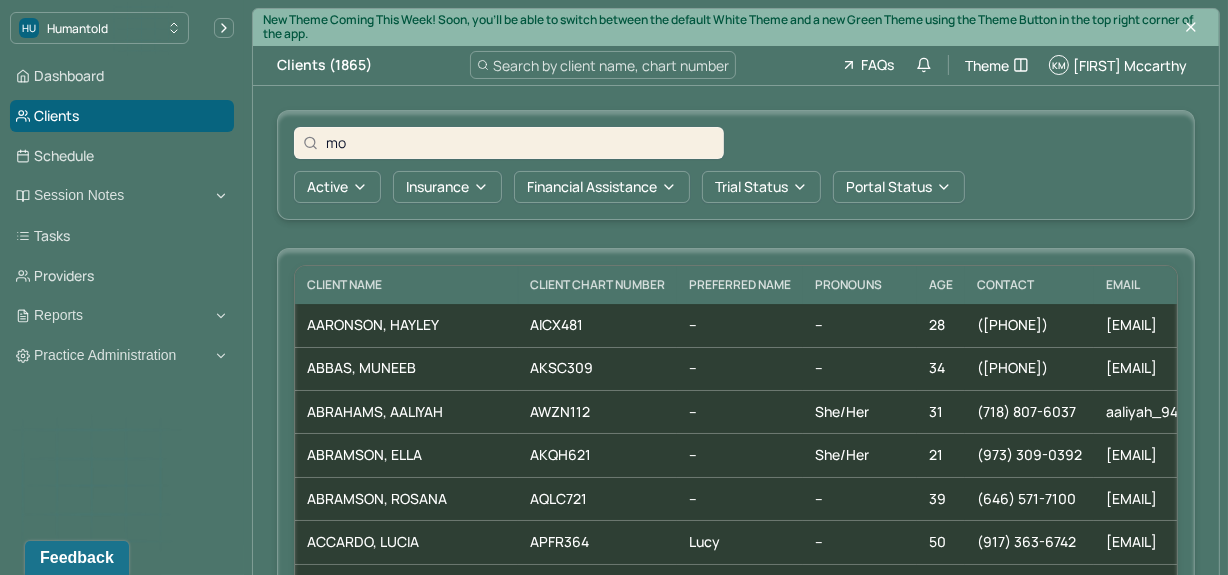 click on "mo" at bounding box center (520, 142) 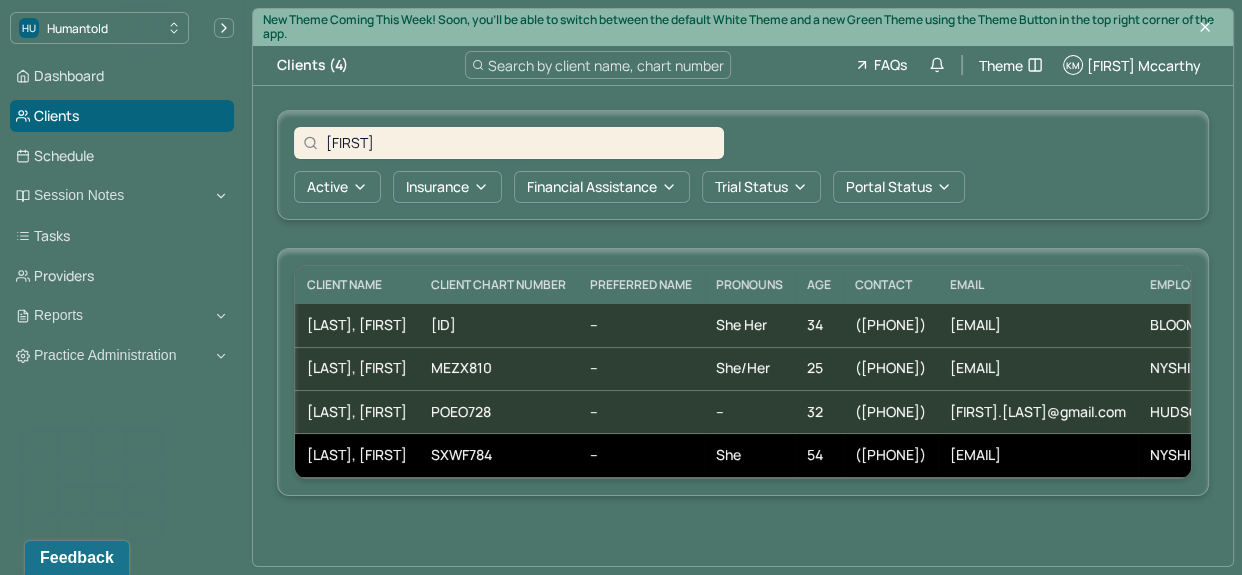 type on "[FIRST]" 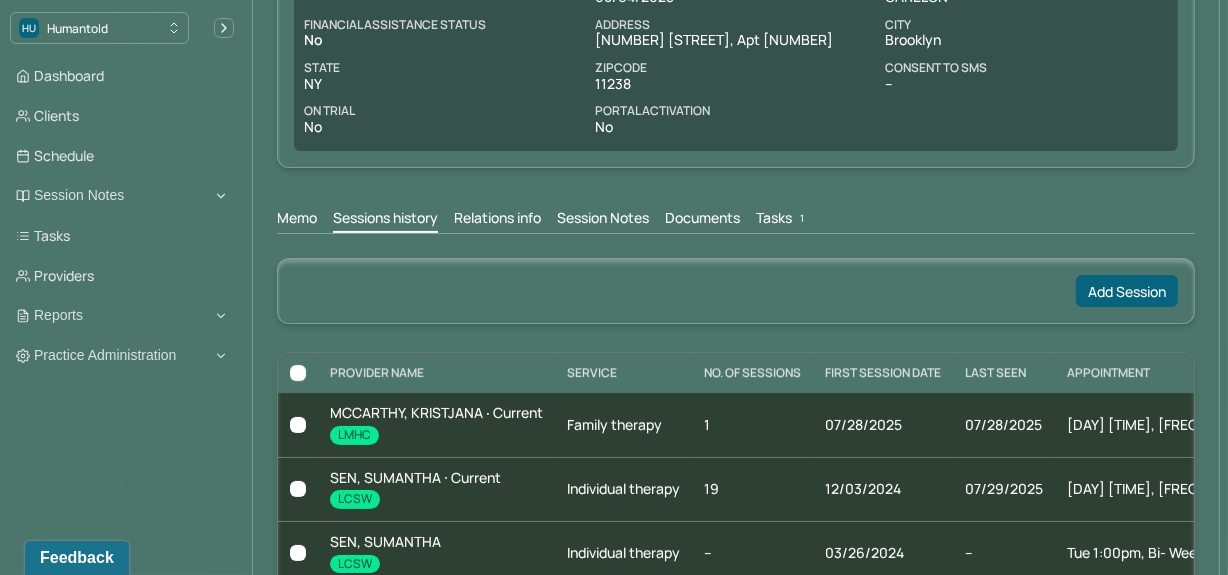 scroll, scrollTop: 389, scrollLeft: 0, axis: vertical 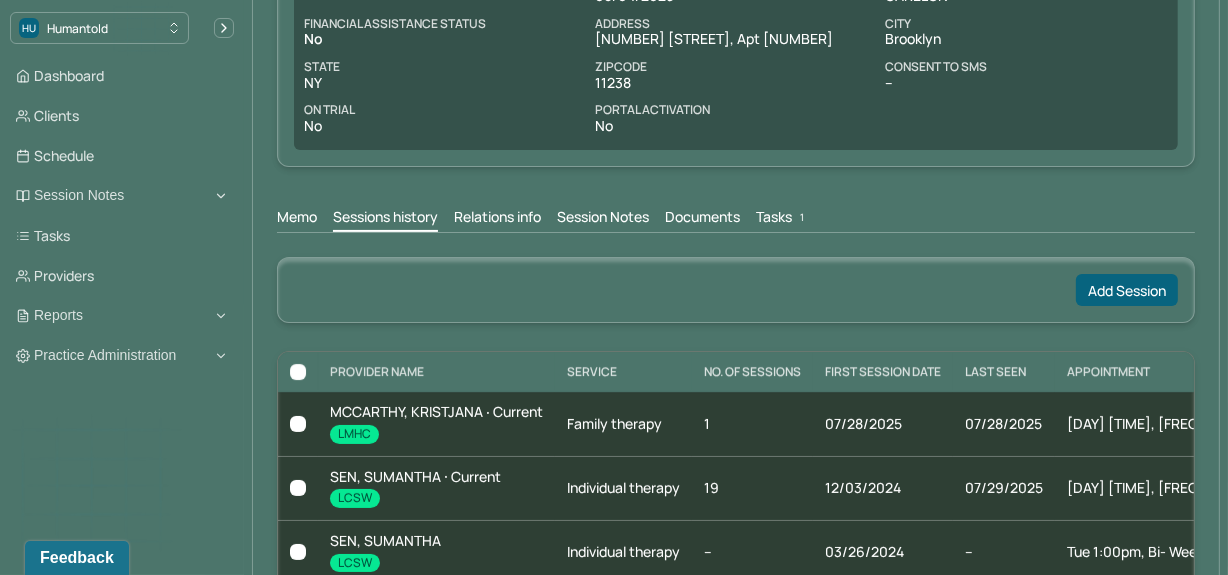 click on "Memo Sessions history Relations info Session Notes Documents Tasks 1" at bounding box center (736, 212) 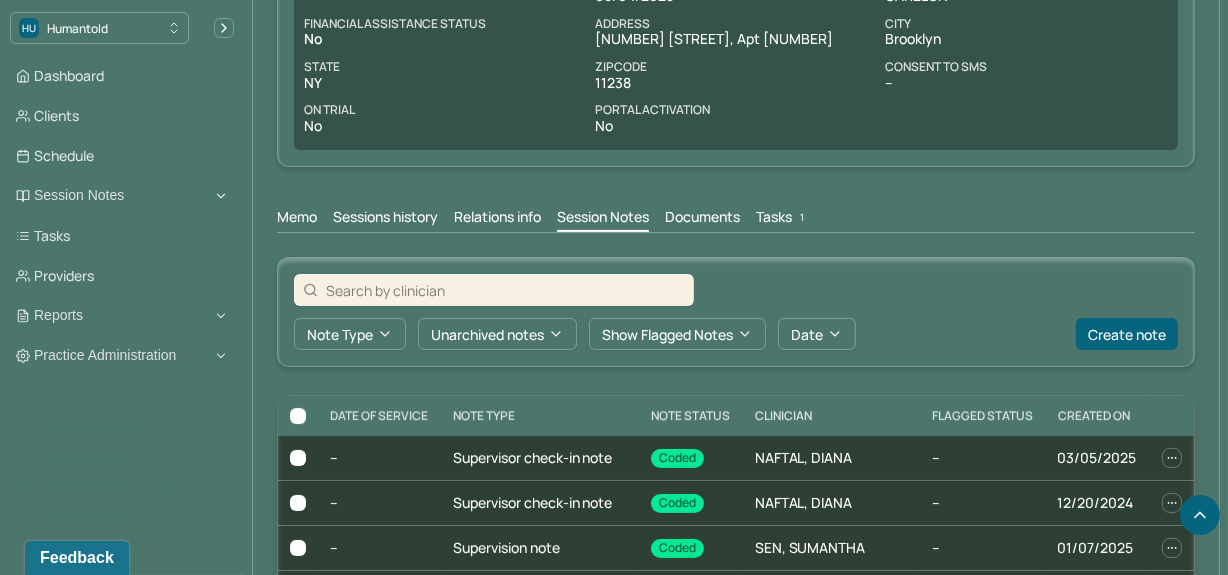 scroll, scrollTop: 701, scrollLeft: 0, axis: vertical 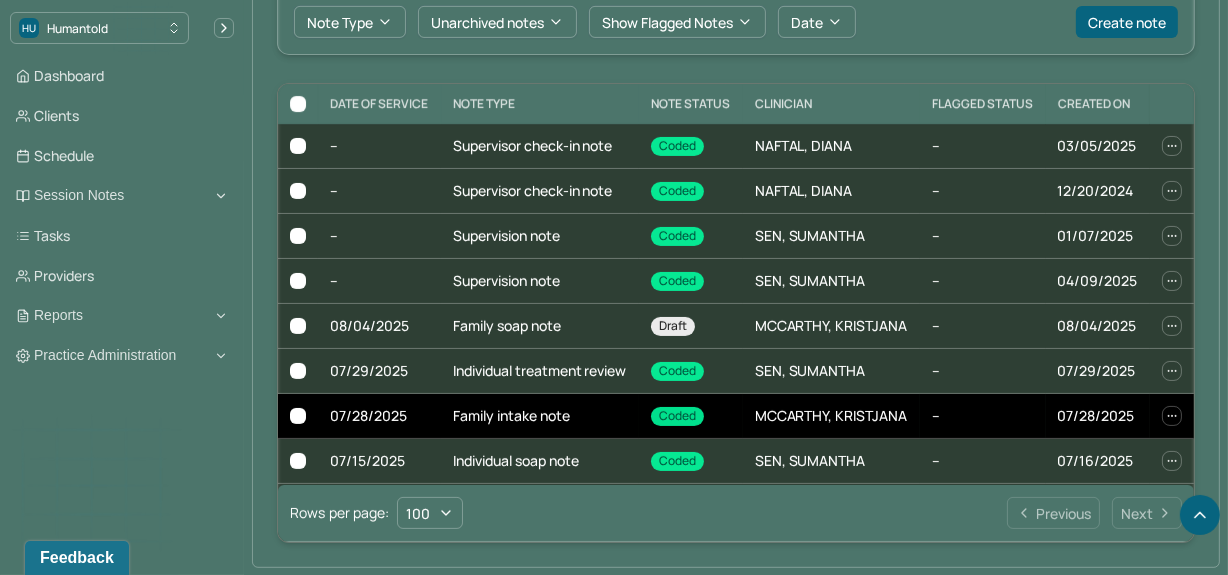 click on "Family intake note" at bounding box center [540, 416] 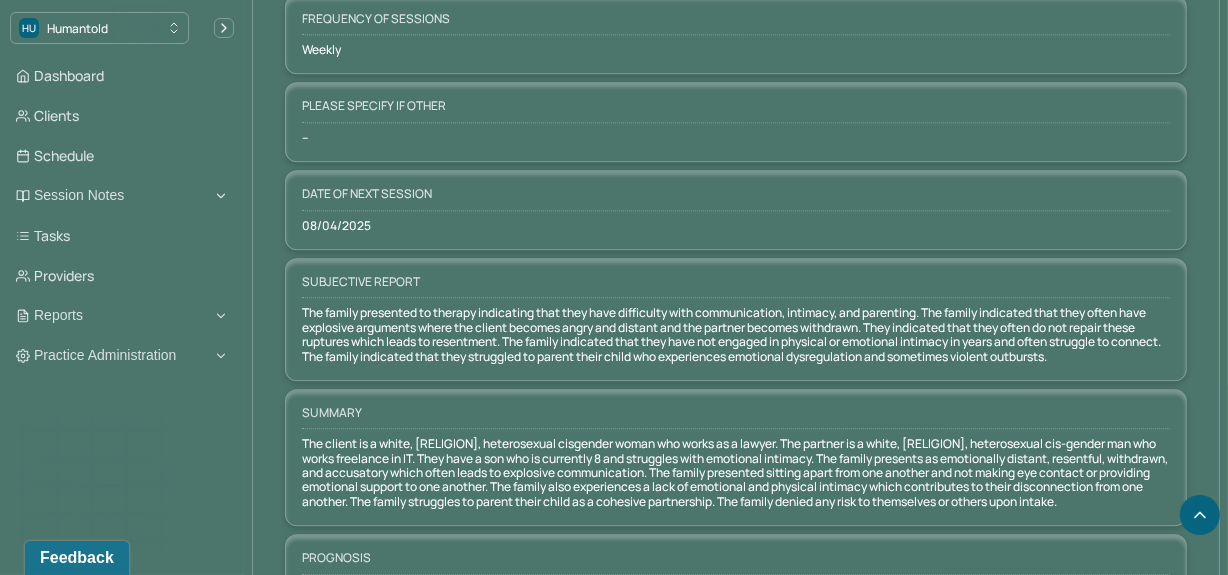 scroll, scrollTop: 18348, scrollLeft: 0, axis: vertical 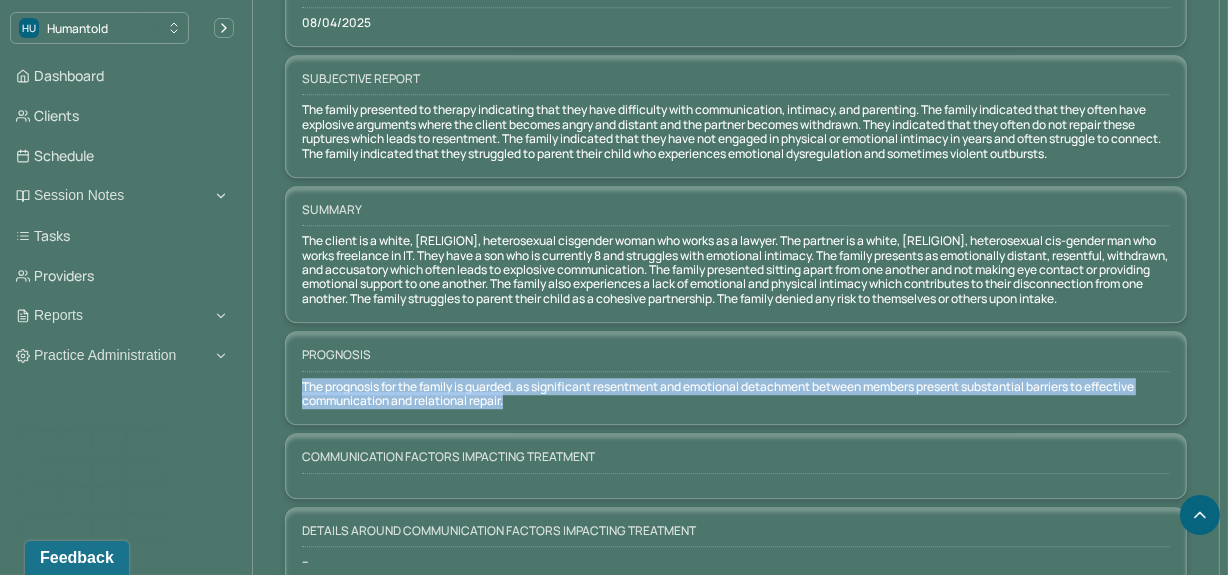 drag, startPoint x: 508, startPoint y: 358, endPoint x: 297, endPoint y: 330, distance: 212.84972 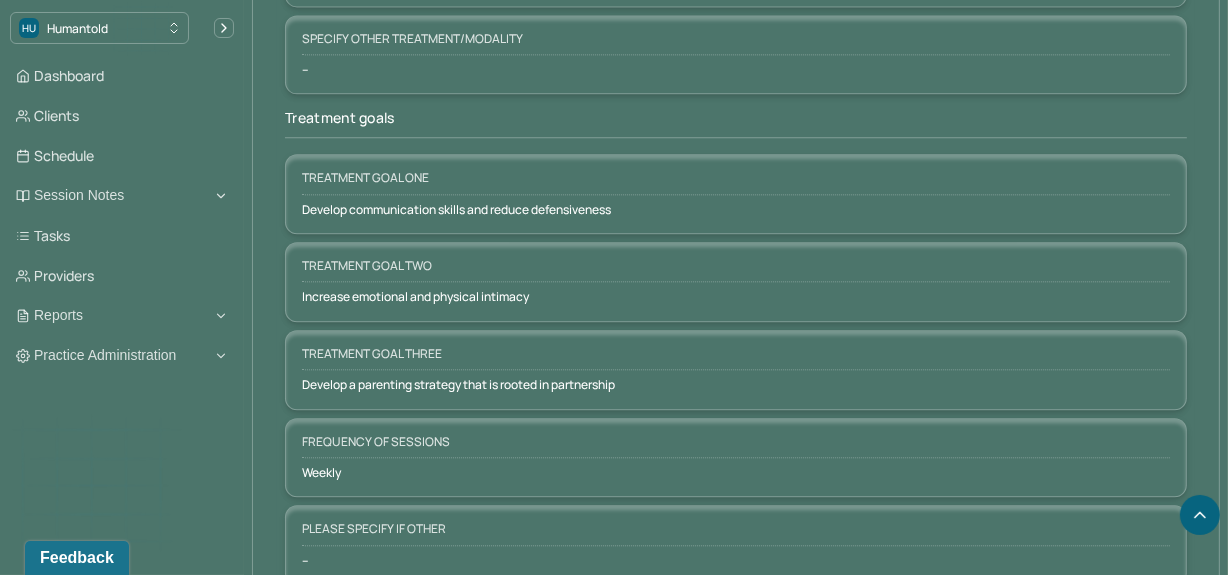 scroll, scrollTop: 17721, scrollLeft: 0, axis: vertical 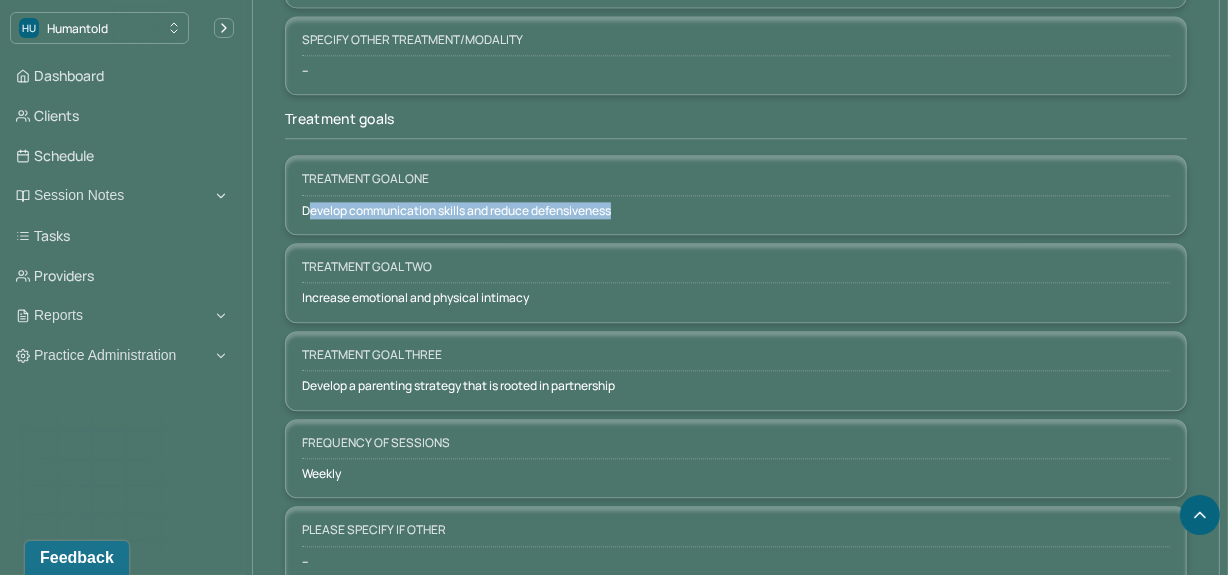 drag, startPoint x: 307, startPoint y: 159, endPoint x: 647, endPoint y: 153, distance: 340.05295 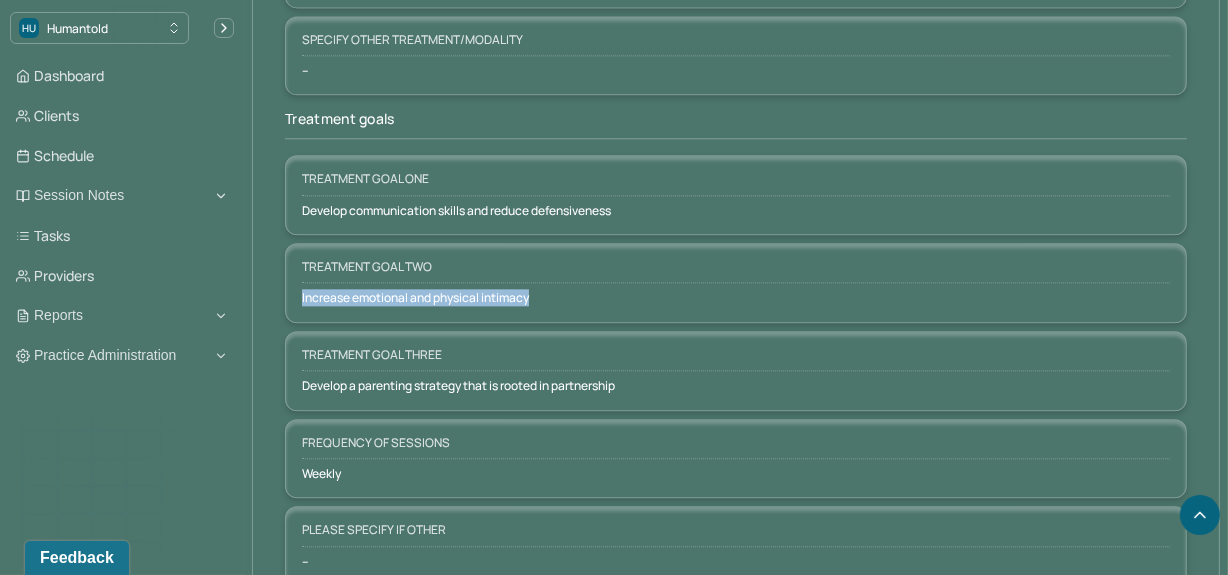 drag, startPoint x: 573, startPoint y: 244, endPoint x: 264, endPoint y: 269, distance: 310.00967 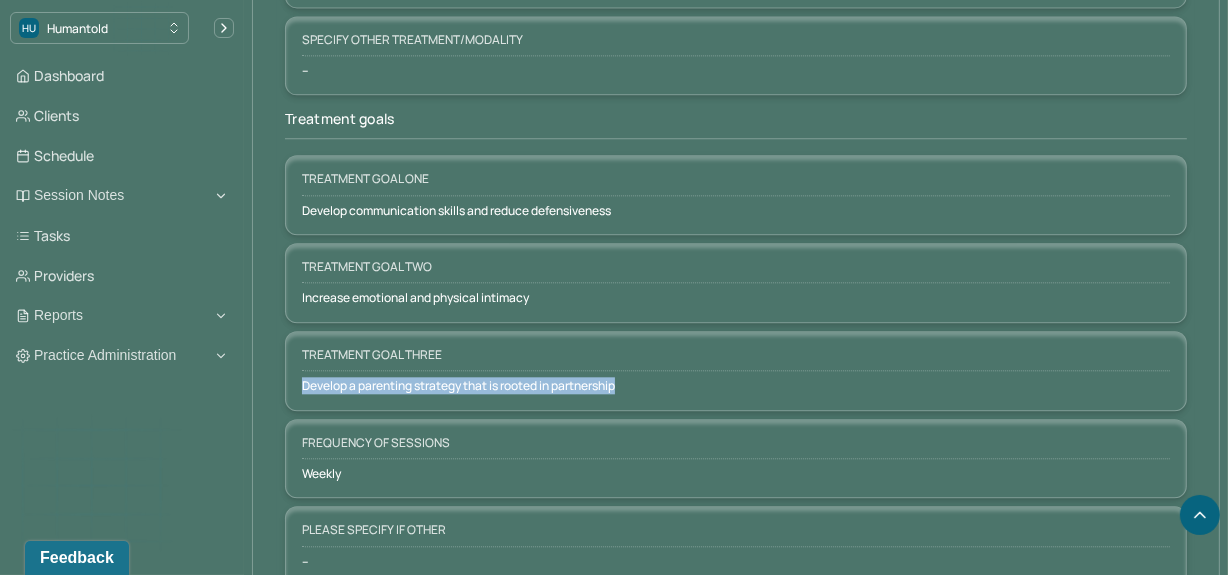 drag, startPoint x: 635, startPoint y: 324, endPoint x: 301, endPoint y: 340, distance: 334.38303 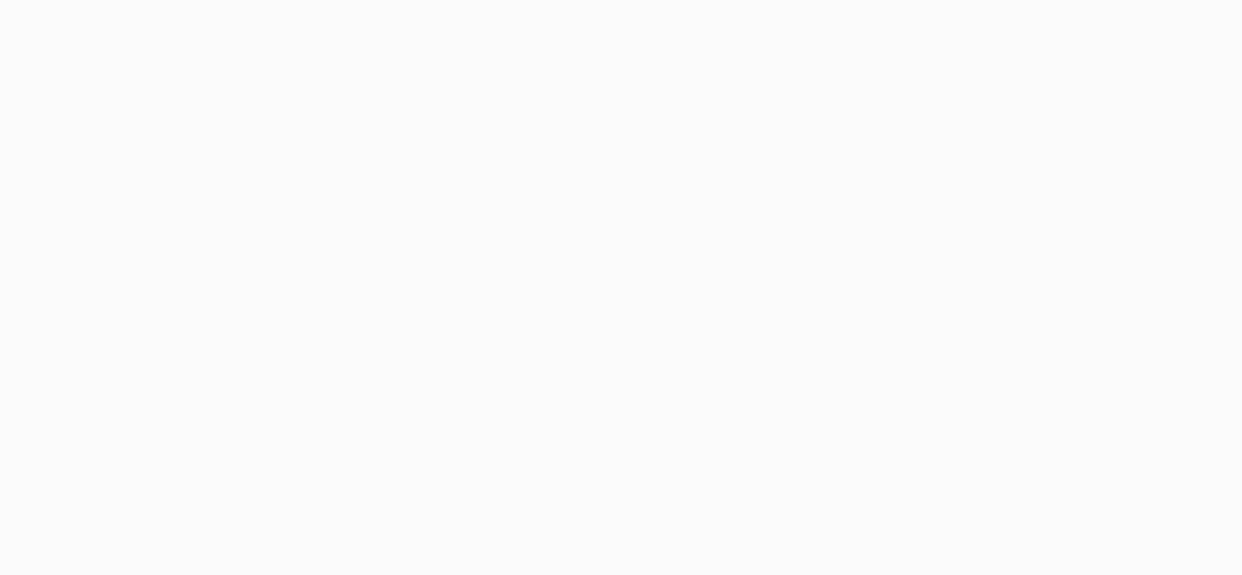 scroll, scrollTop: 0, scrollLeft: 0, axis: both 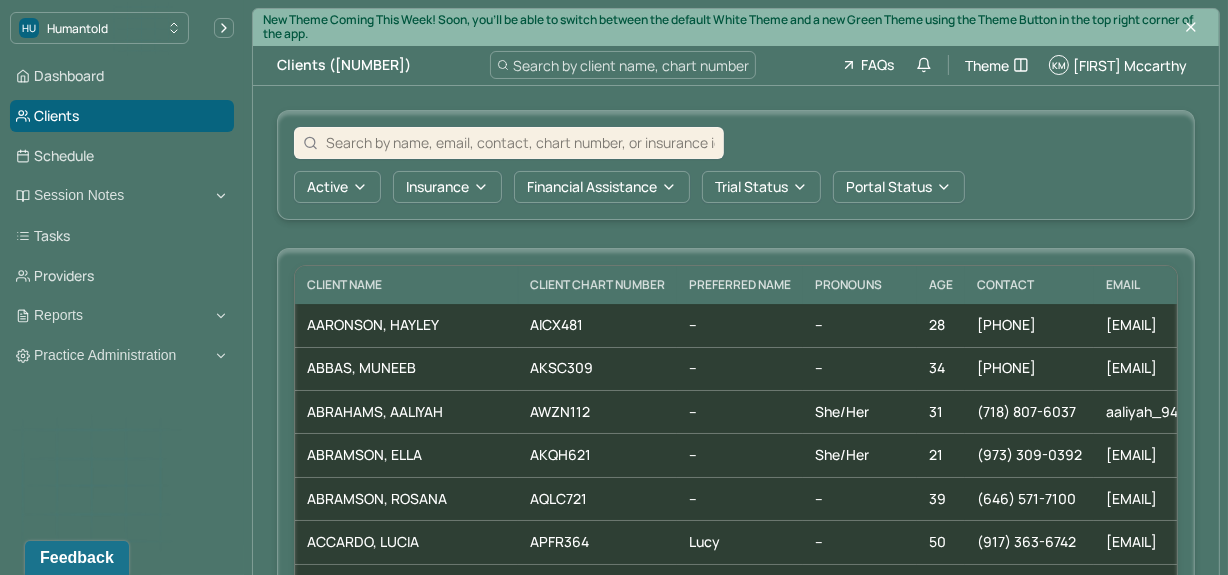 click at bounding box center [520, 142] 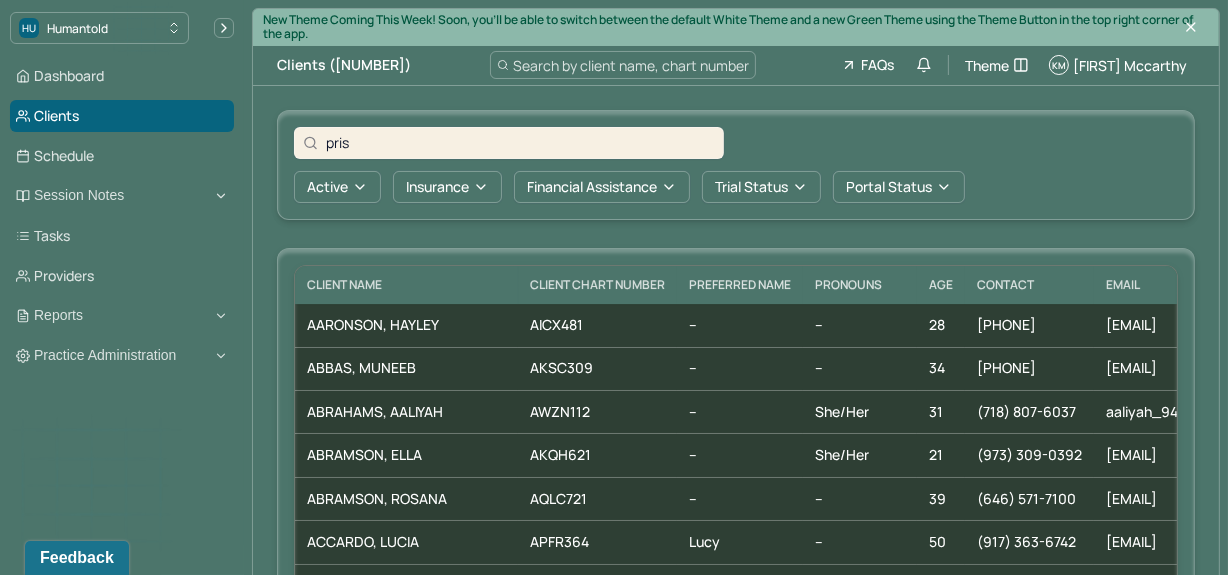 type on "pris" 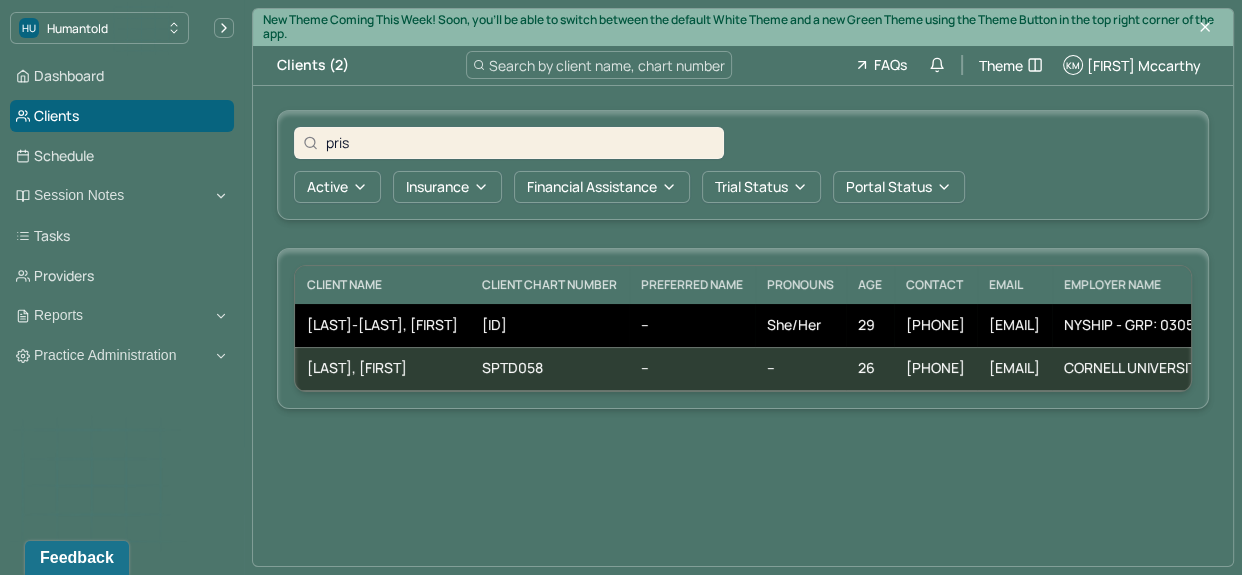 click on "GALAMBOS-GRAMLING, PRISCILA" at bounding box center [382, 325] 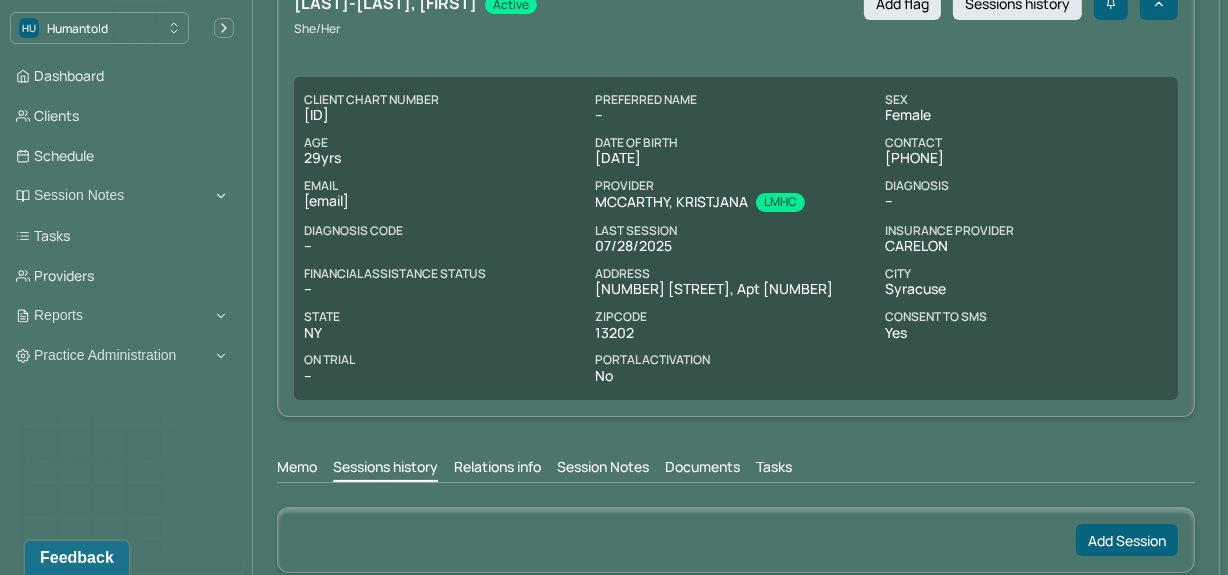 scroll, scrollTop: 140, scrollLeft: 0, axis: vertical 